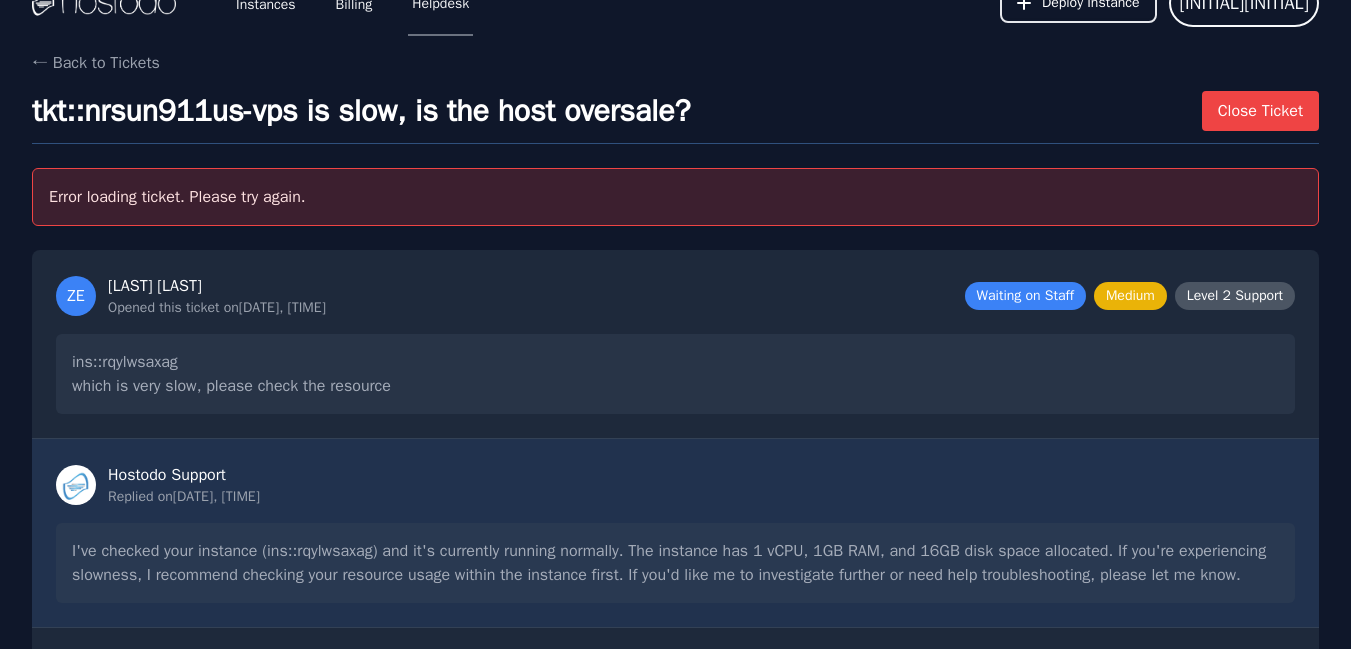 scroll, scrollTop: 0, scrollLeft: 0, axis: both 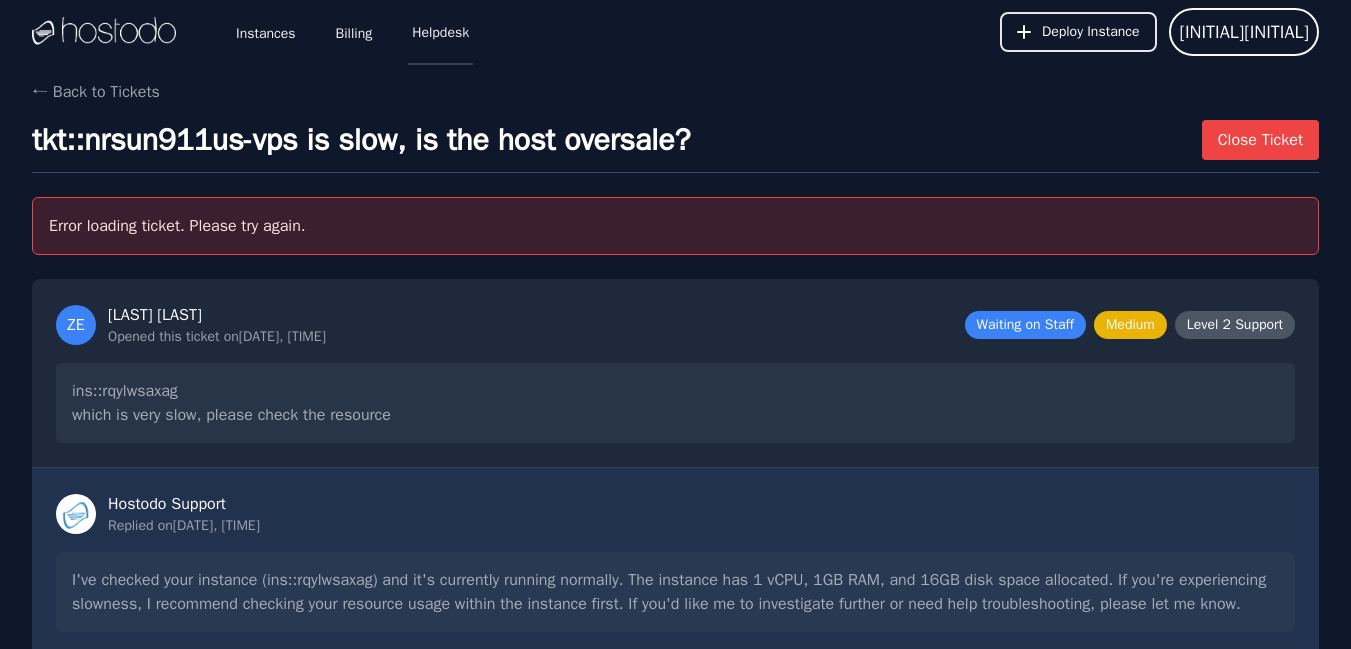 click on "Helpdesk" at bounding box center [440, 32] 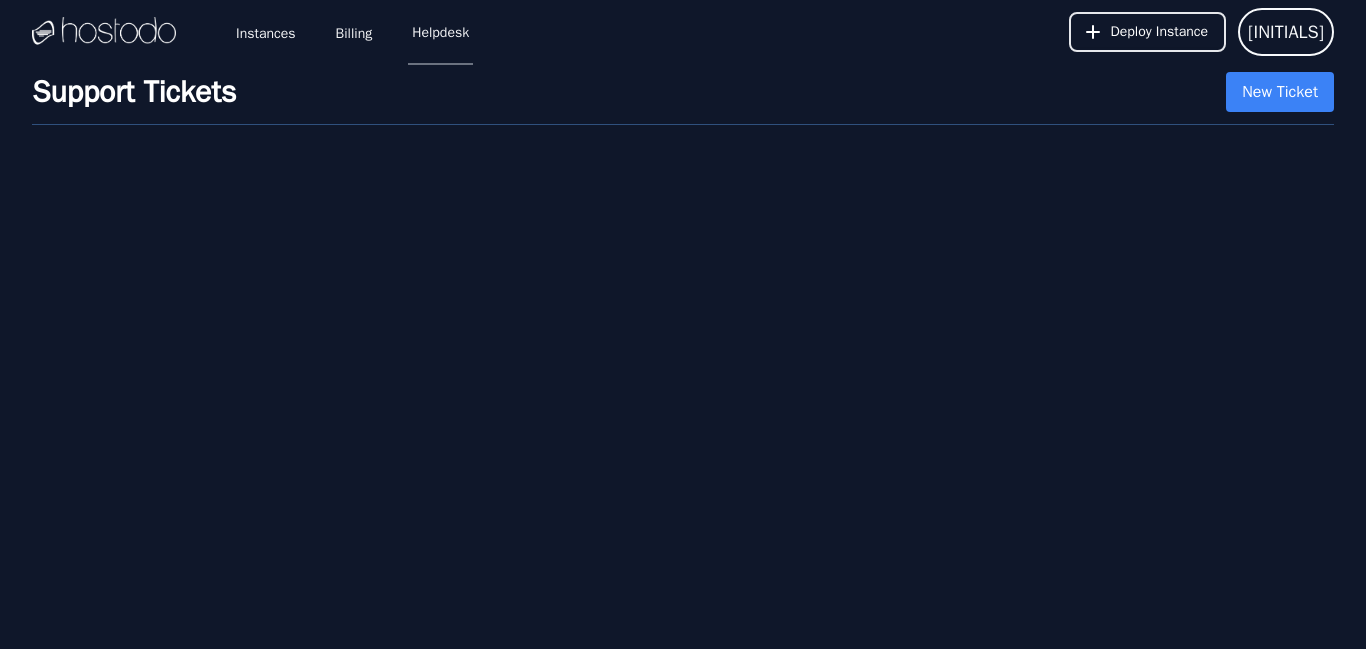 scroll, scrollTop: 0, scrollLeft: 0, axis: both 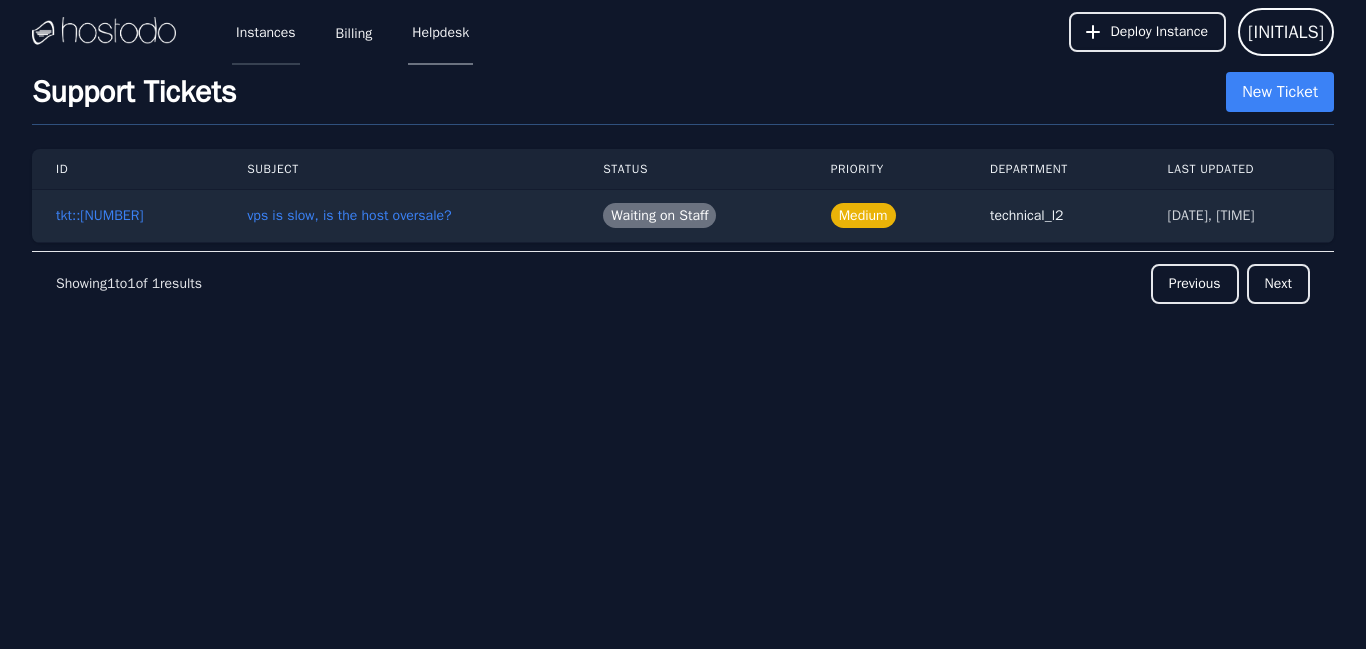 click on "Instances" at bounding box center (266, 32) 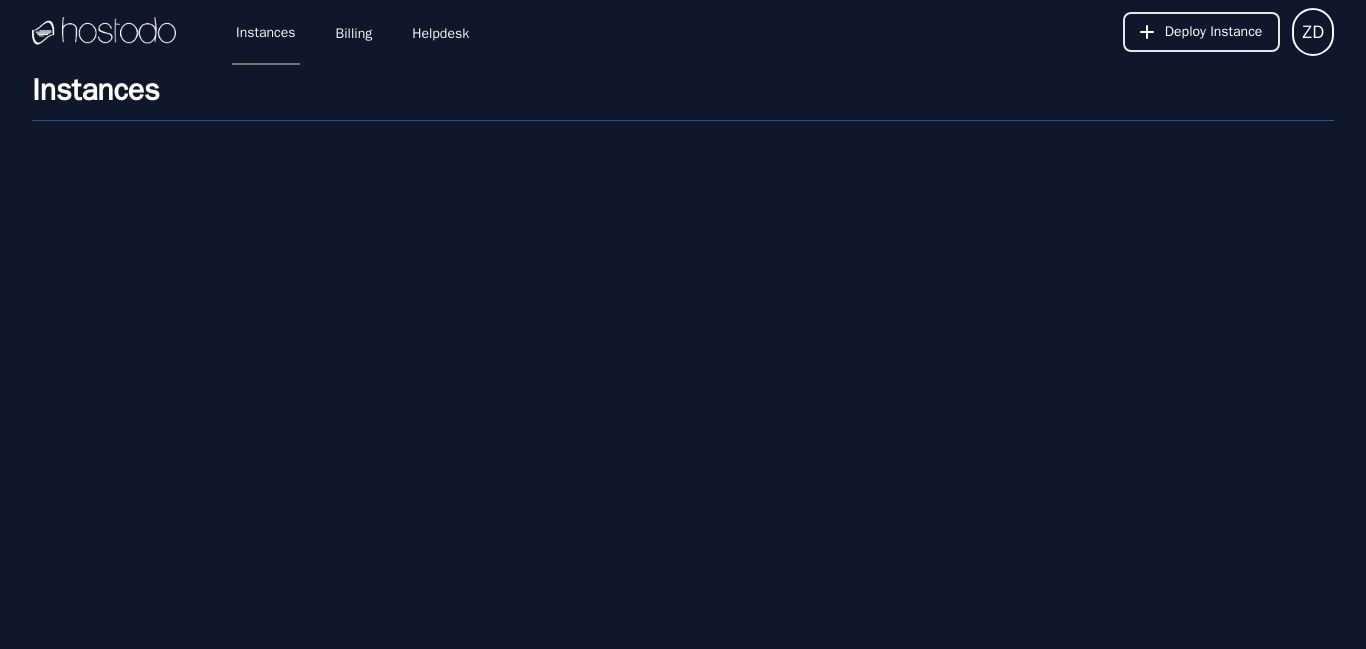 scroll, scrollTop: 0, scrollLeft: 0, axis: both 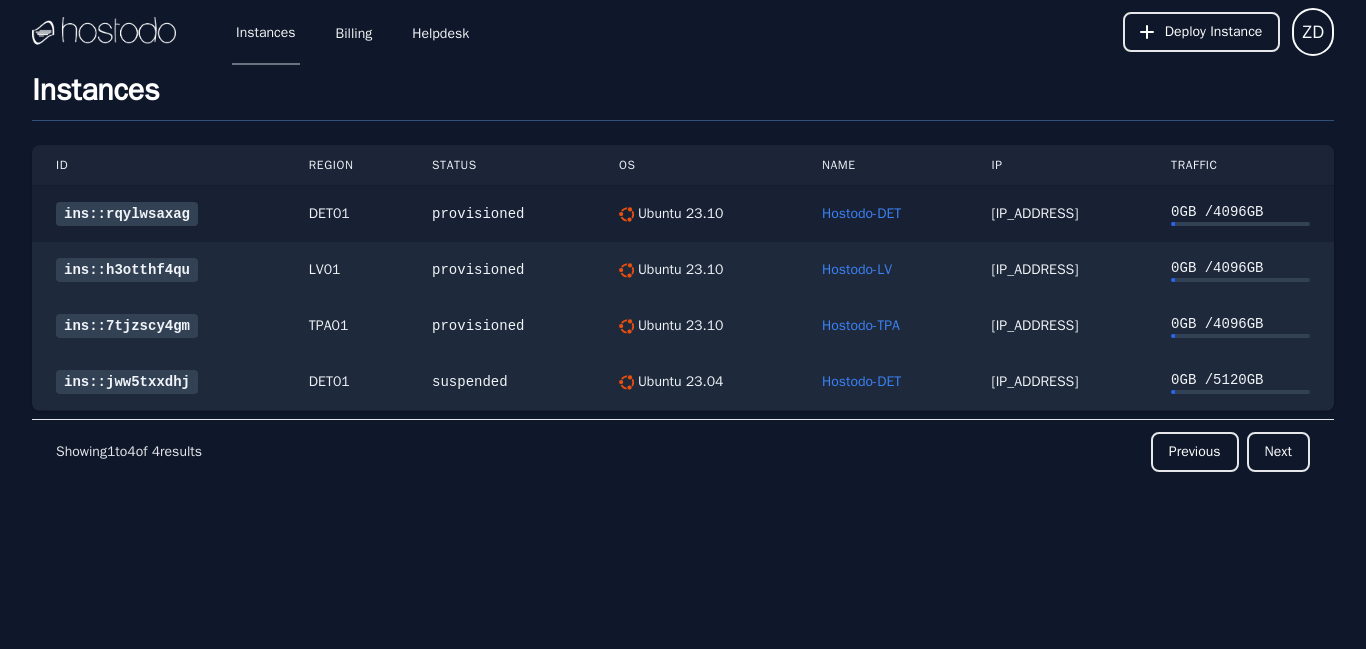 click on "[REDACTED]" at bounding box center [127, 214] 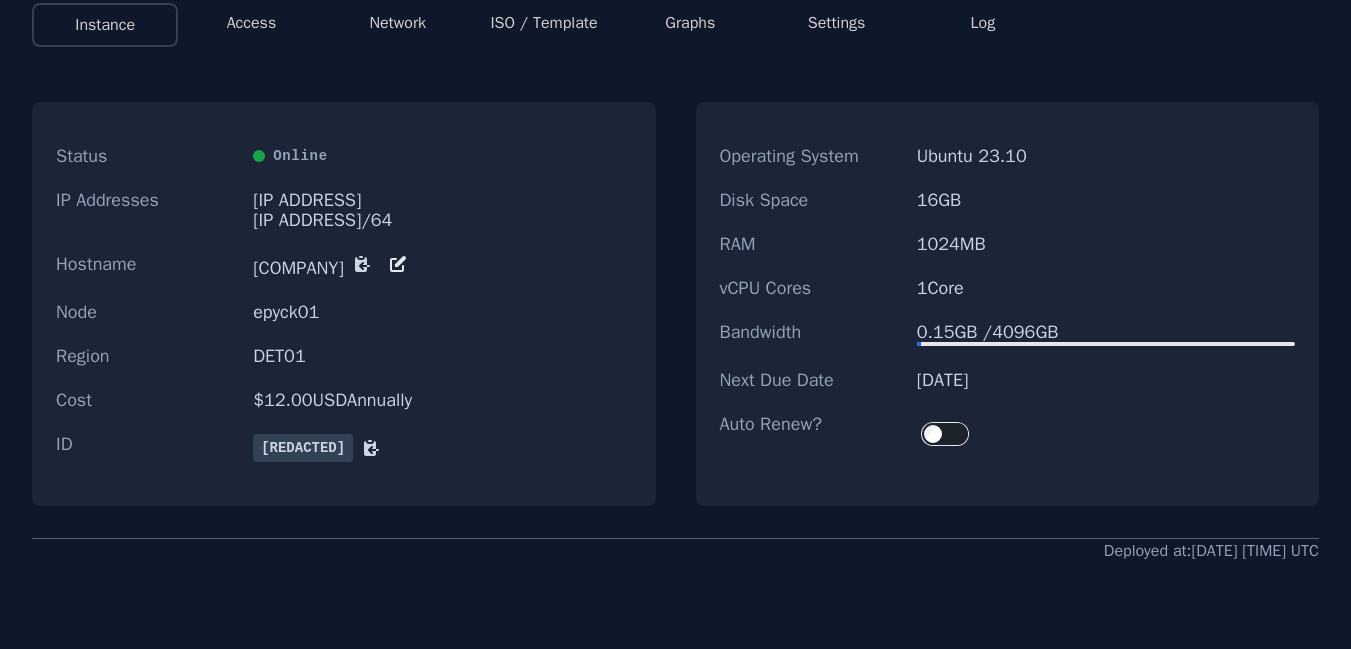 scroll, scrollTop: 180, scrollLeft: 0, axis: vertical 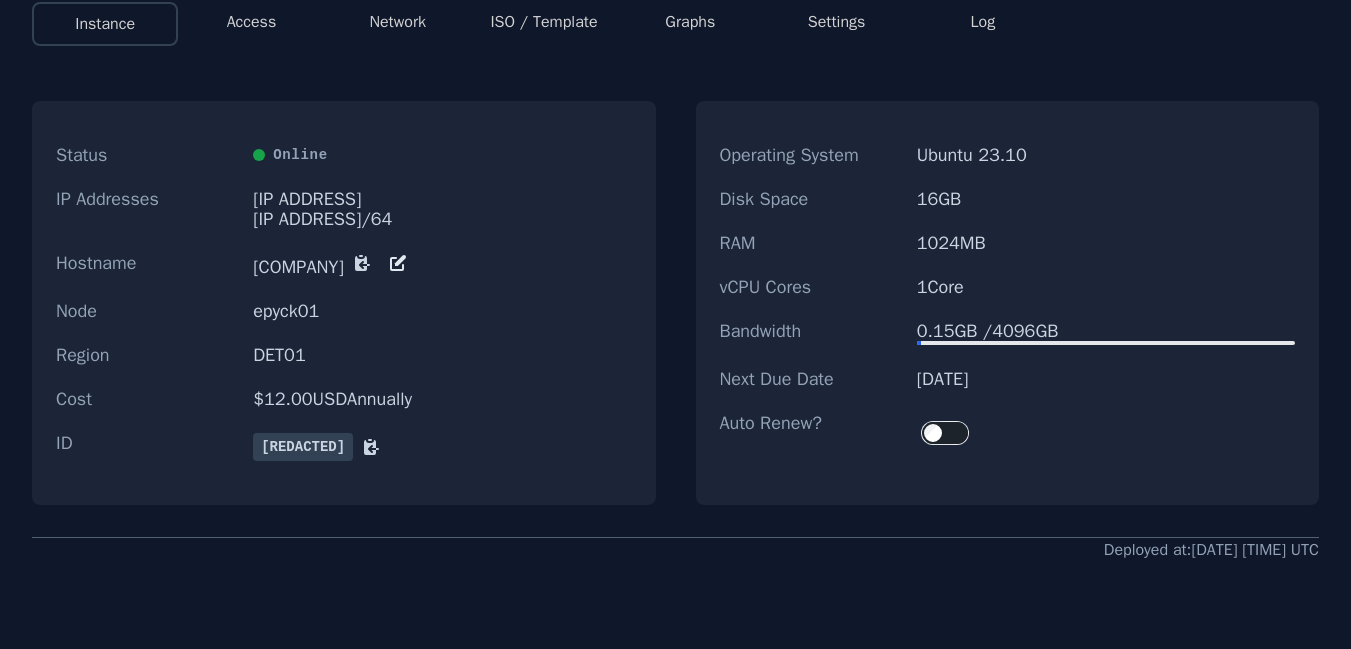 click on "Access" at bounding box center [252, 22] 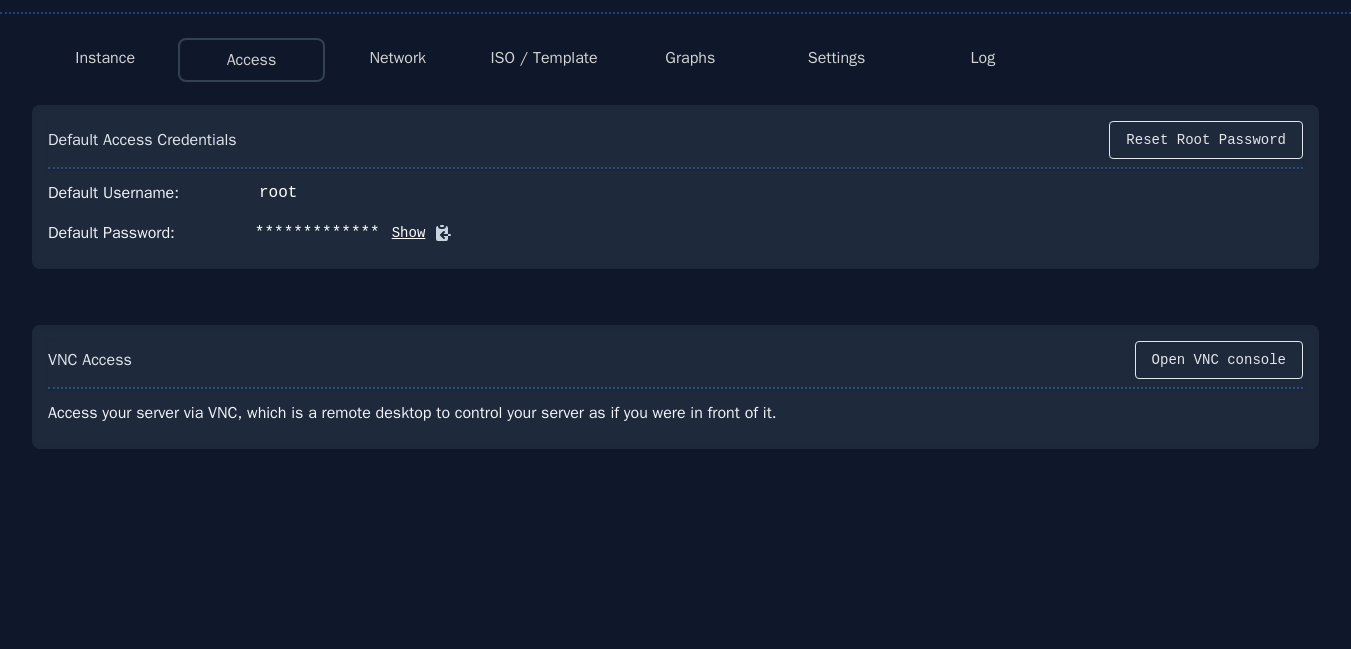 scroll, scrollTop: 0, scrollLeft: 0, axis: both 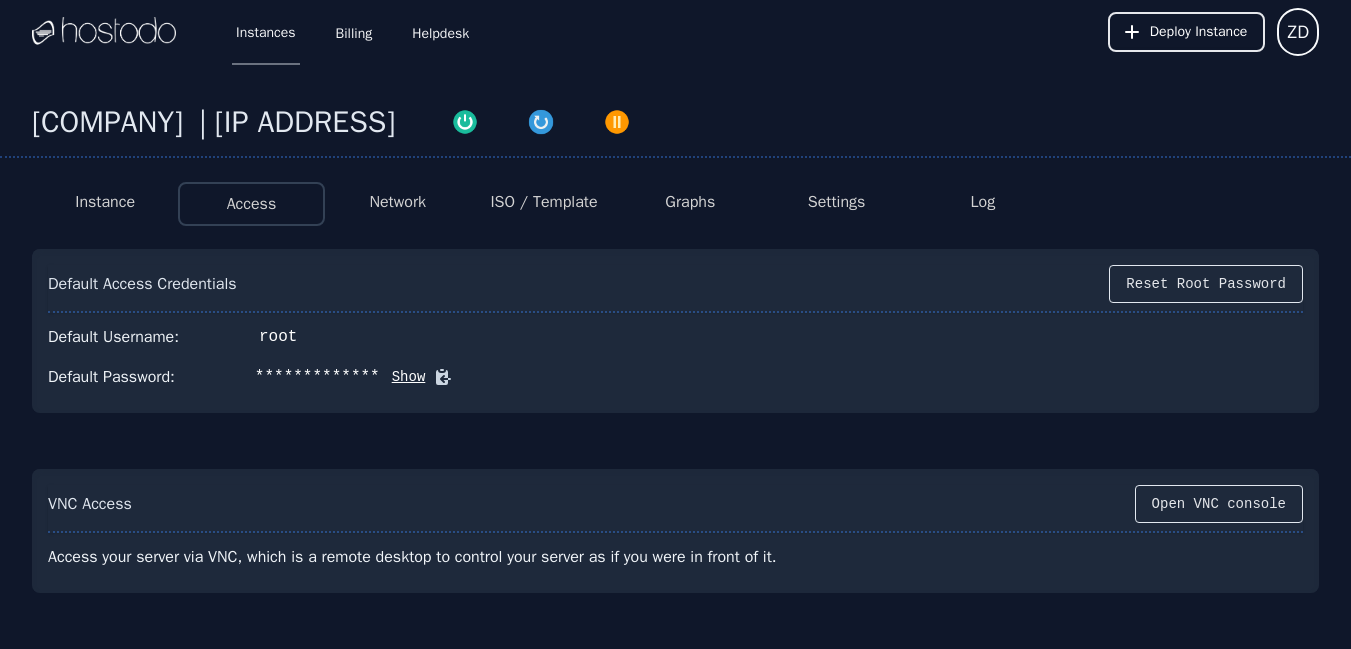 click on "Network" at bounding box center [397, 202] 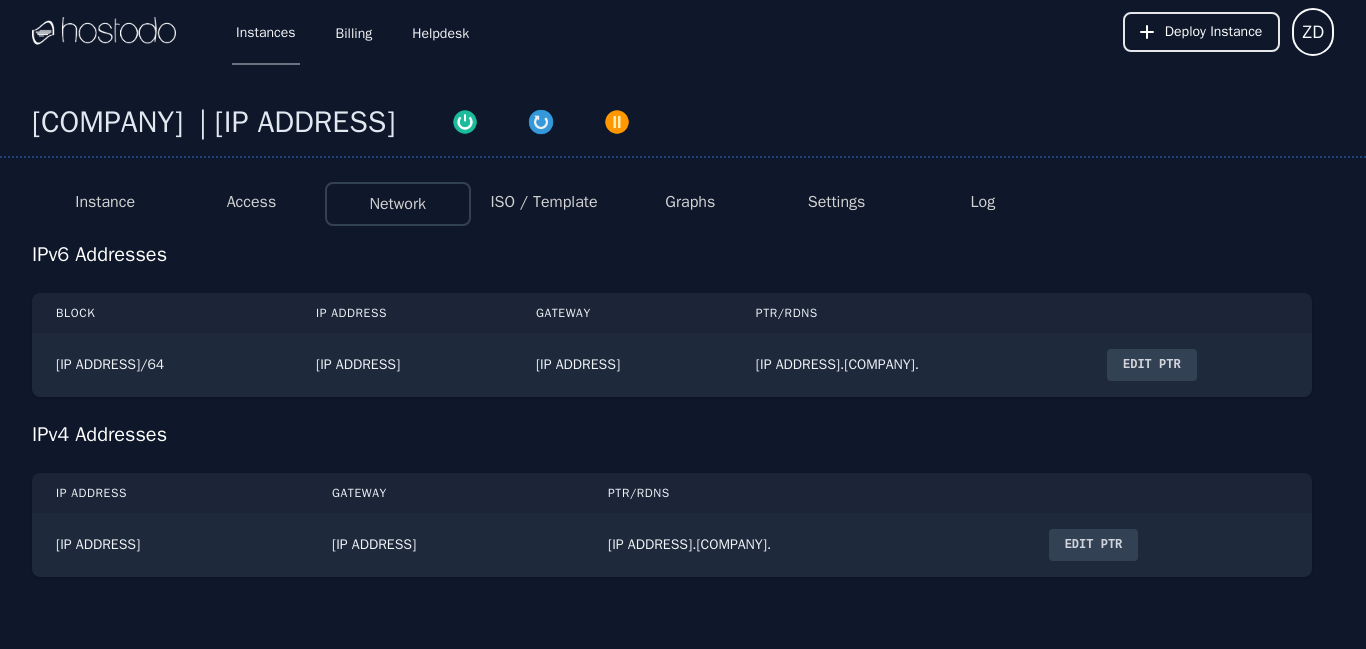 click on "ISO / Template" at bounding box center (543, 202) 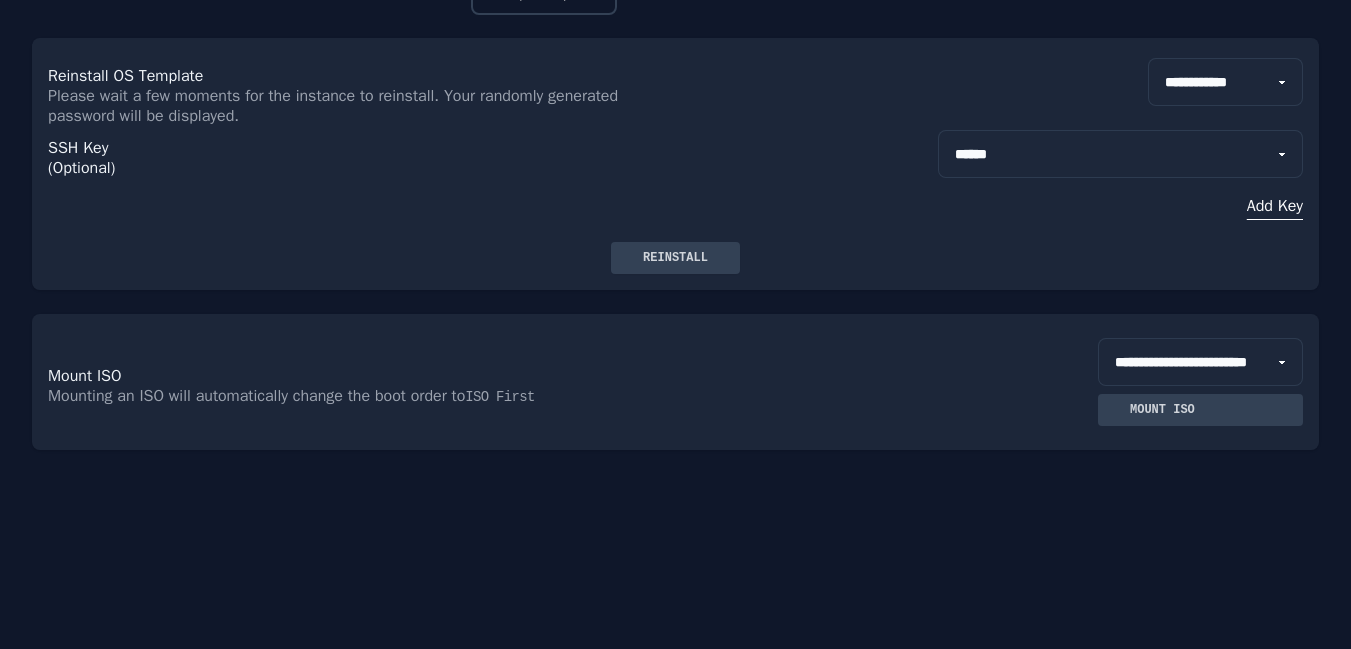 scroll, scrollTop: 212, scrollLeft: 0, axis: vertical 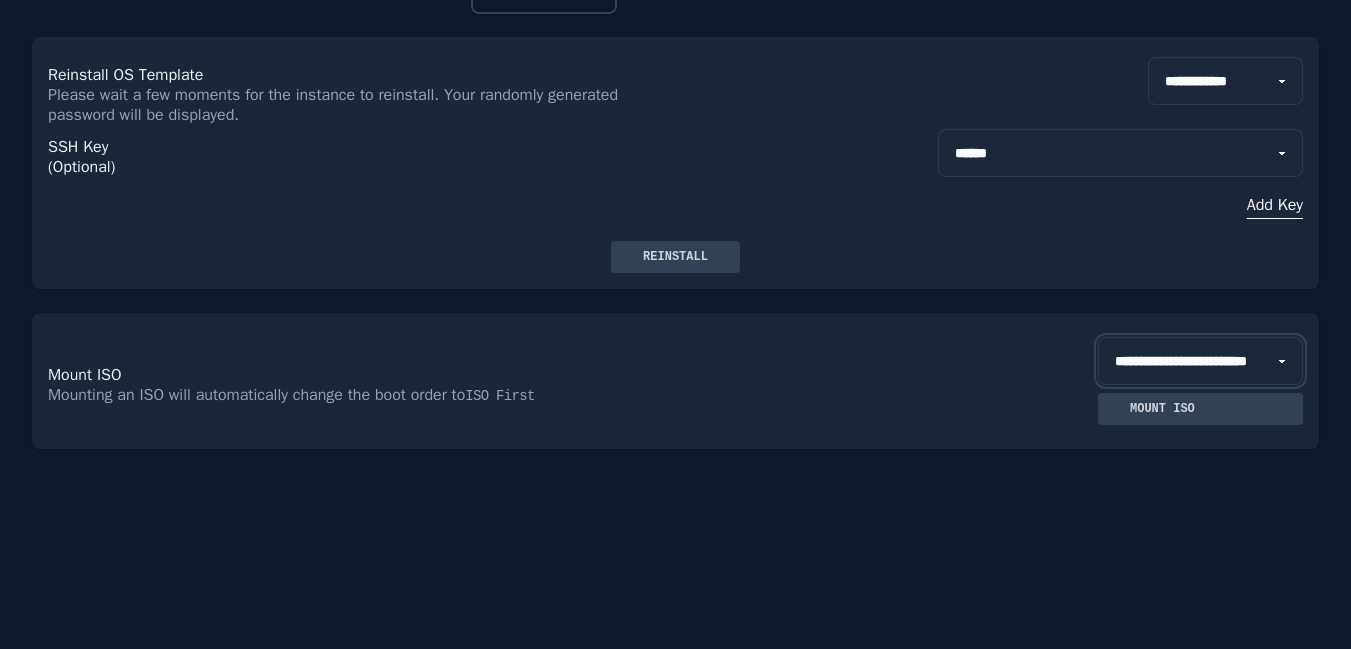click on "**********" at bounding box center [675, 381] 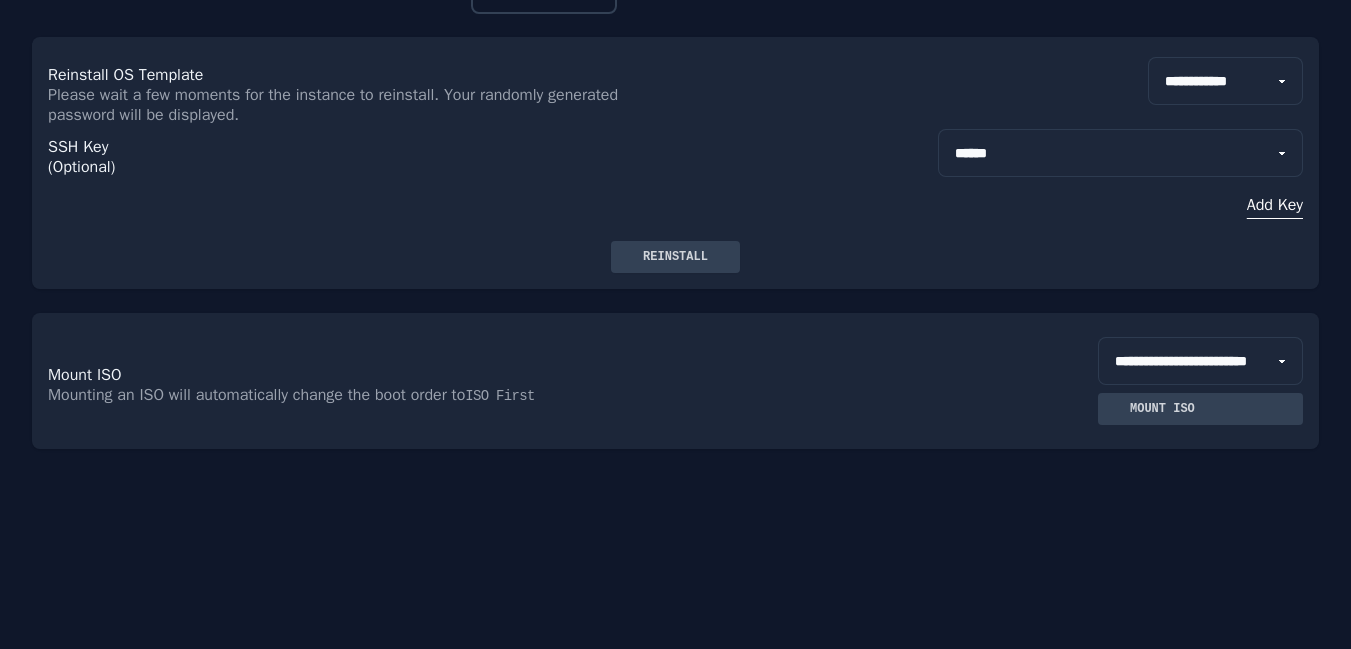 click on "Mount ISO" at bounding box center [1162, 409] 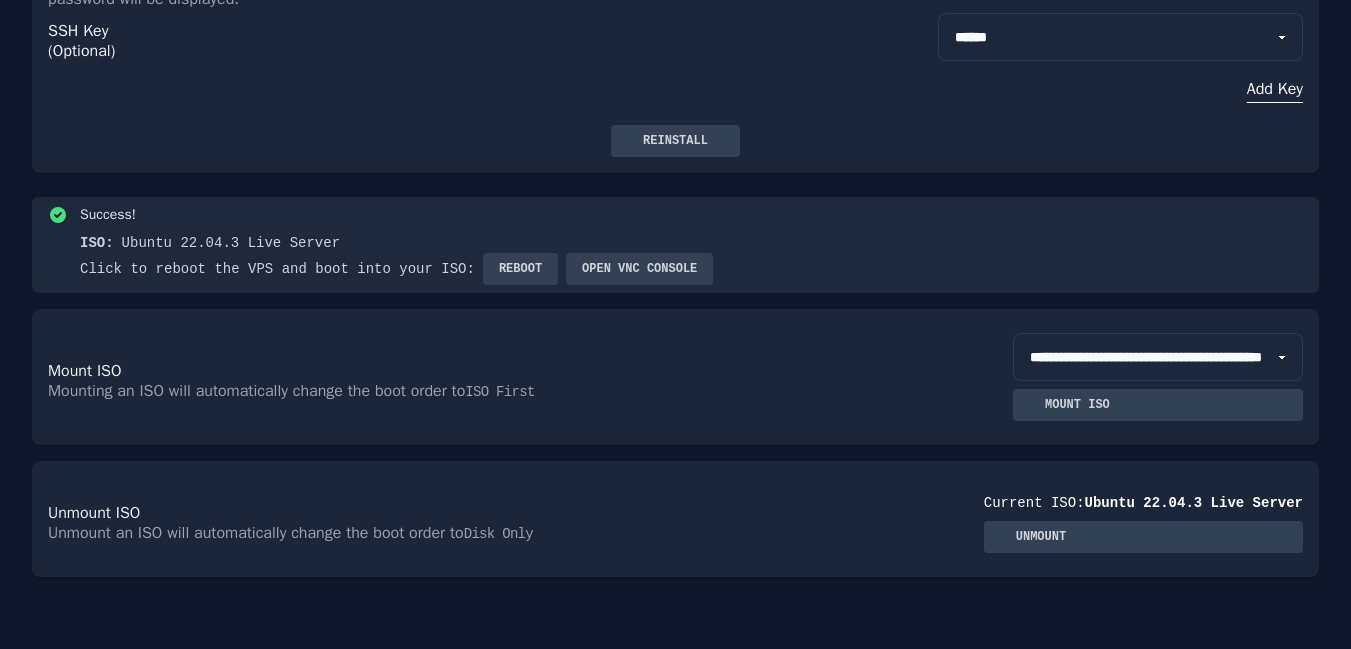 scroll, scrollTop: 276, scrollLeft: 0, axis: vertical 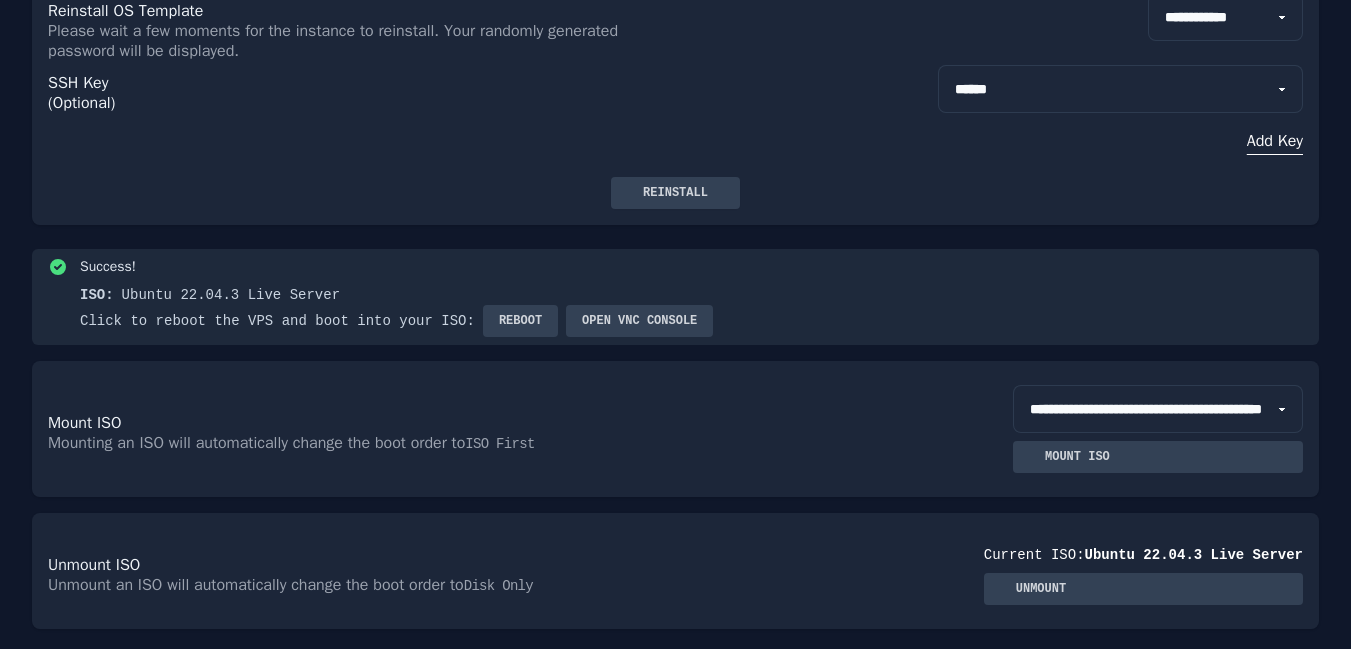 click on "Open VNC console" at bounding box center [639, 321] 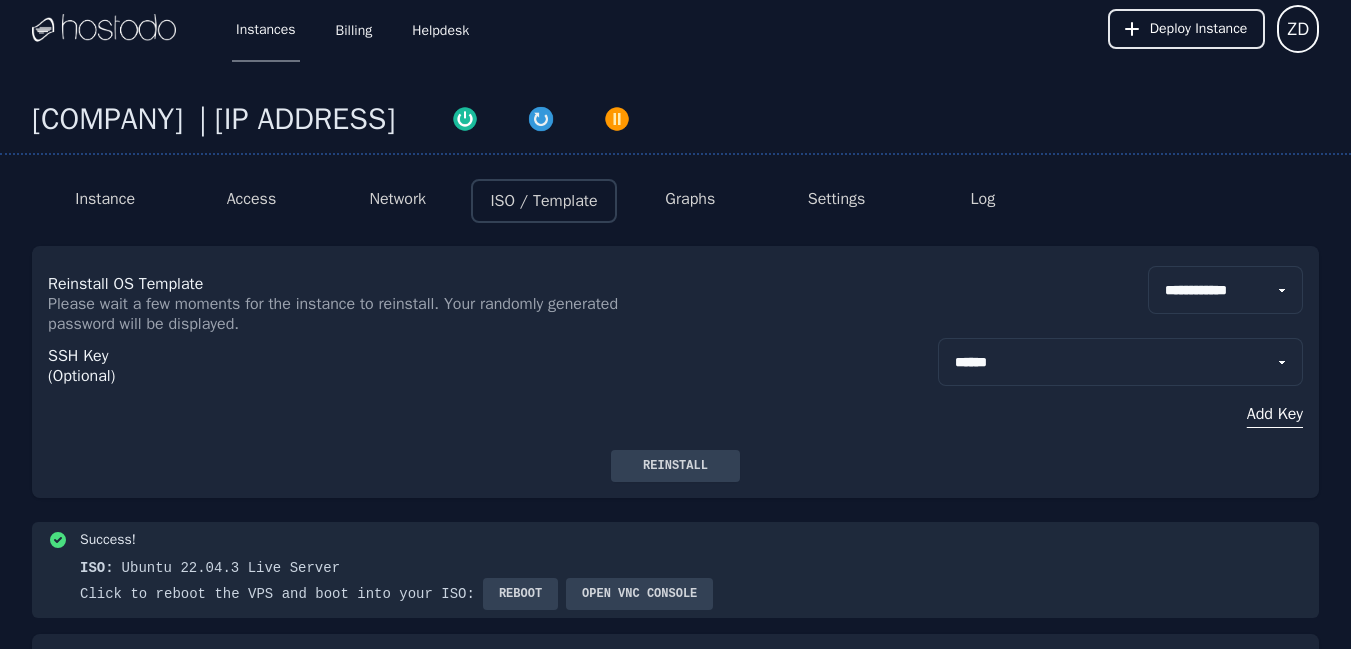scroll, scrollTop: 0, scrollLeft: 0, axis: both 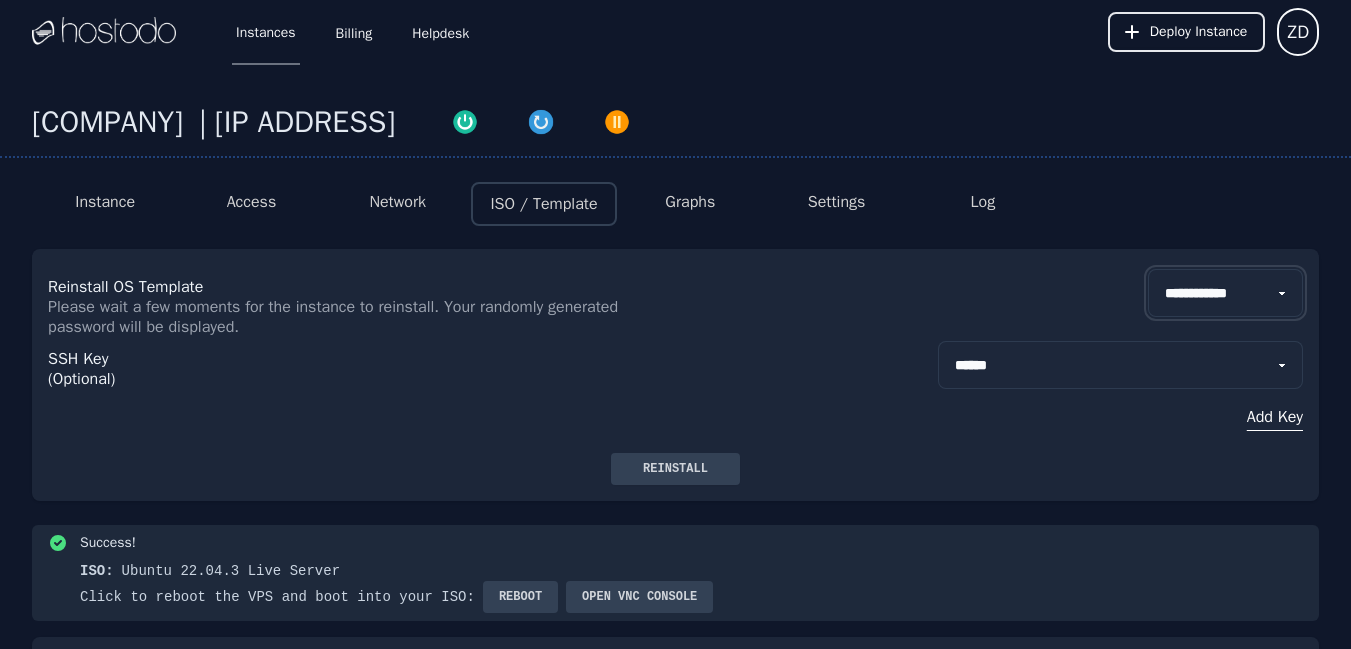 click on "**********" at bounding box center (675, 303) 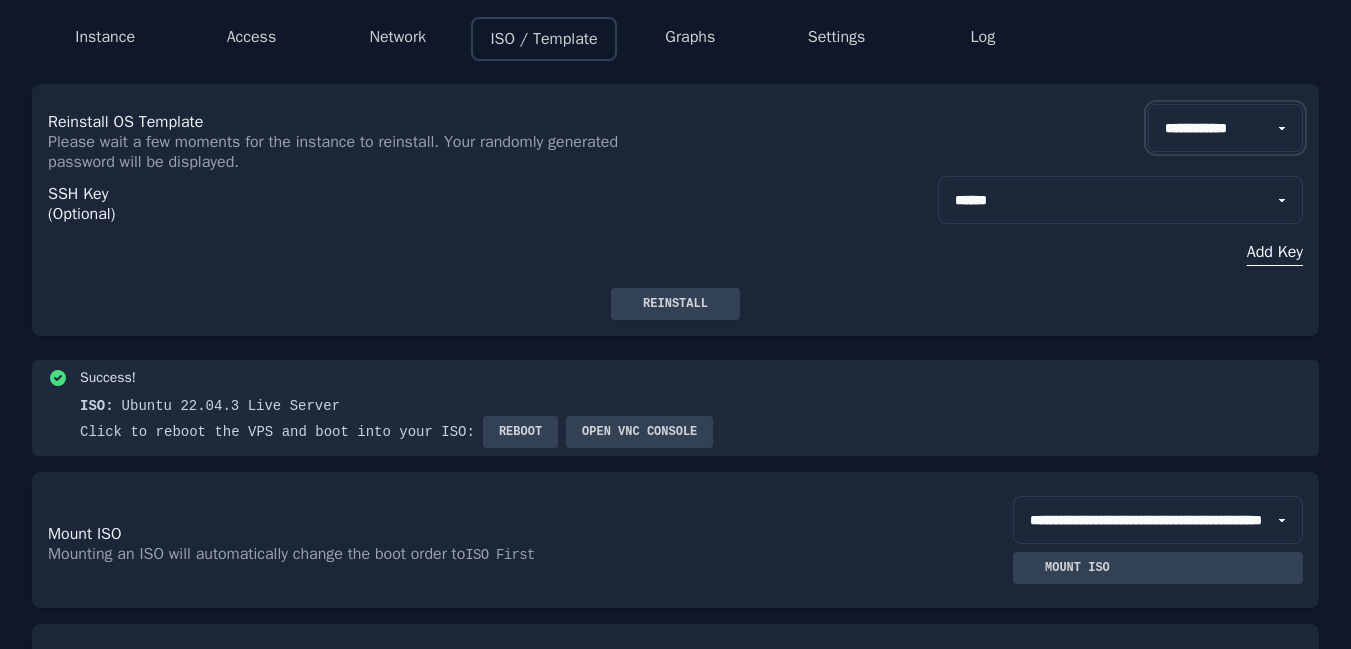 scroll, scrollTop: 456, scrollLeft: 0, axis: vertical 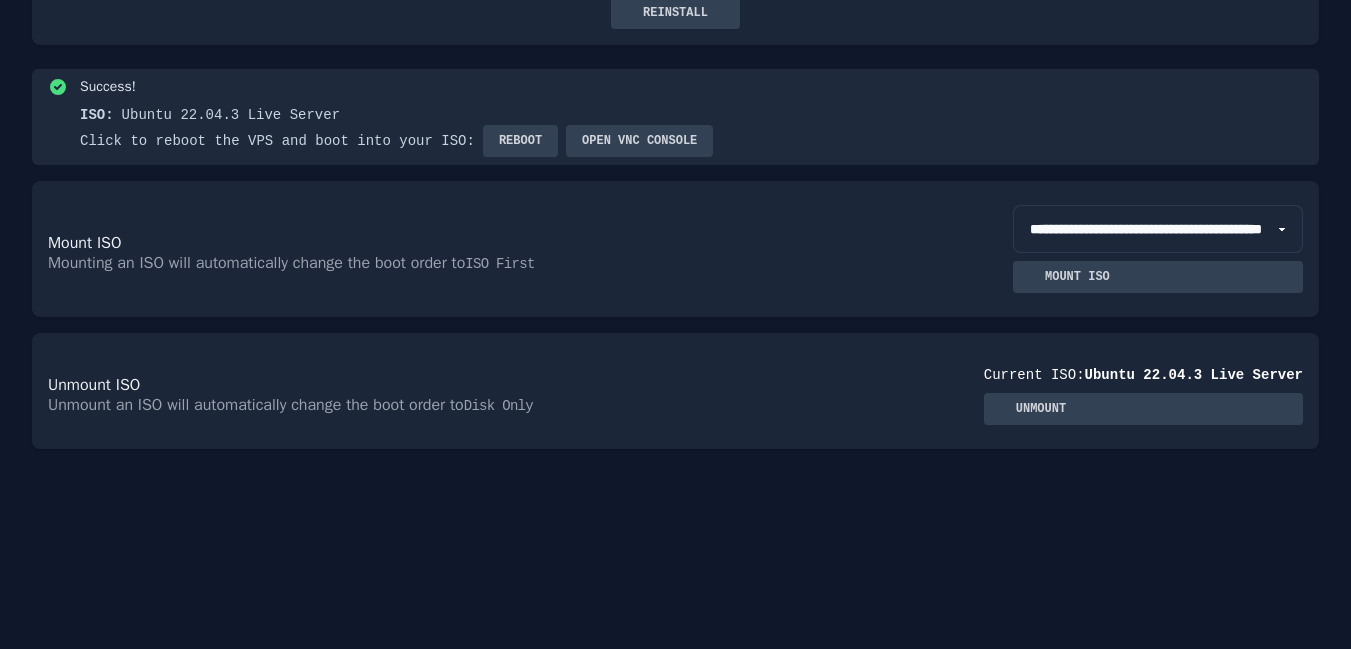 select on "**" 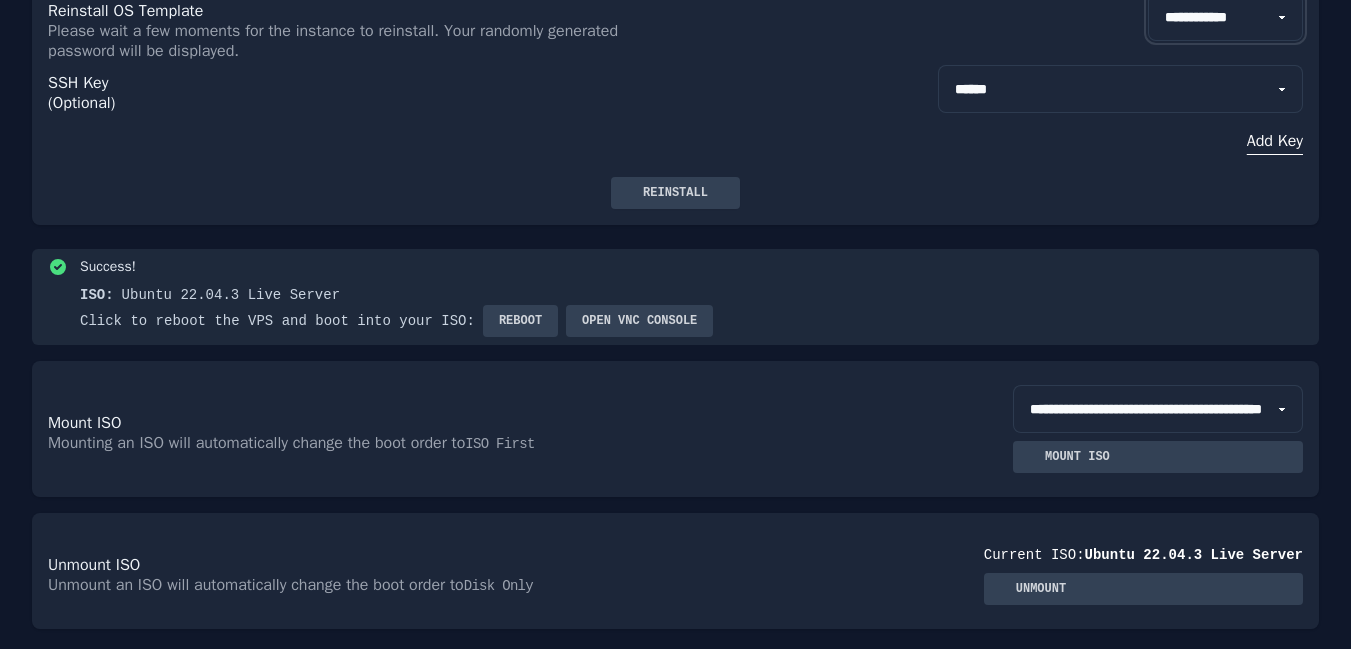 scroll, scrollTop: 0, scrollLeft: 0, axis: both 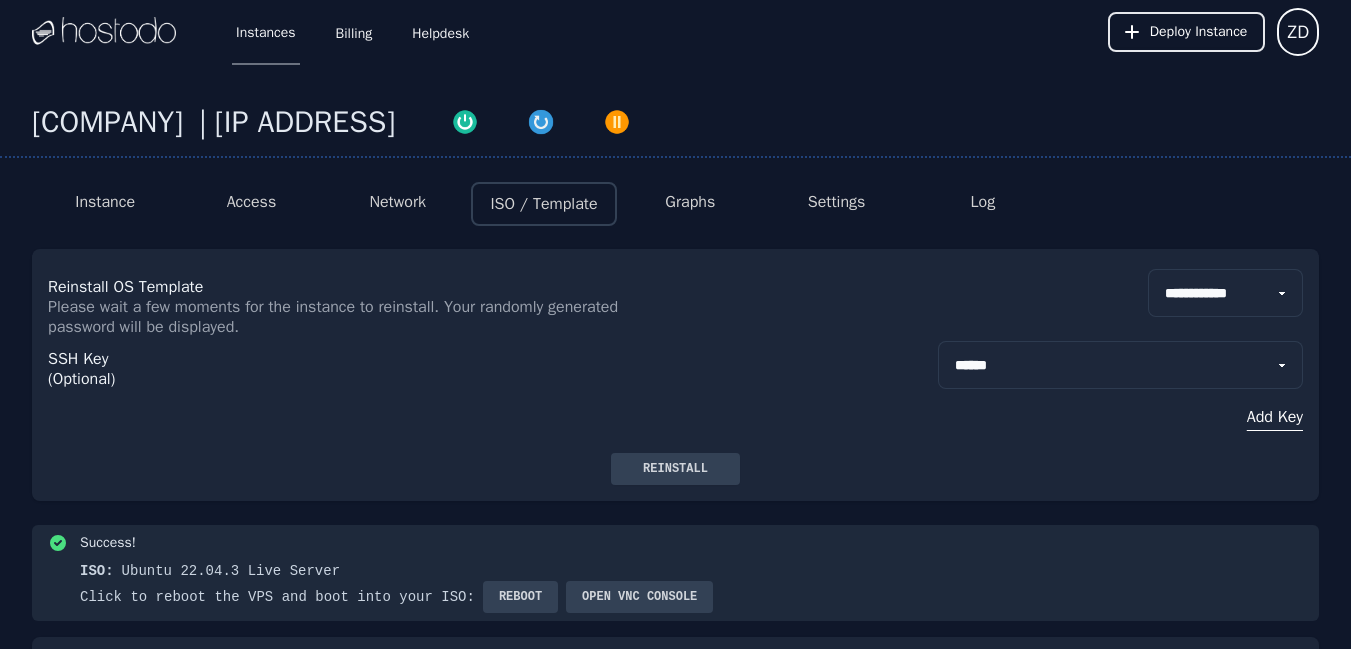 click on "Access" at bounding box center (252, 202) 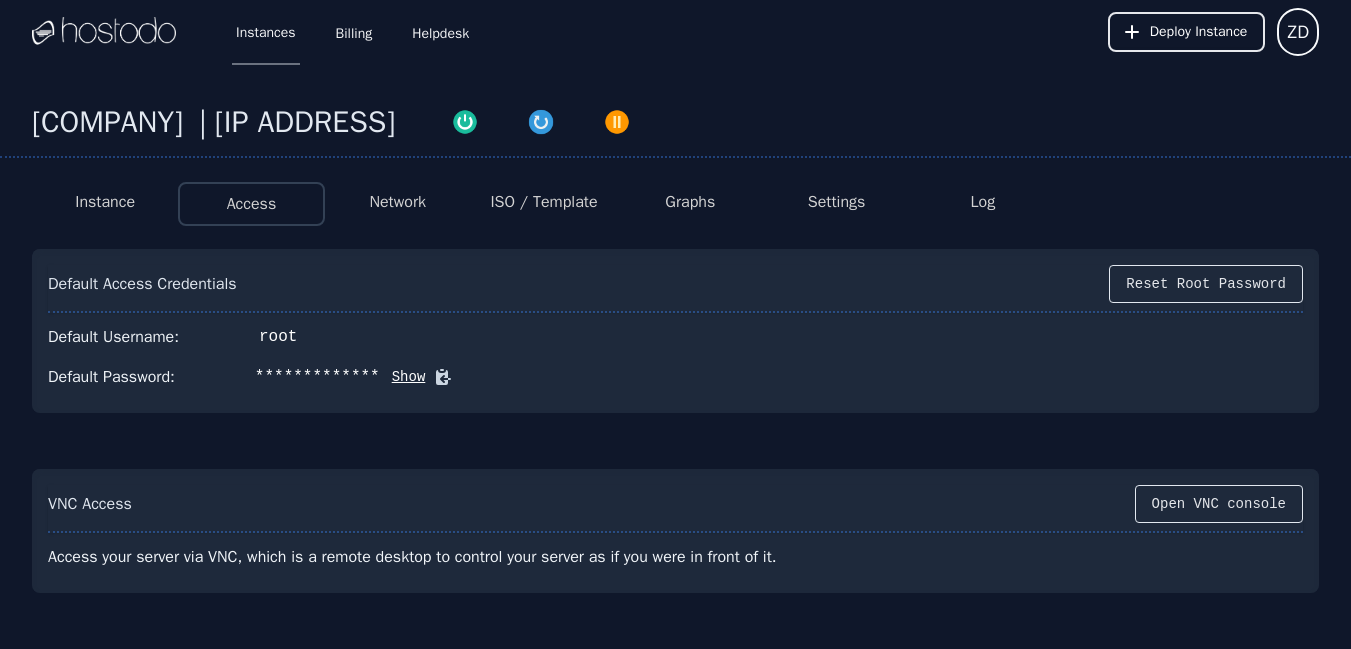 click 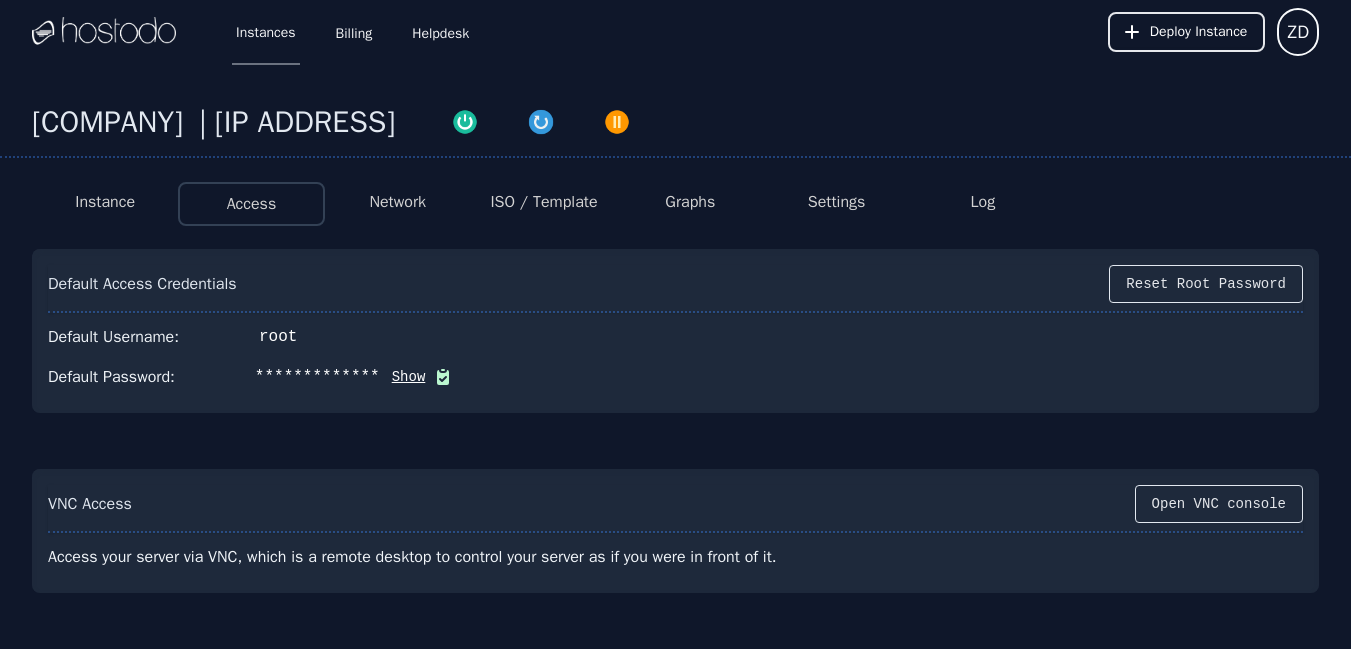type 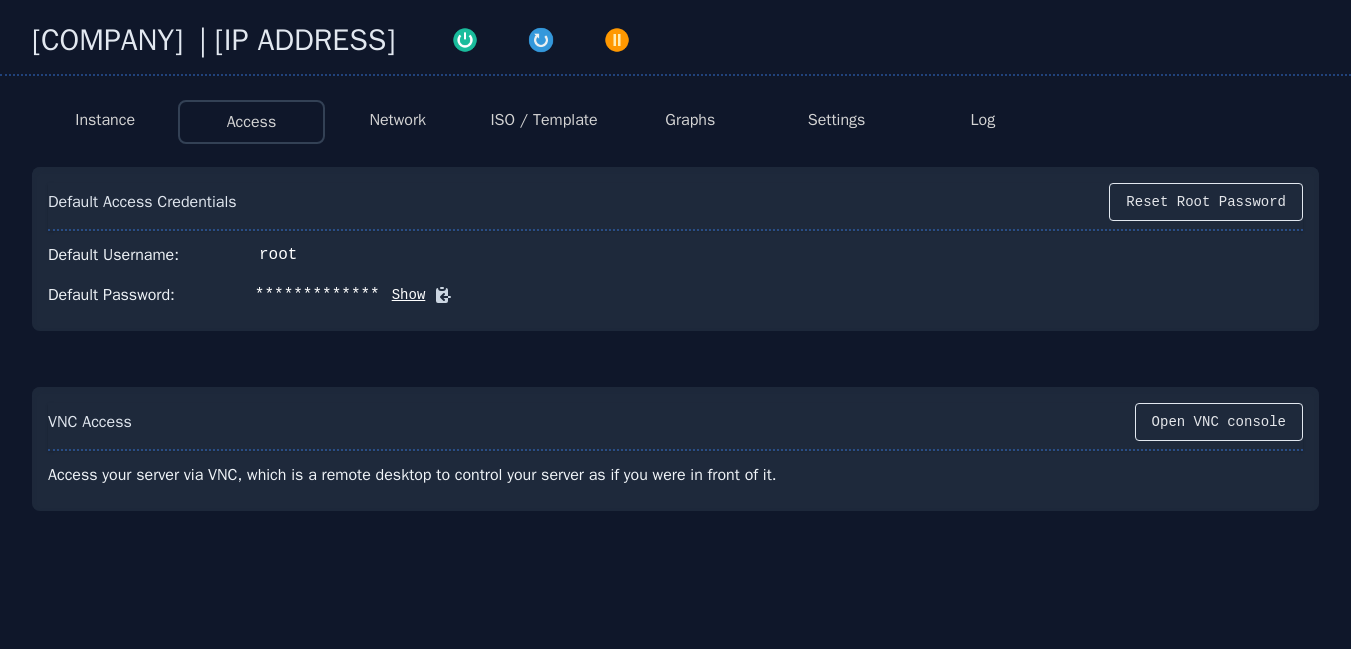 scroll, scrollTop: 144, scrollLeft: 0, axis: vertical 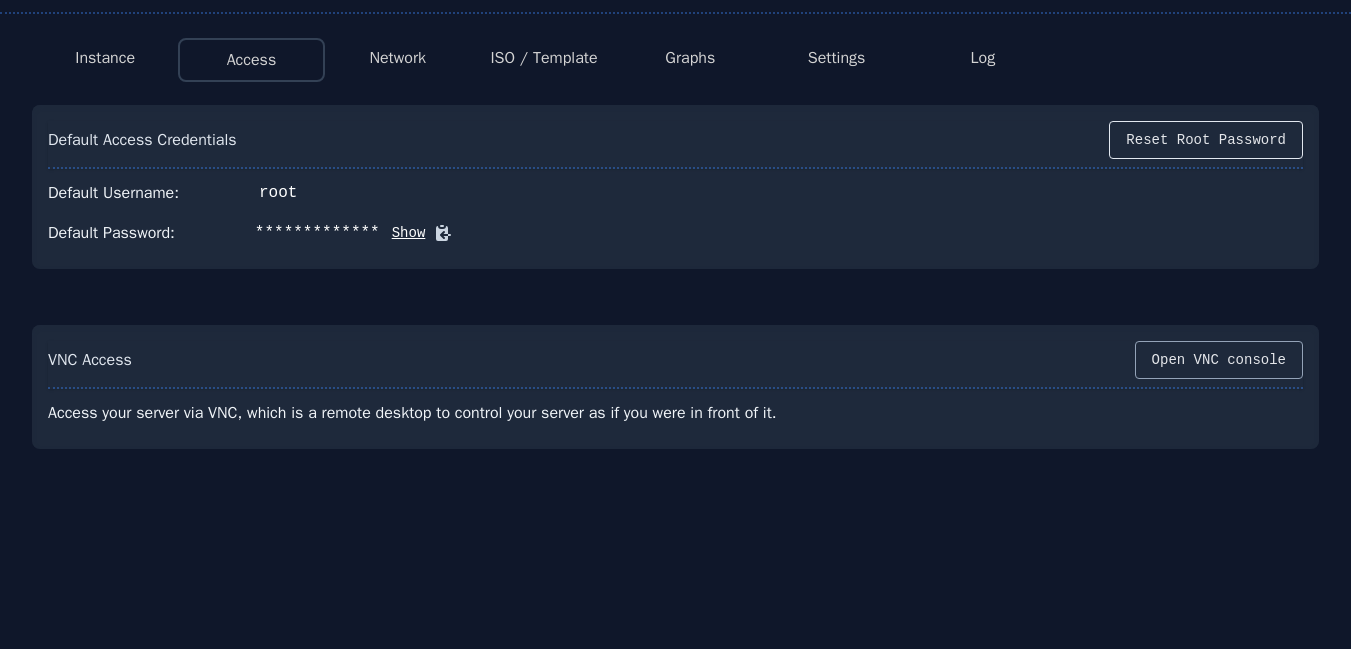 click on "Open VNC console" at bounding box center [1219, 360] 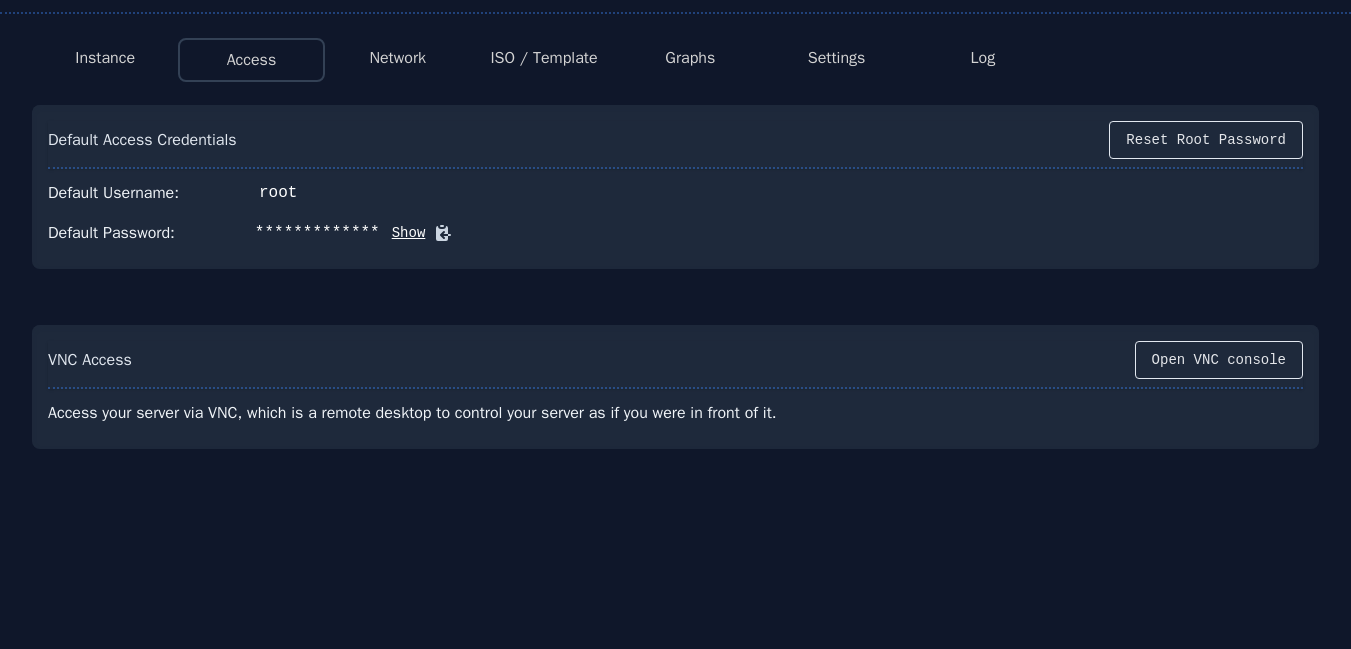 type 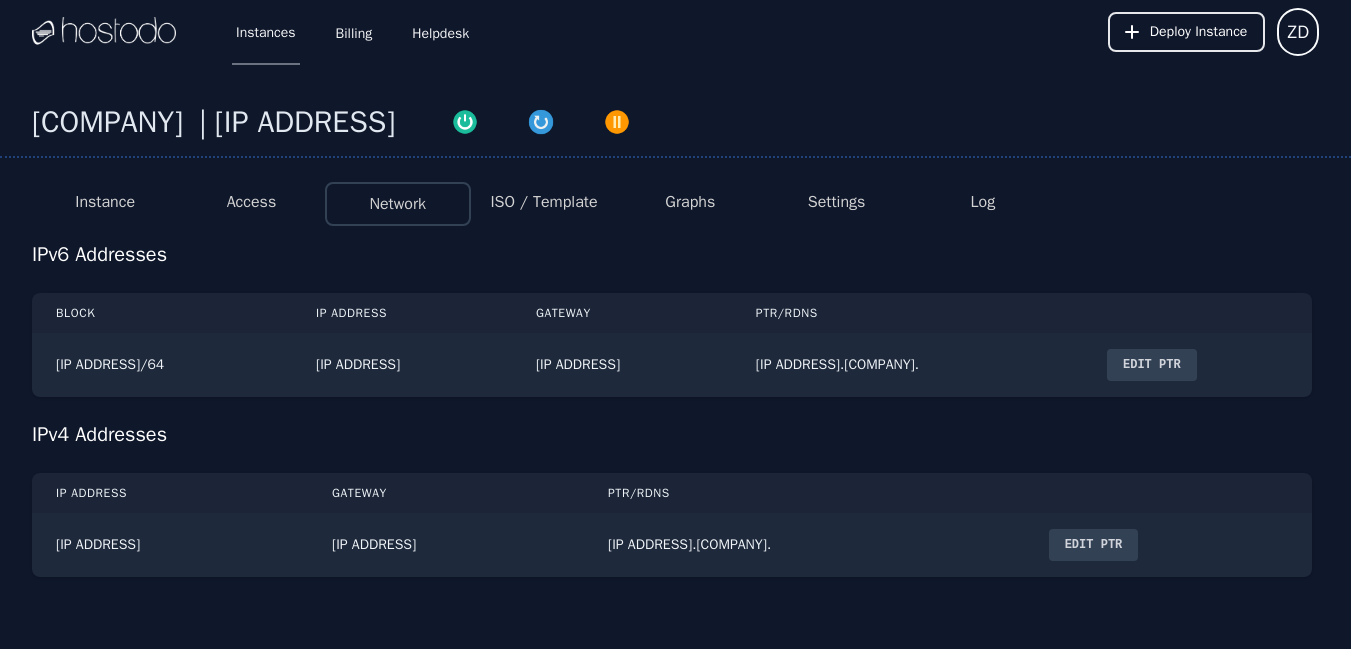 scroll, scrollTop: 0, scrollLeft: 0, axis: both 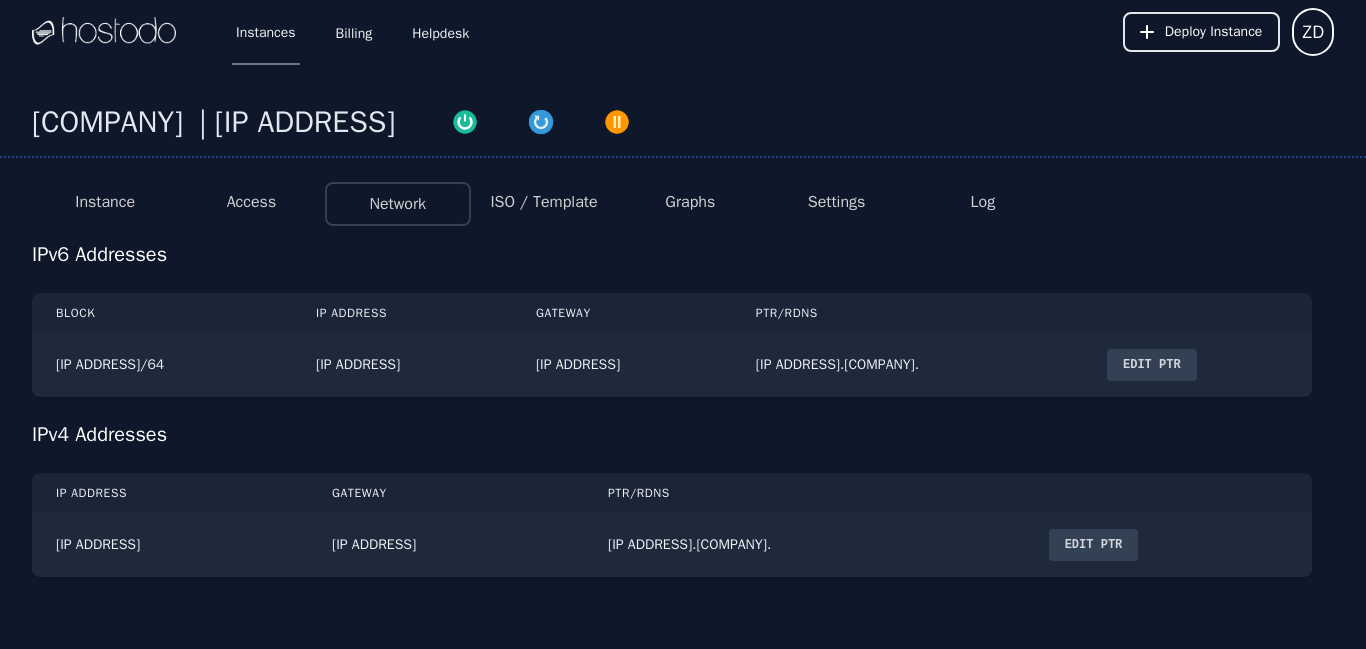 click on "ISO / Template" at bounding box center (543, 202) 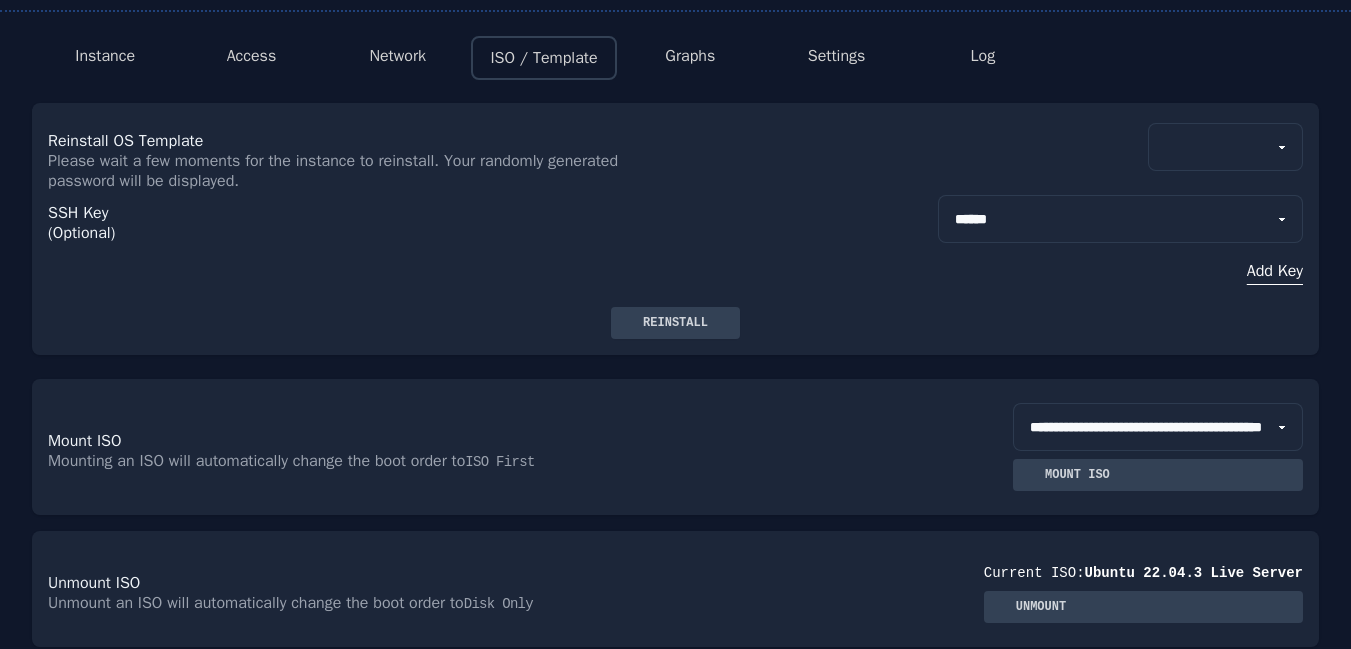 scroll, scrollTop: 344, scrollLeft: 0, axis: vertical 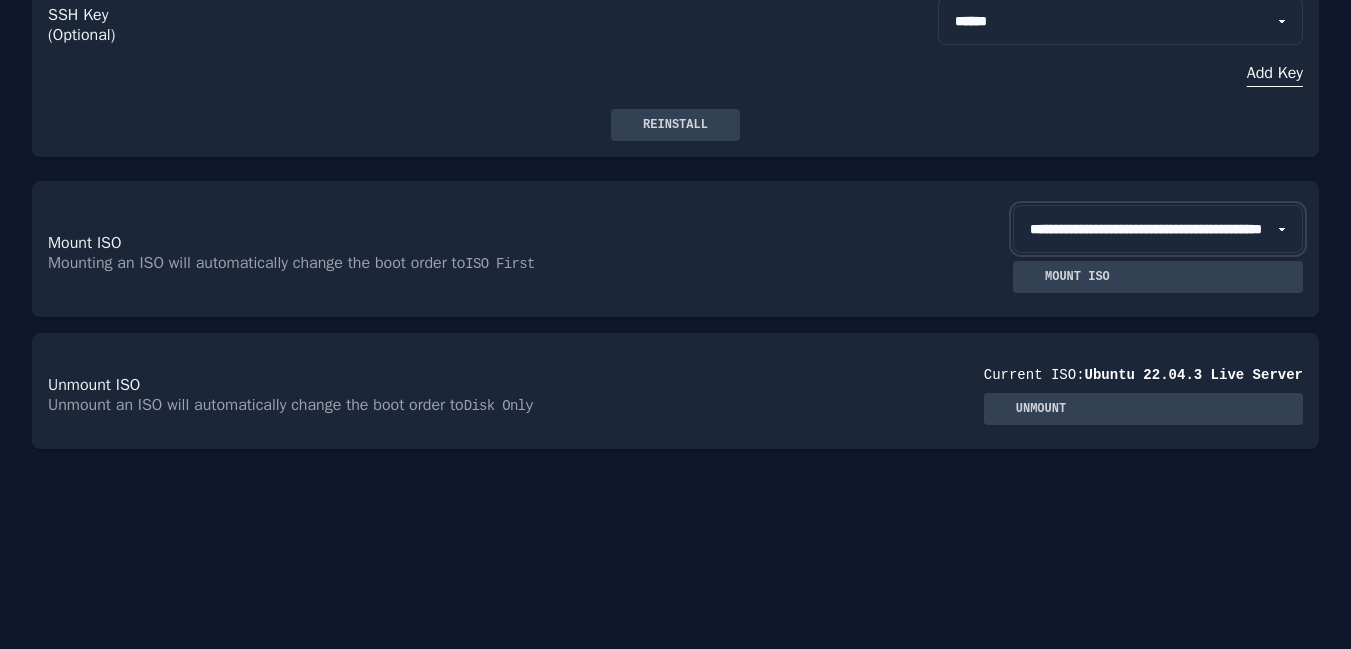 drag, startPoint x: 1223, startPoint y: 240, endPoint x: 818, endPoint y: 246, distance: 405.04443 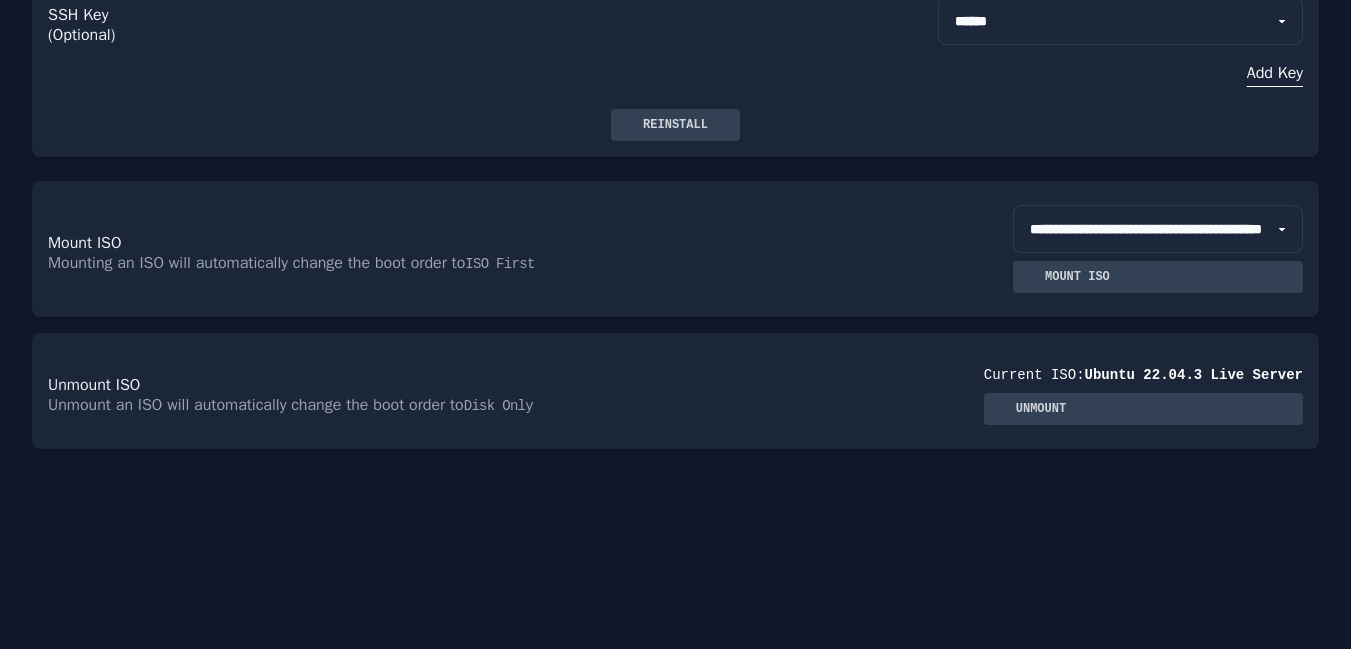 click on "Unmount" at bounding box center [1143, 409] 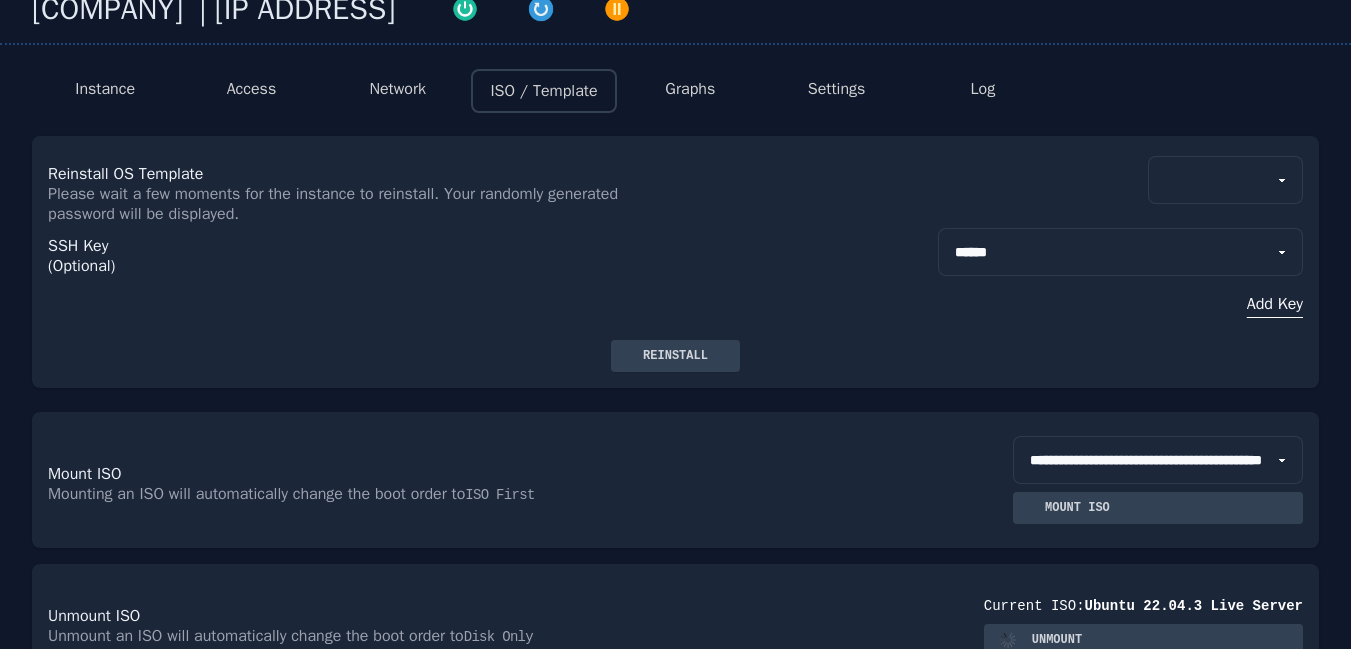 scroll, scrollTop: 0, scrollLeft: 0, axis: both 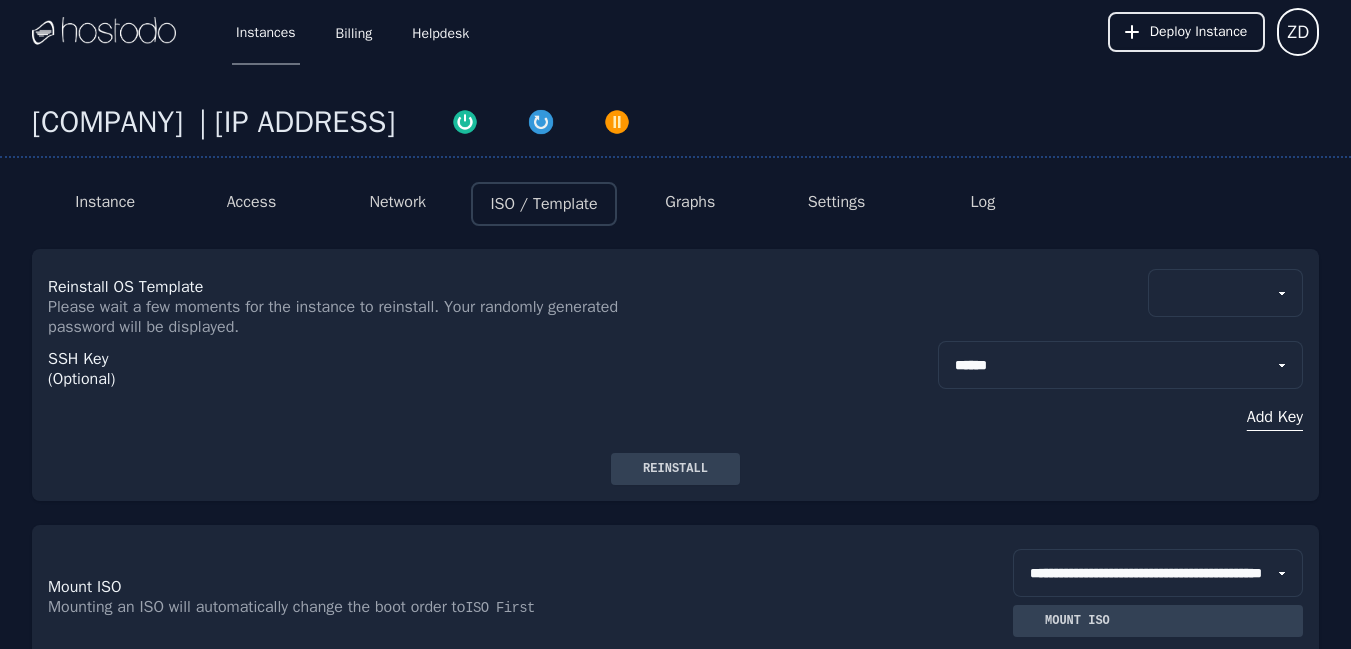type 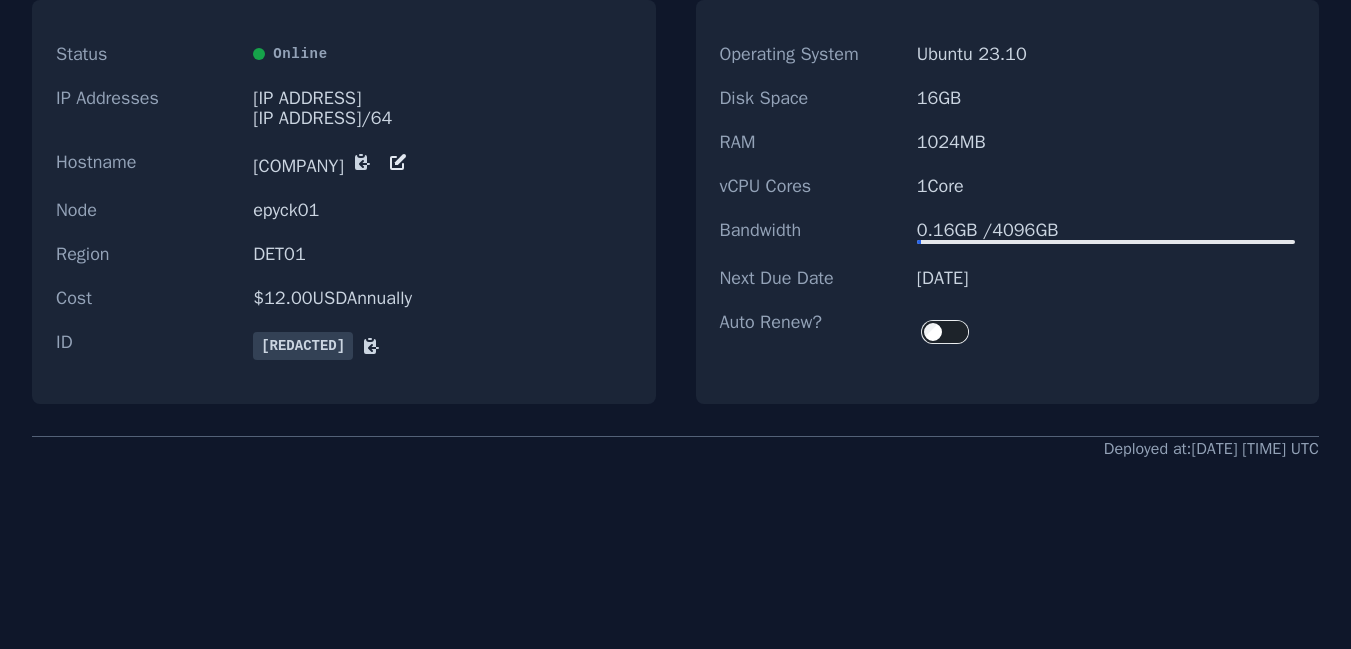 scroll, scrollTop: 0, scrollLeft: 0, axis: both 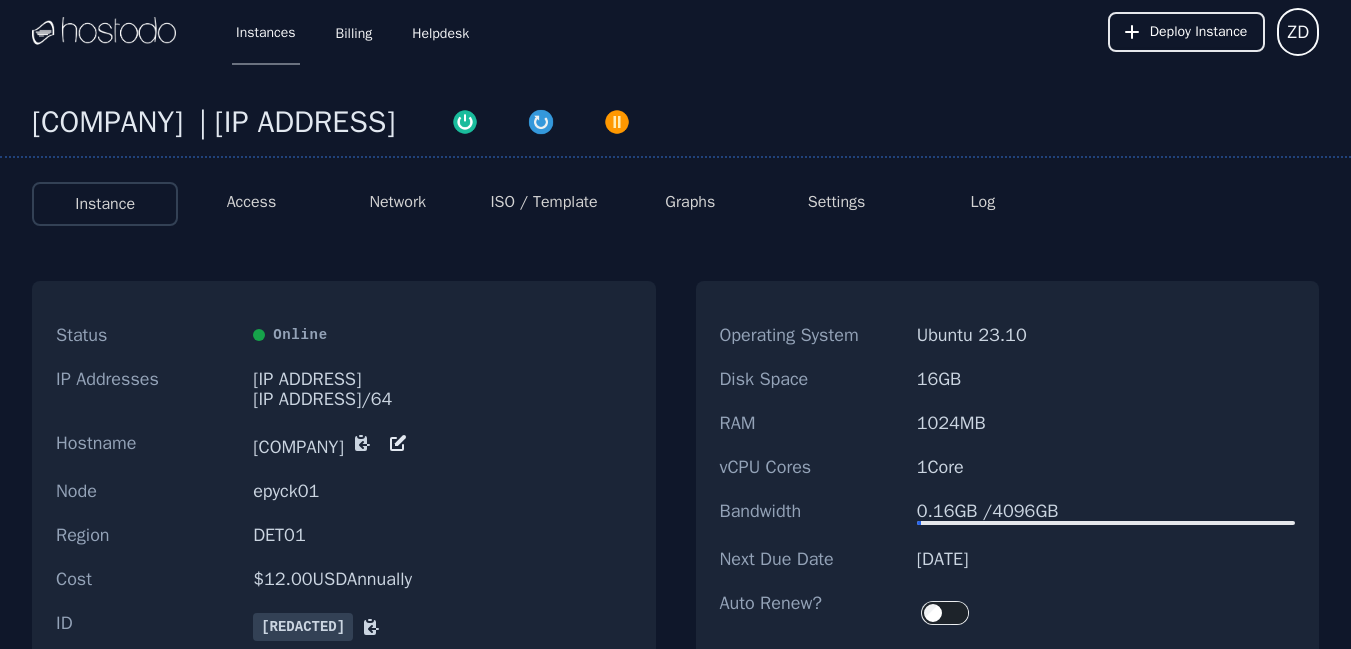click on "Log" at bounding box center (983, 202) 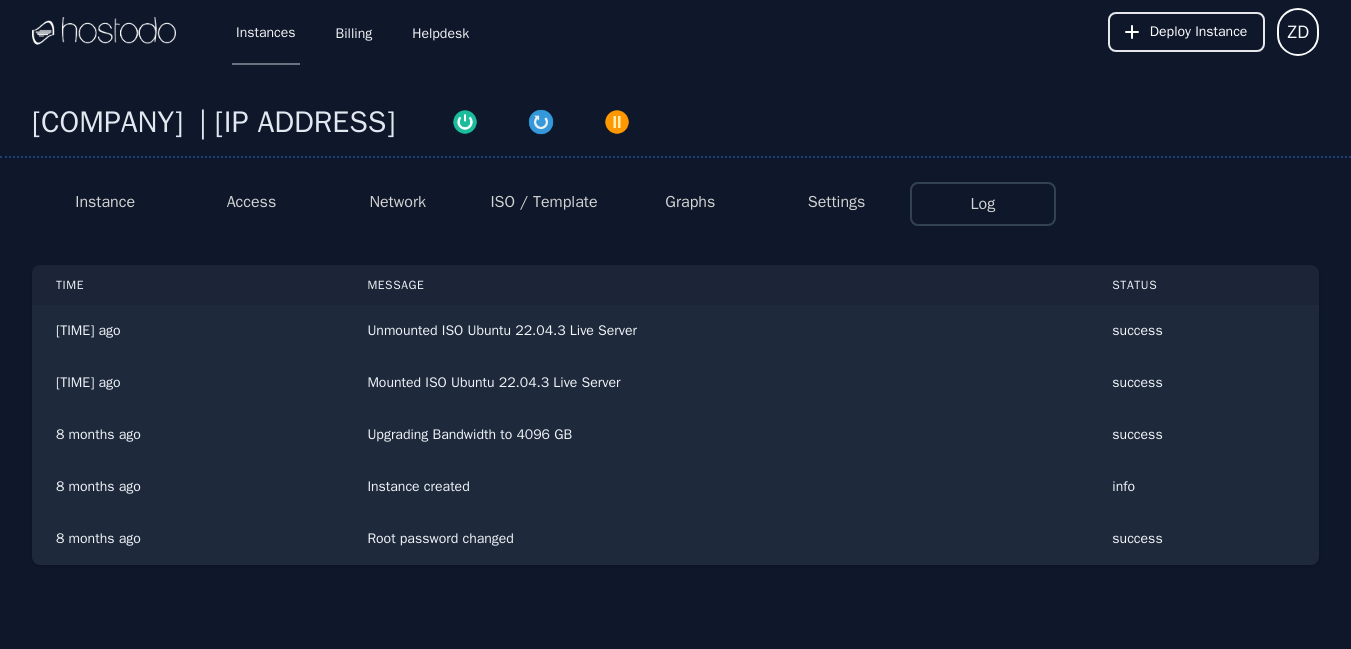 click on "Settings" at bounding box center [837, 202] 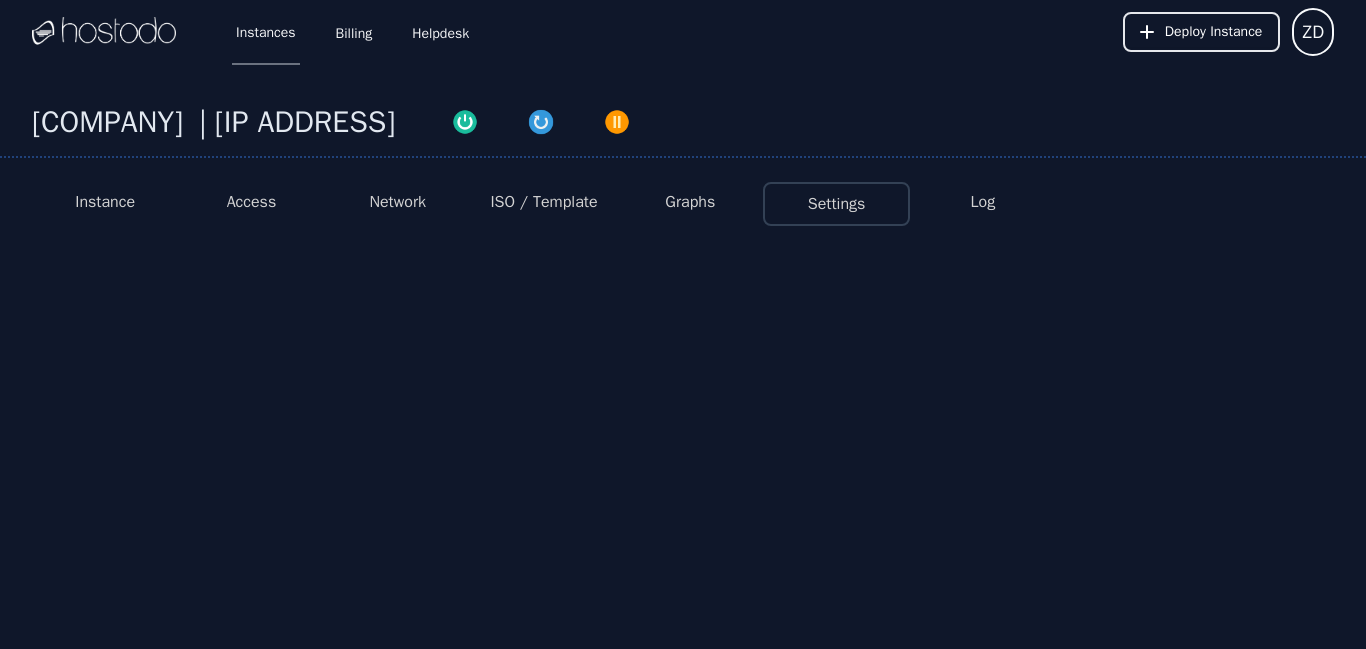 select on "***" 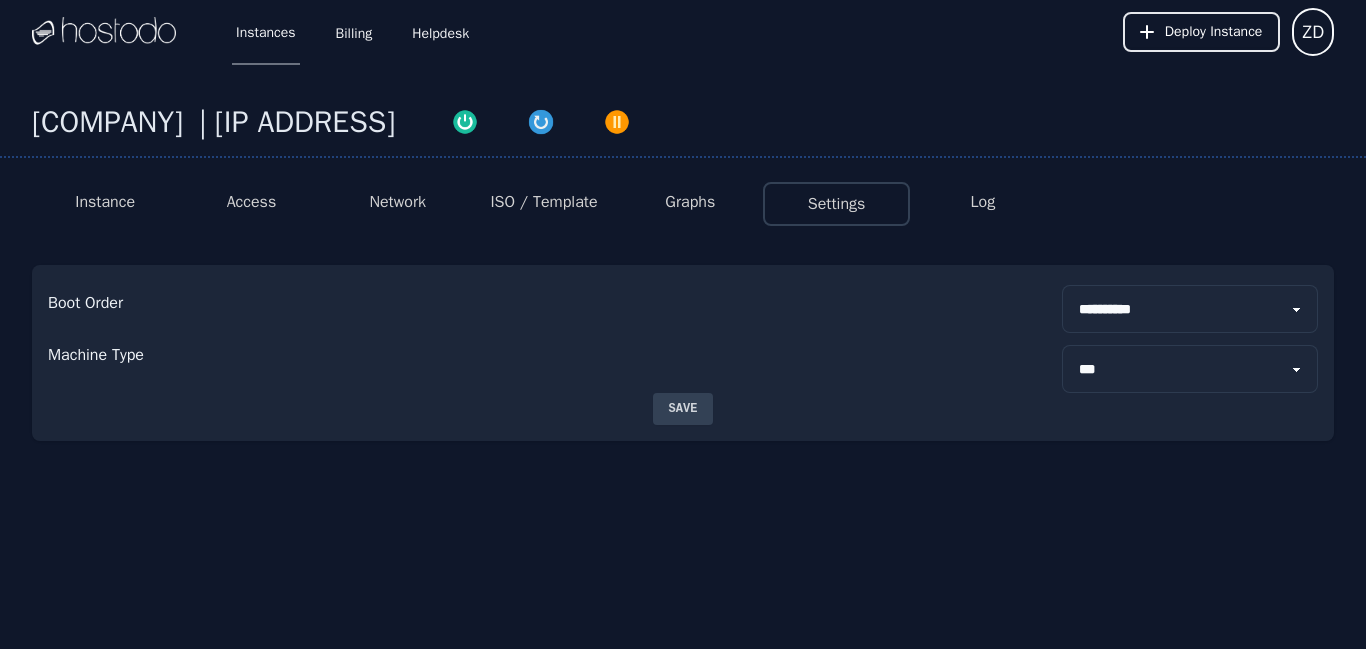 click on "Graphs" at bounding box center [690, 202] 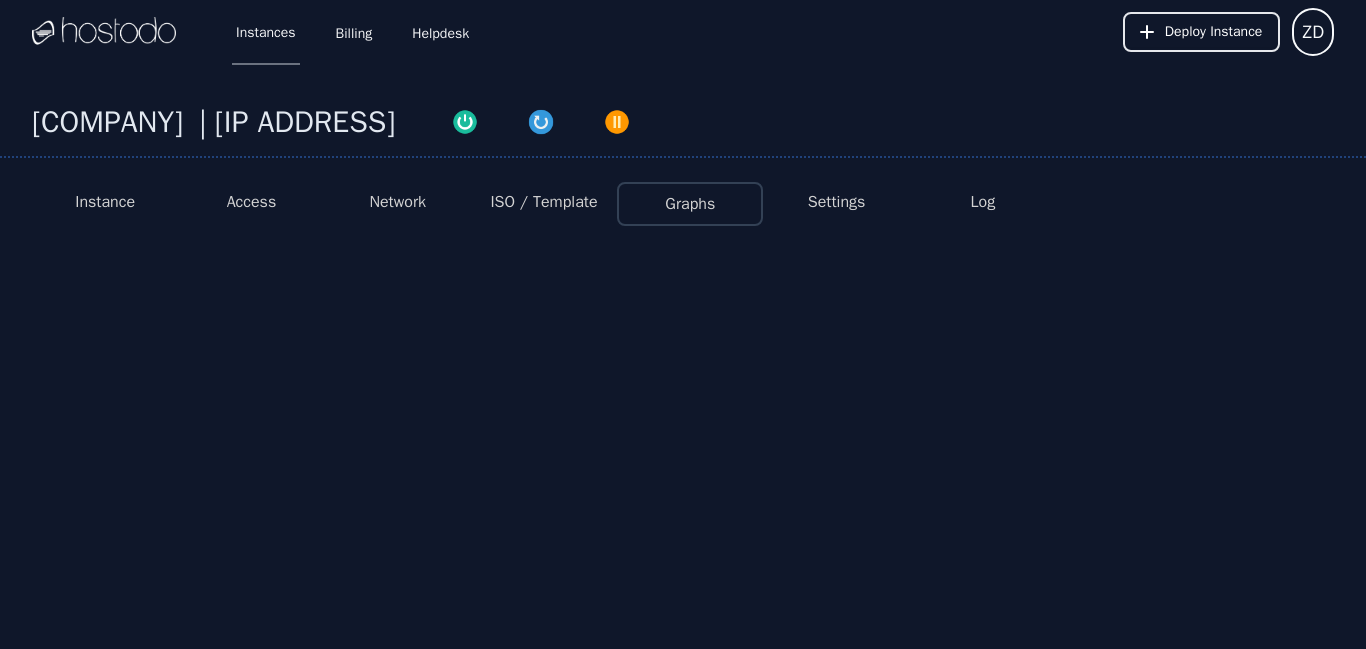 select on "***" 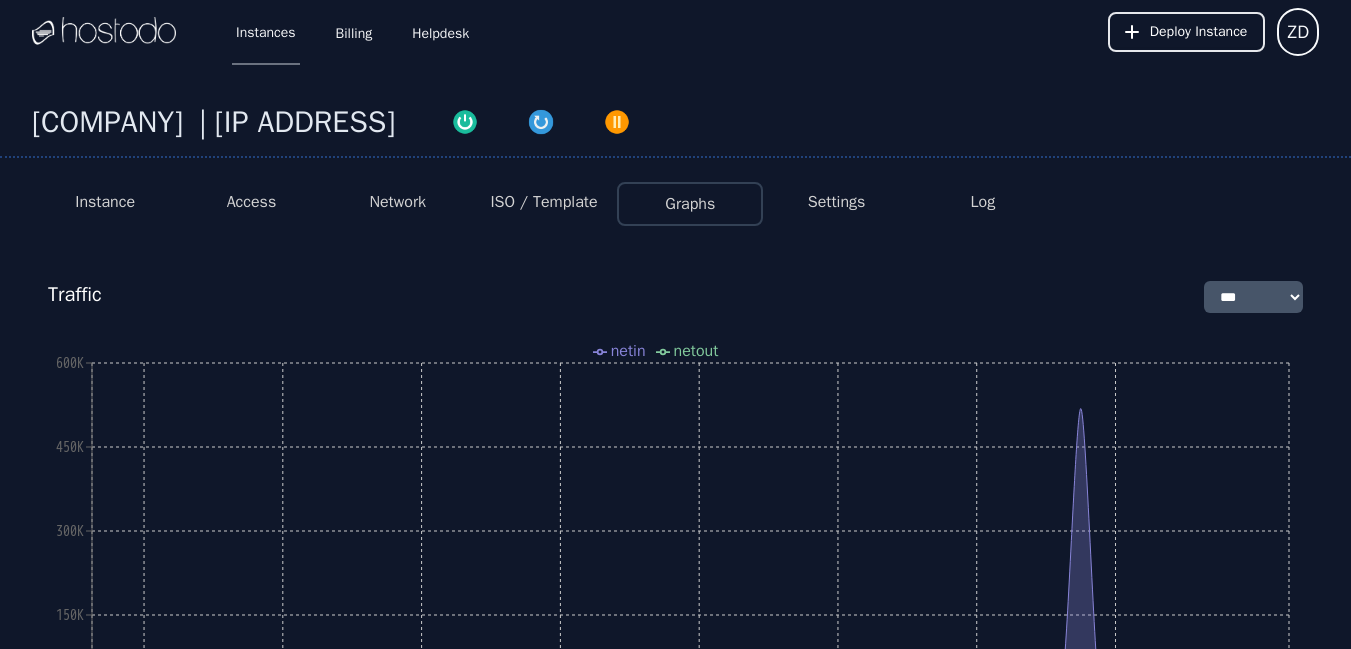 click on "Settings" at bounding box center [837, 202] 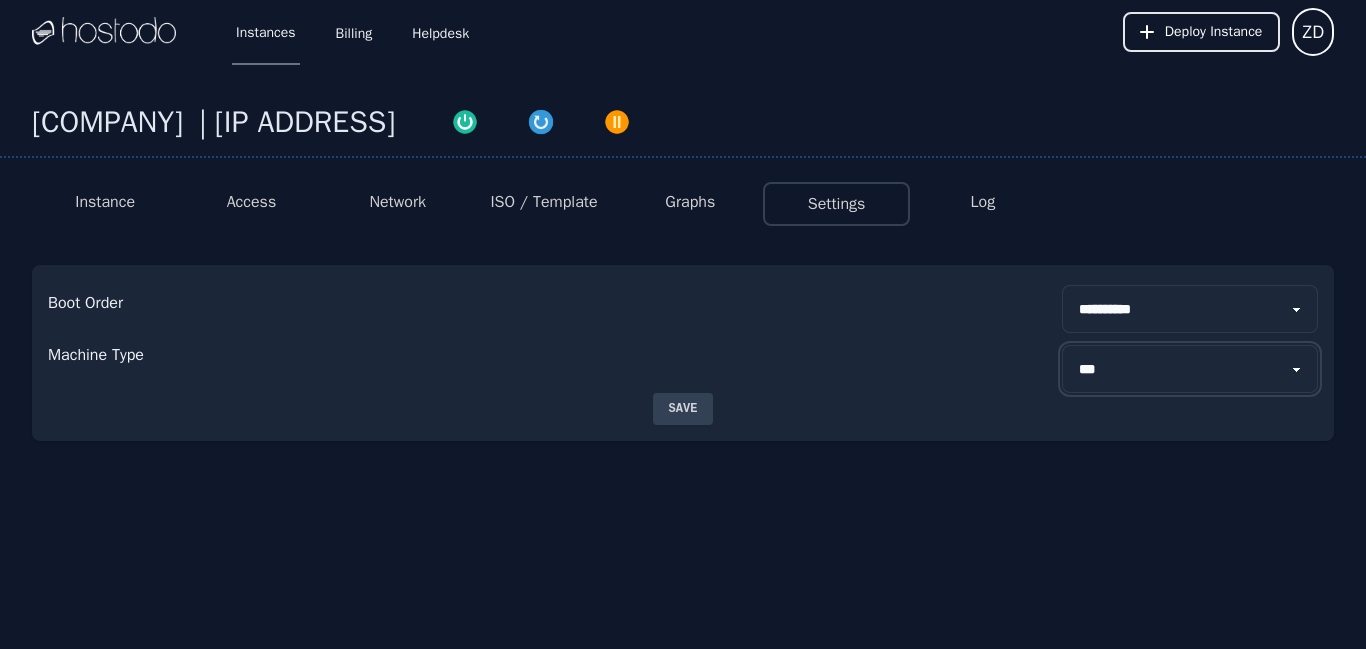 drag, startPoint x: 1091, startPoint y: 376, endPoint x: 531, endPoint y: 194, distance: 588.83276 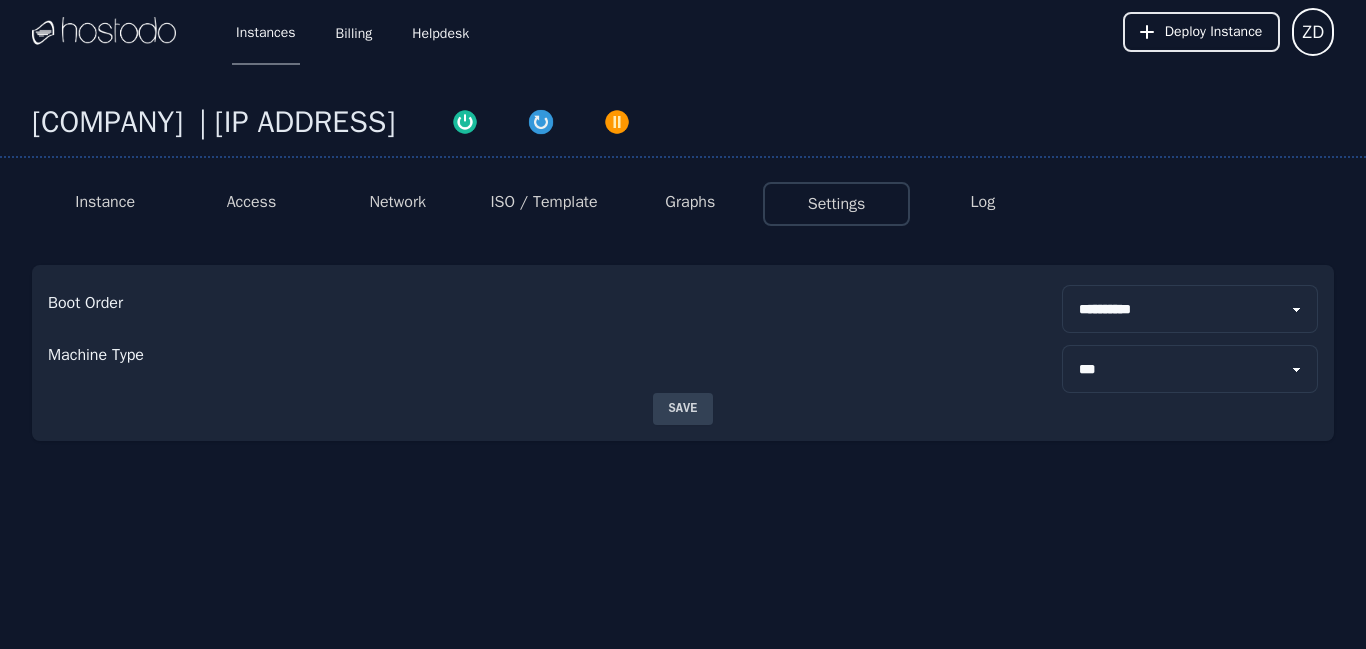 click on "ISO / Template" at bounding box center (543, 202) 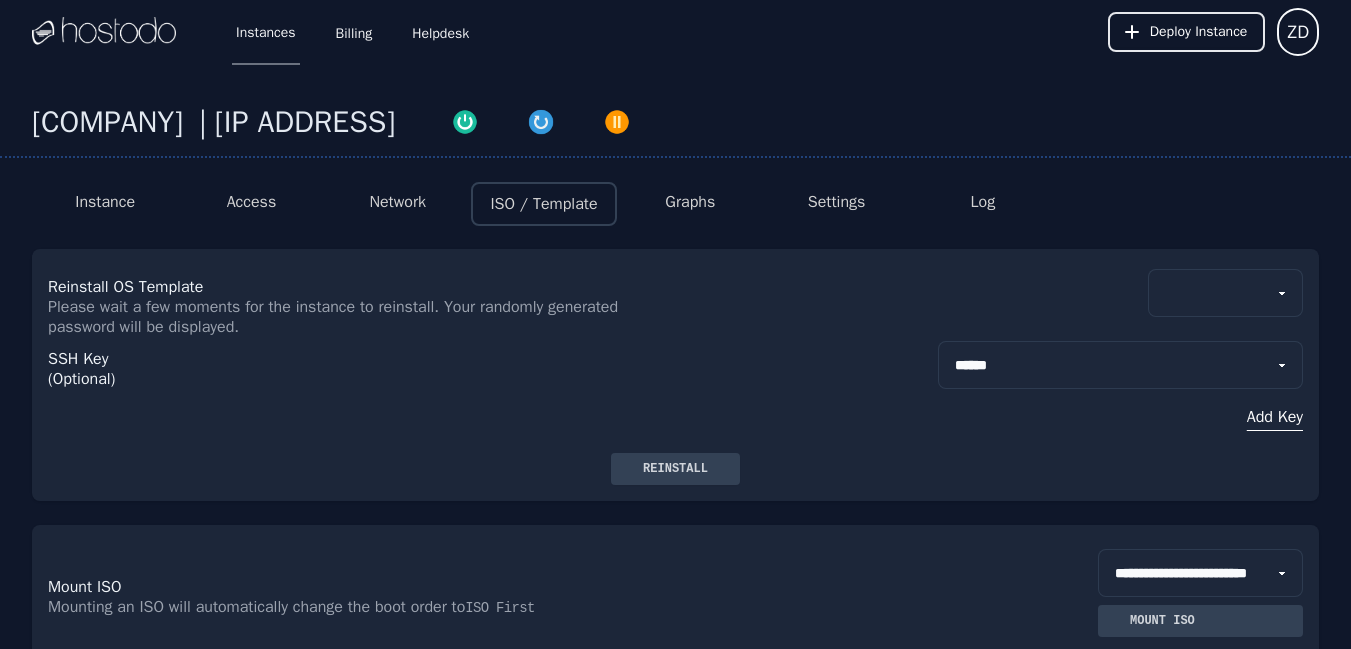 click on "Network" at bounding box center [397, 202] 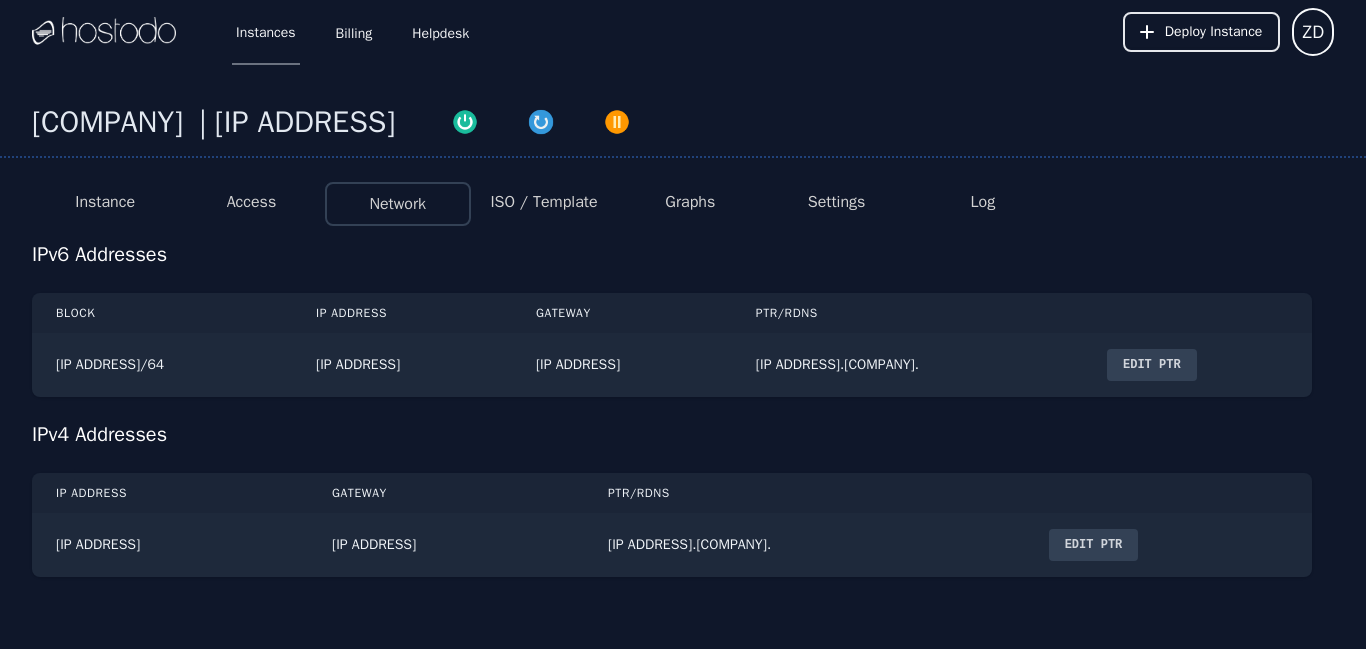 click on "Access" at bounding box center [252, 202] 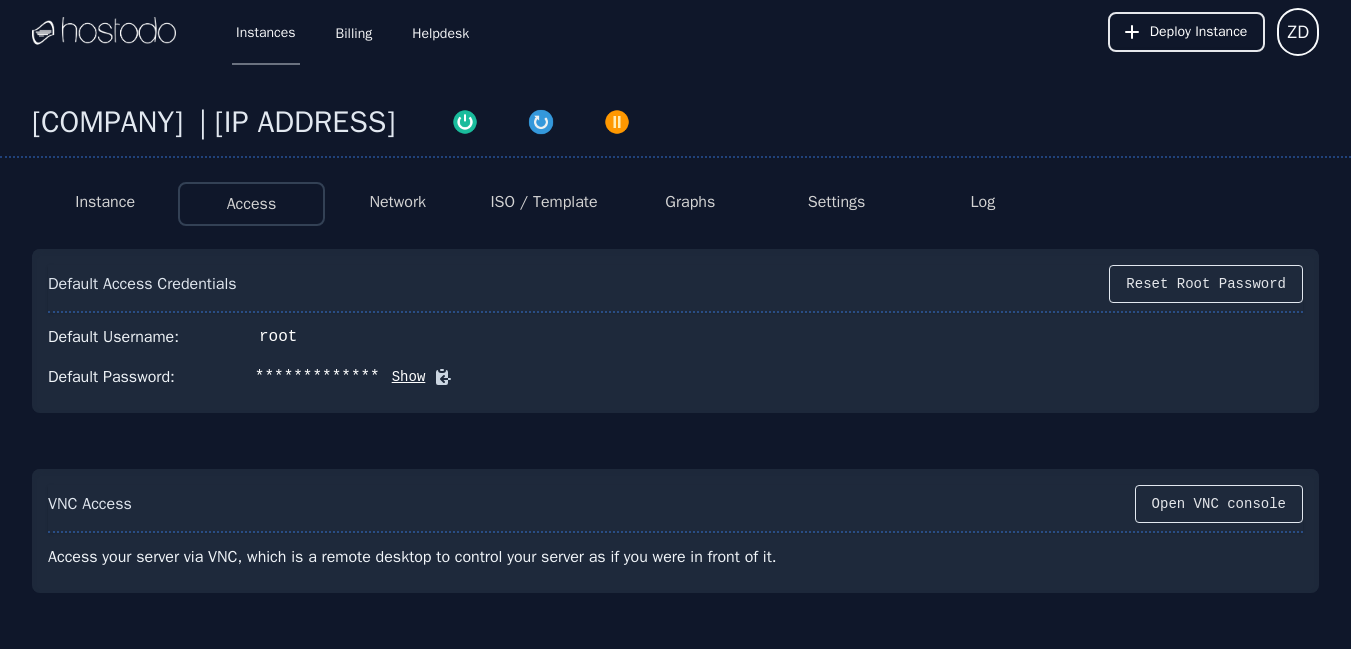 click on "Show" at bounding box center [403, 377] 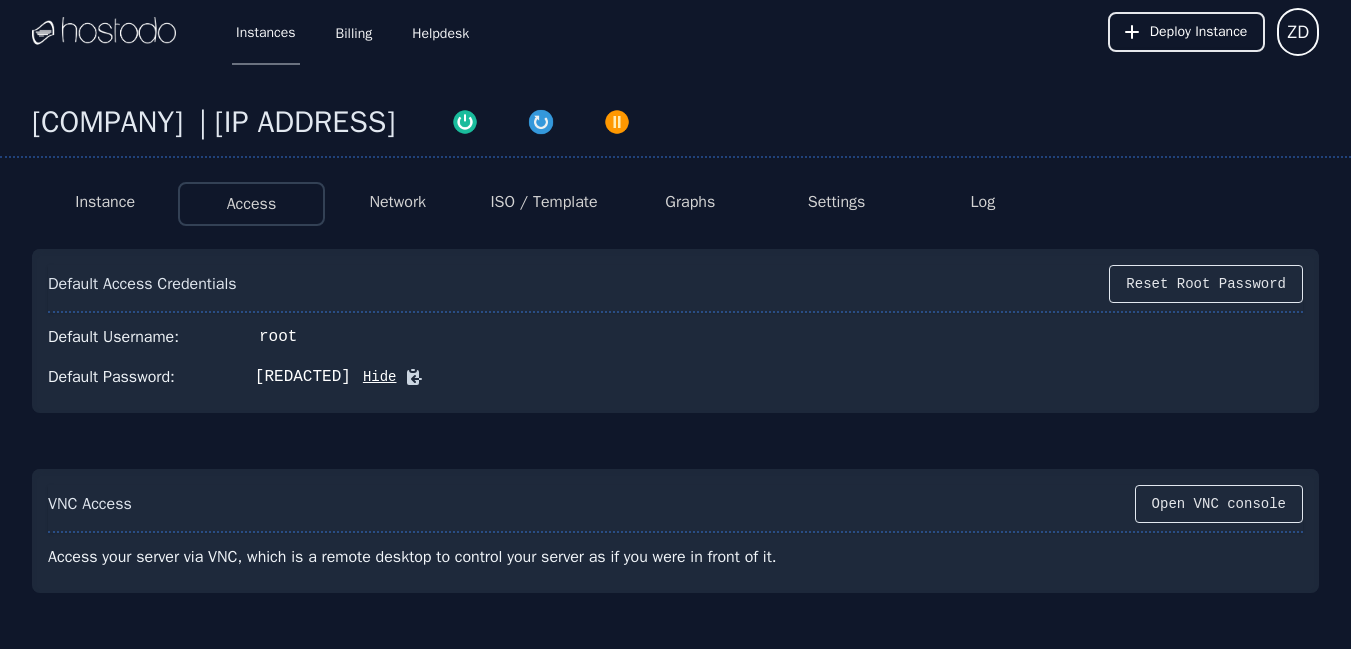 type 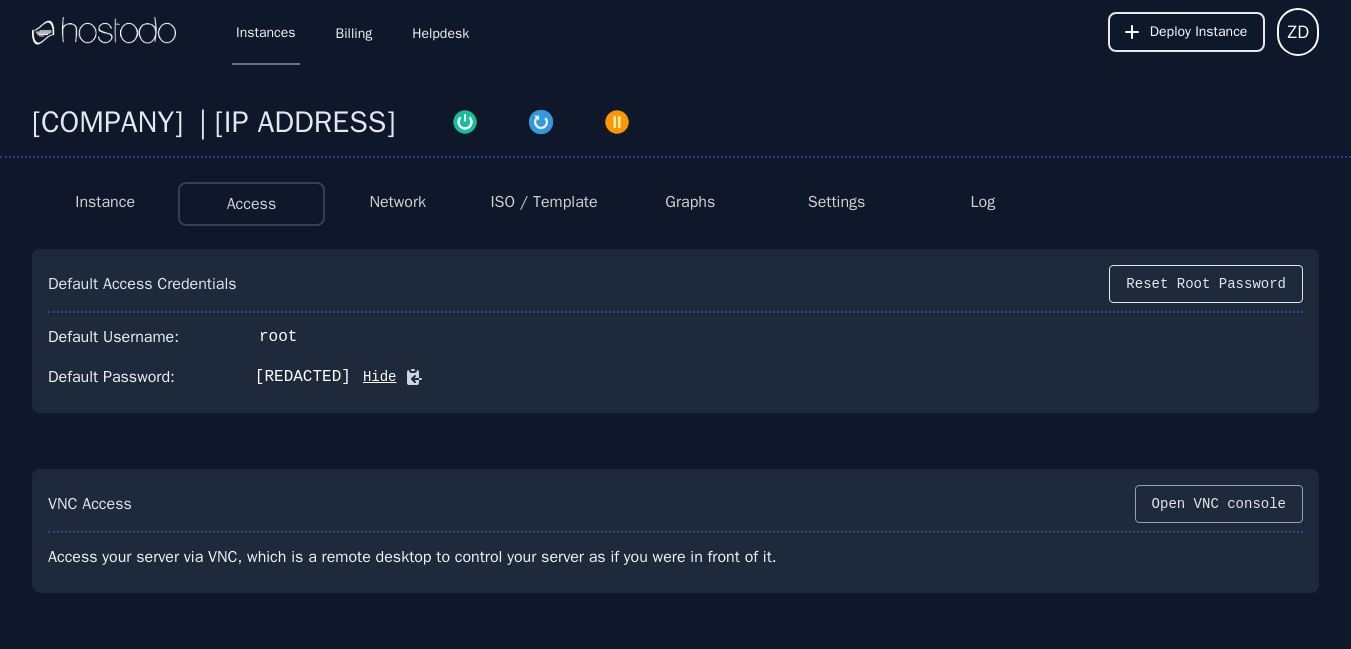 click on "Open VNC console" at bounding box center (1219, 504) 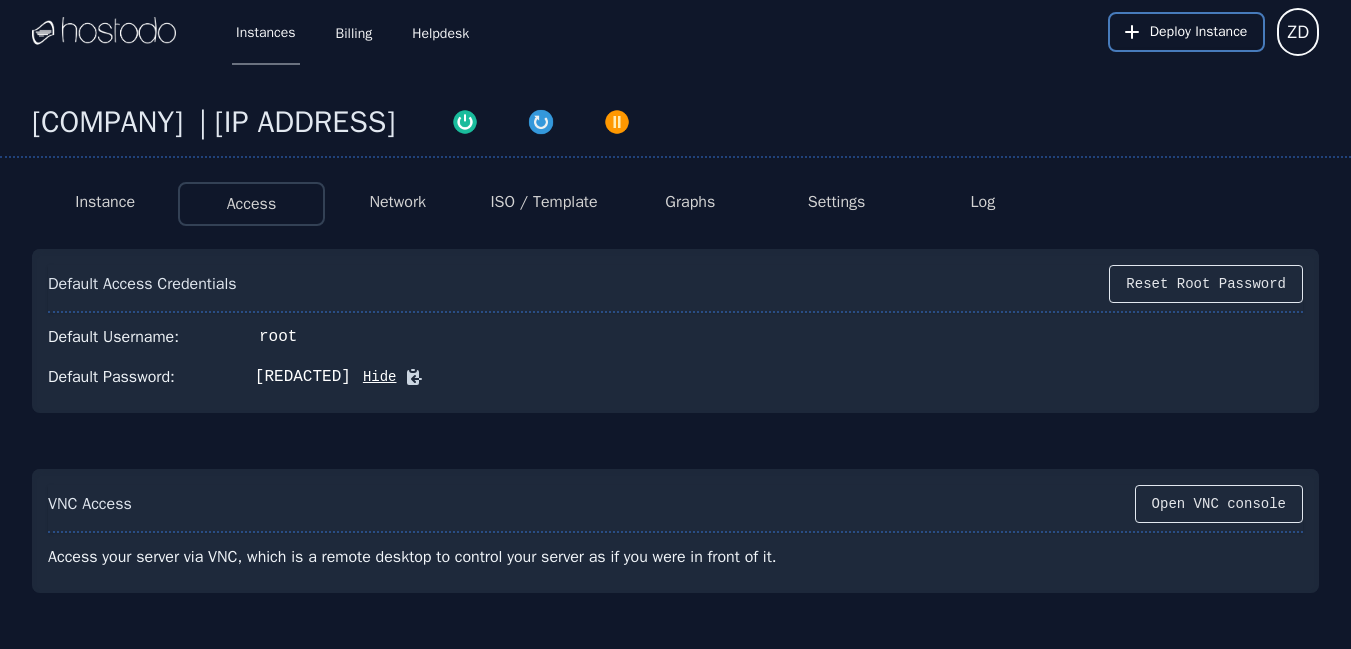 type 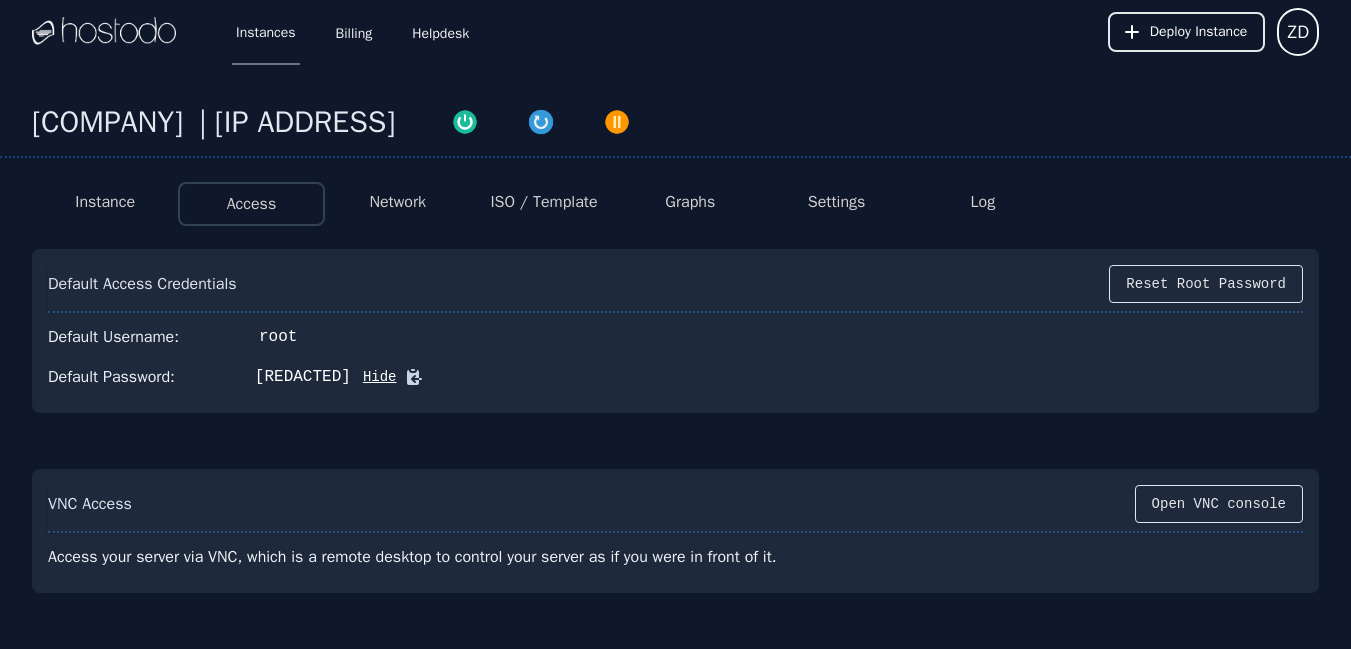 click 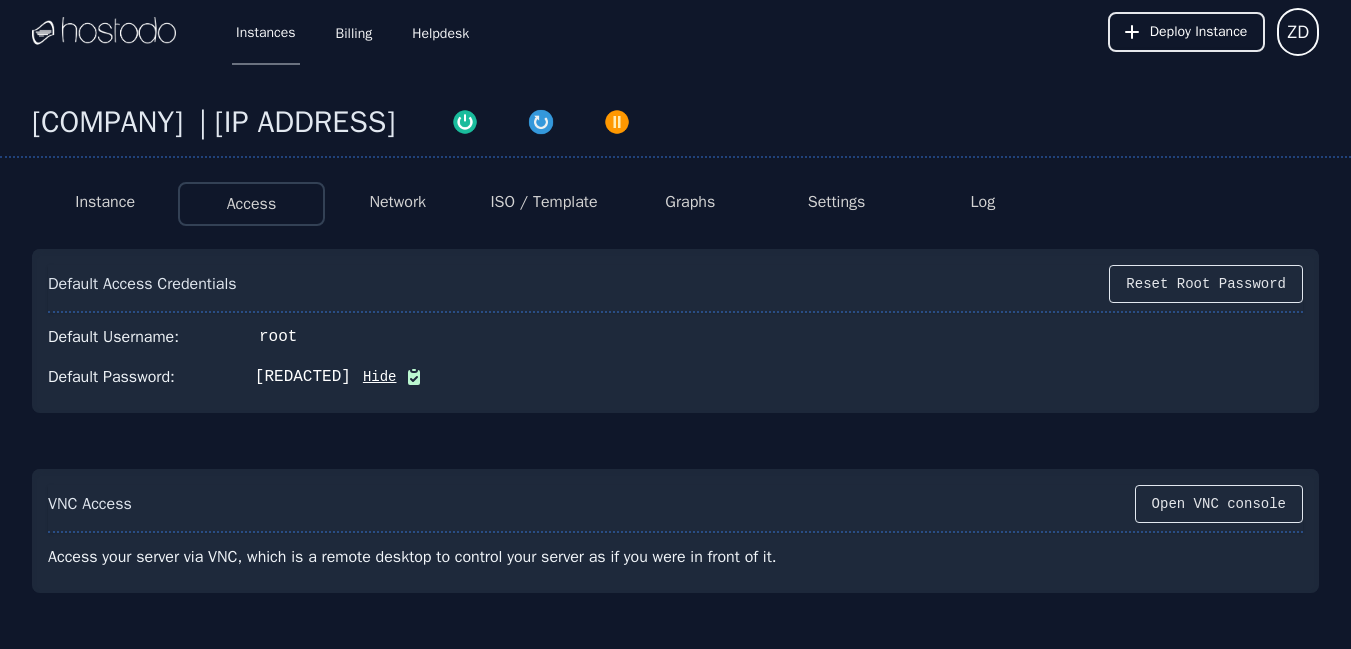 type 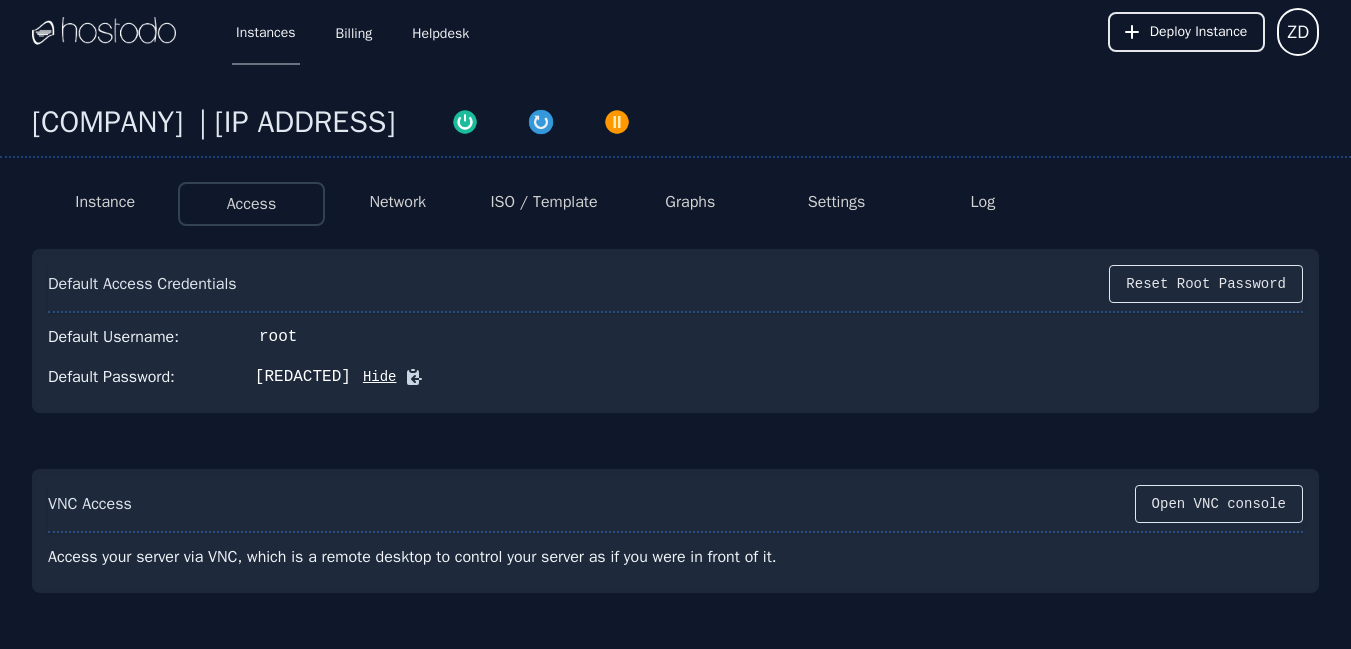 click on "Instance" at bounding box center [105, 202] 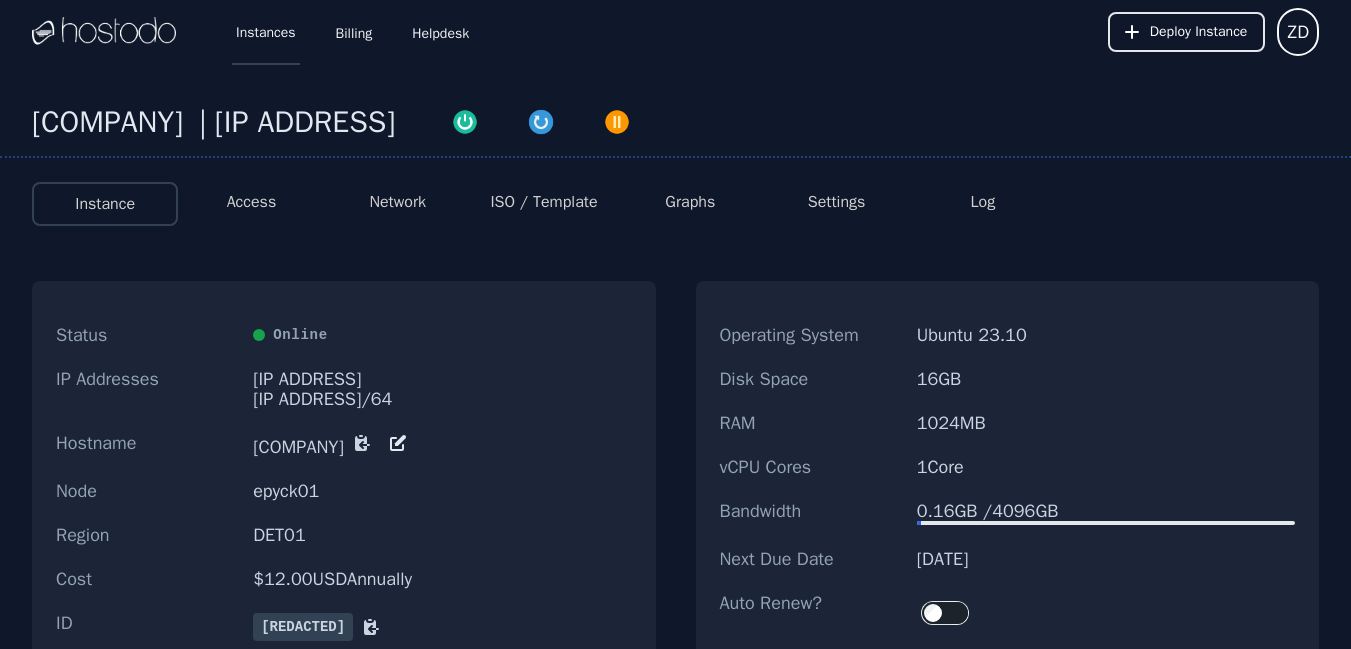 click on "Instances" at bounding box center (266, 32) 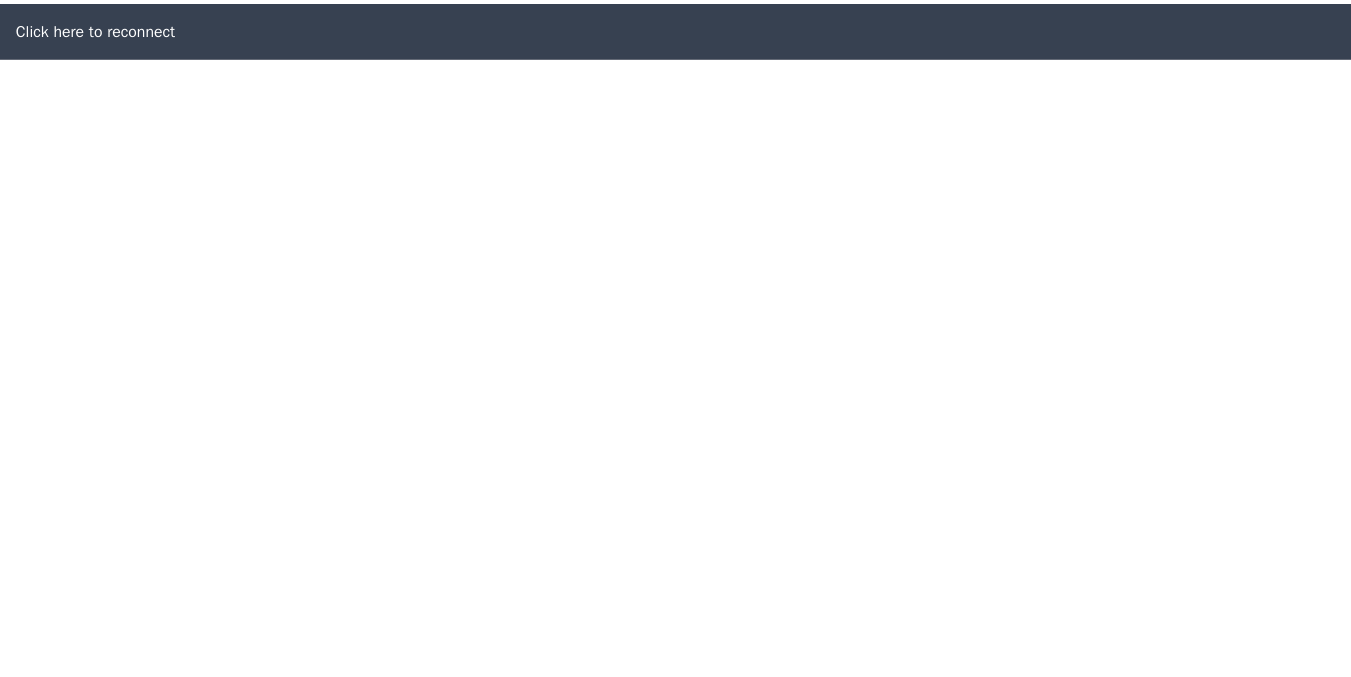 scroll, scrollTop: 56, scrollLeft: 0, axis: vertical 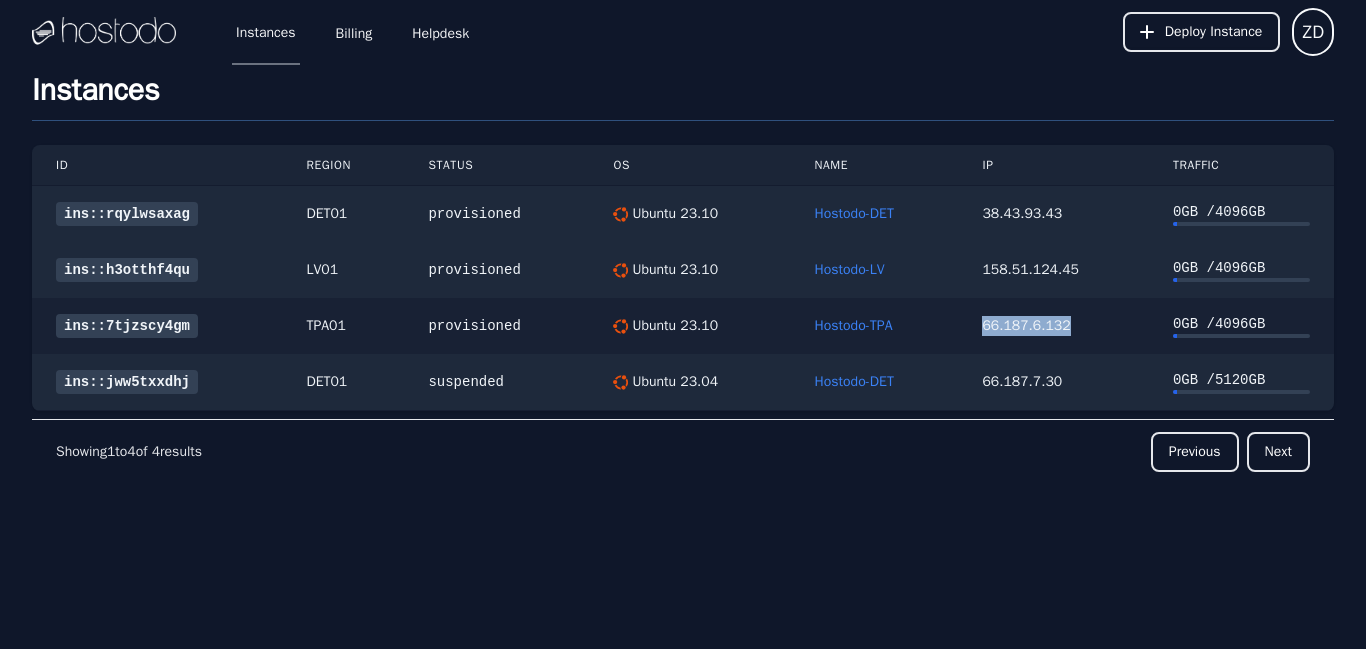 drag, startPoint x: 978, startPoint y: 325, endPoint x: 1073, endPoint y: 322, distance: 95.047356 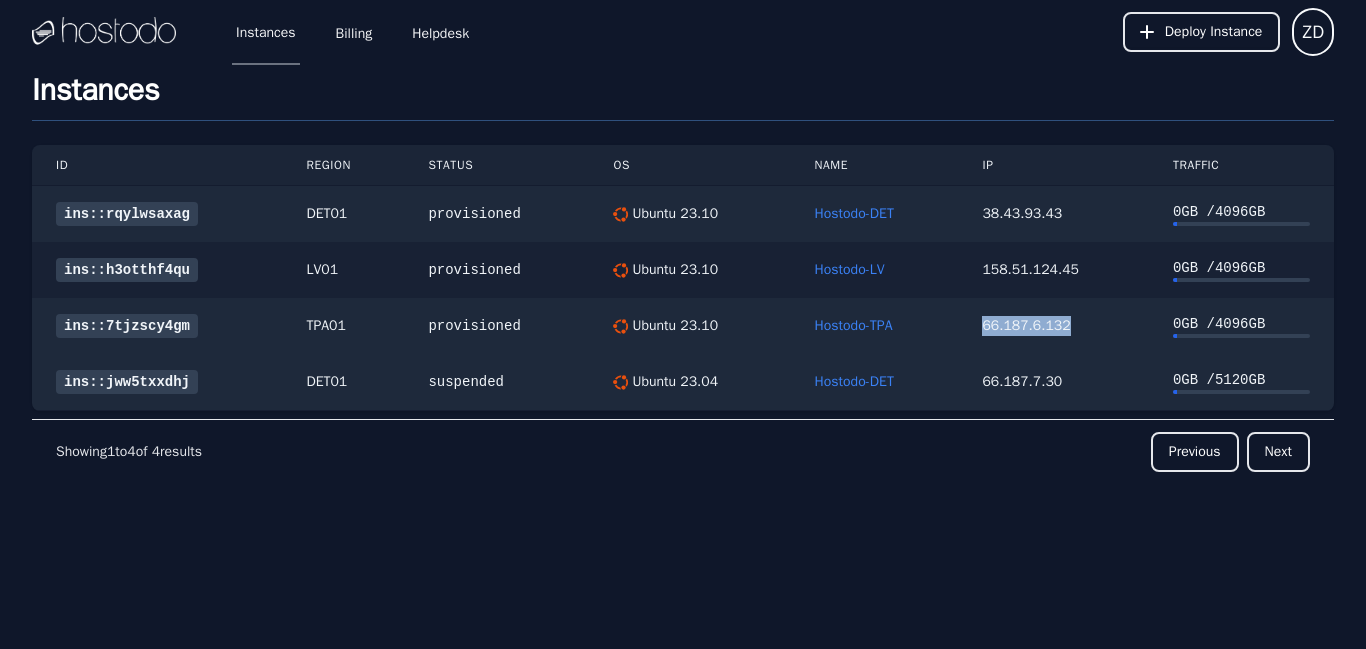 click on "ins::h3otthf4qu" at bounding box center [127, 270] 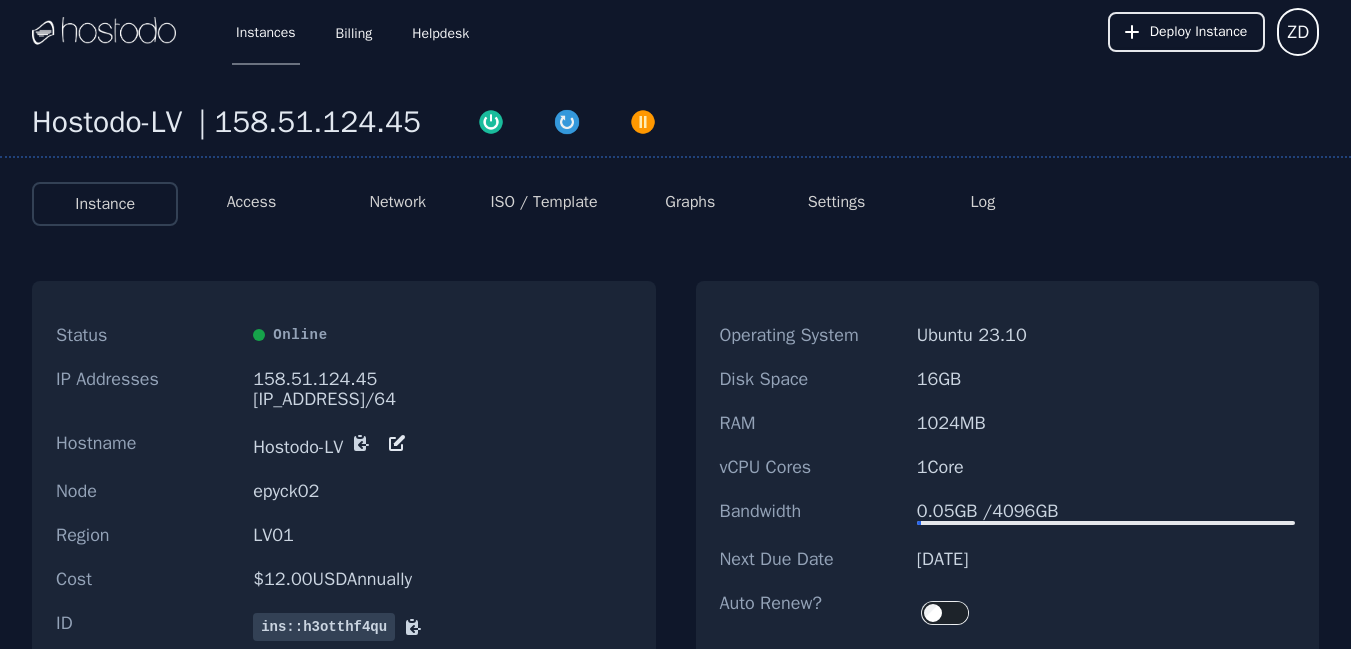 scroll, scrollTop: 0, scrollLeft: 0, axis: both 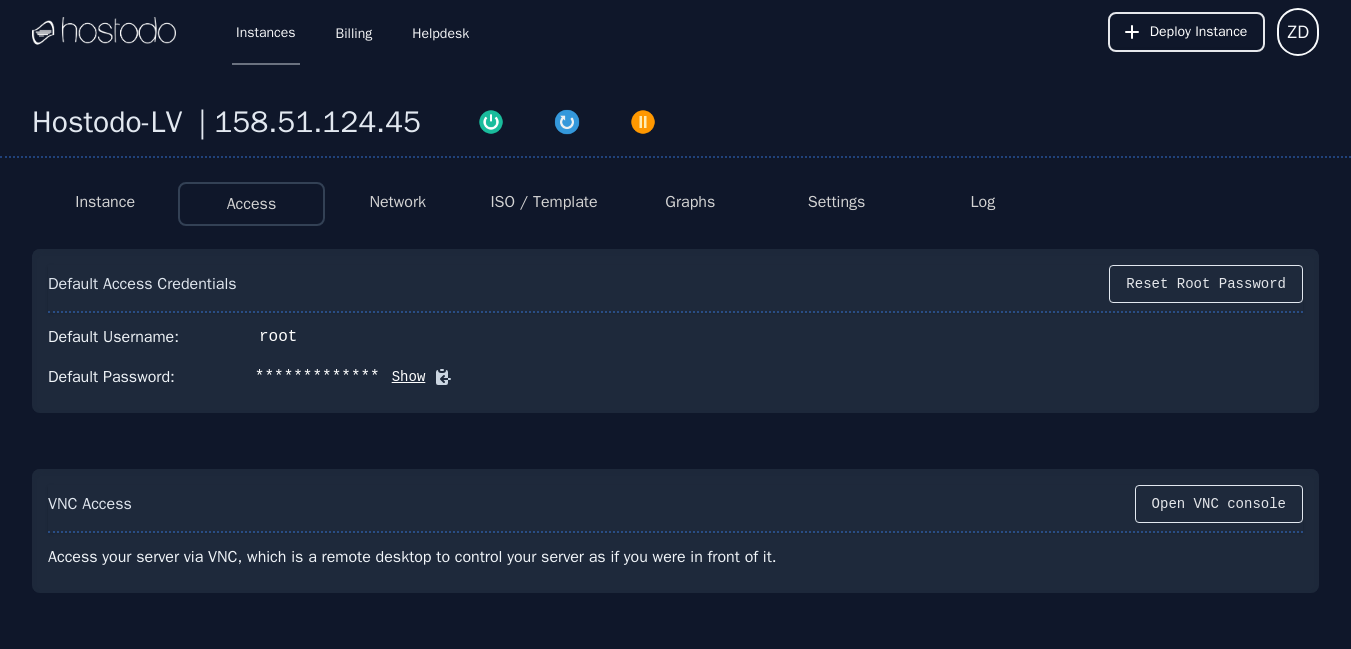 click on "Network" at bounding box center (397, 202) 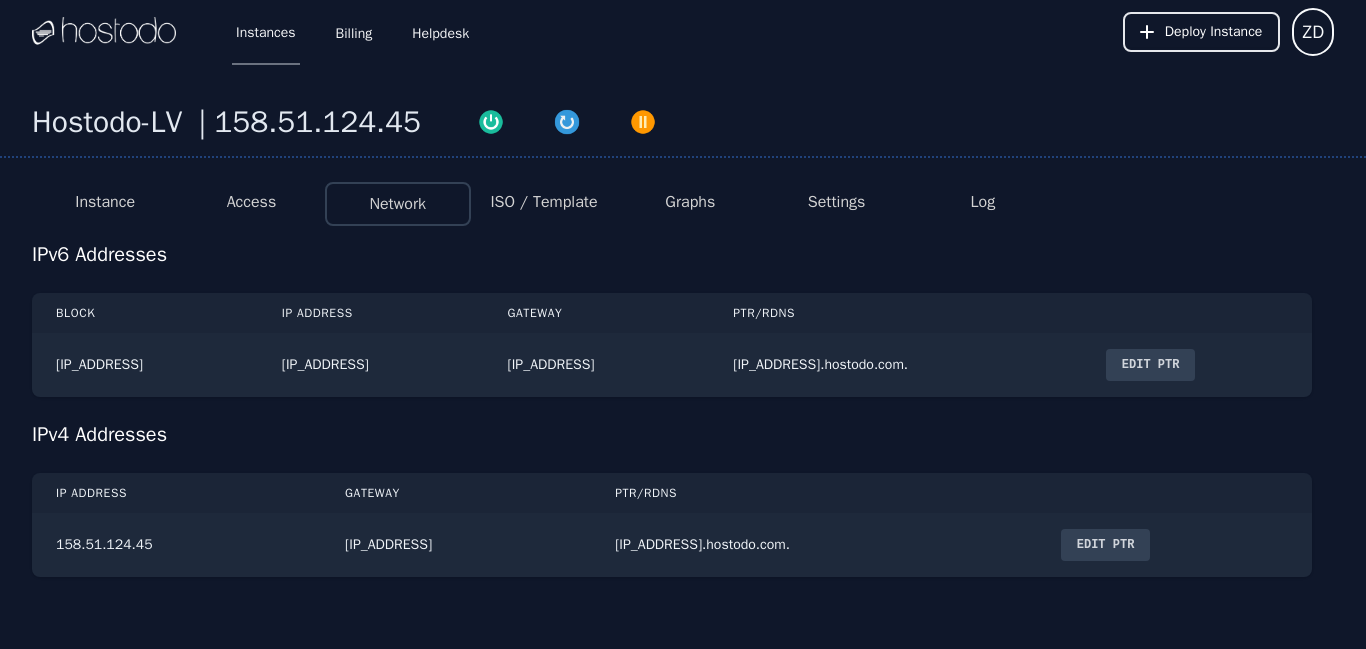 click on "ISO / Template" at bounding box center [543, 202] 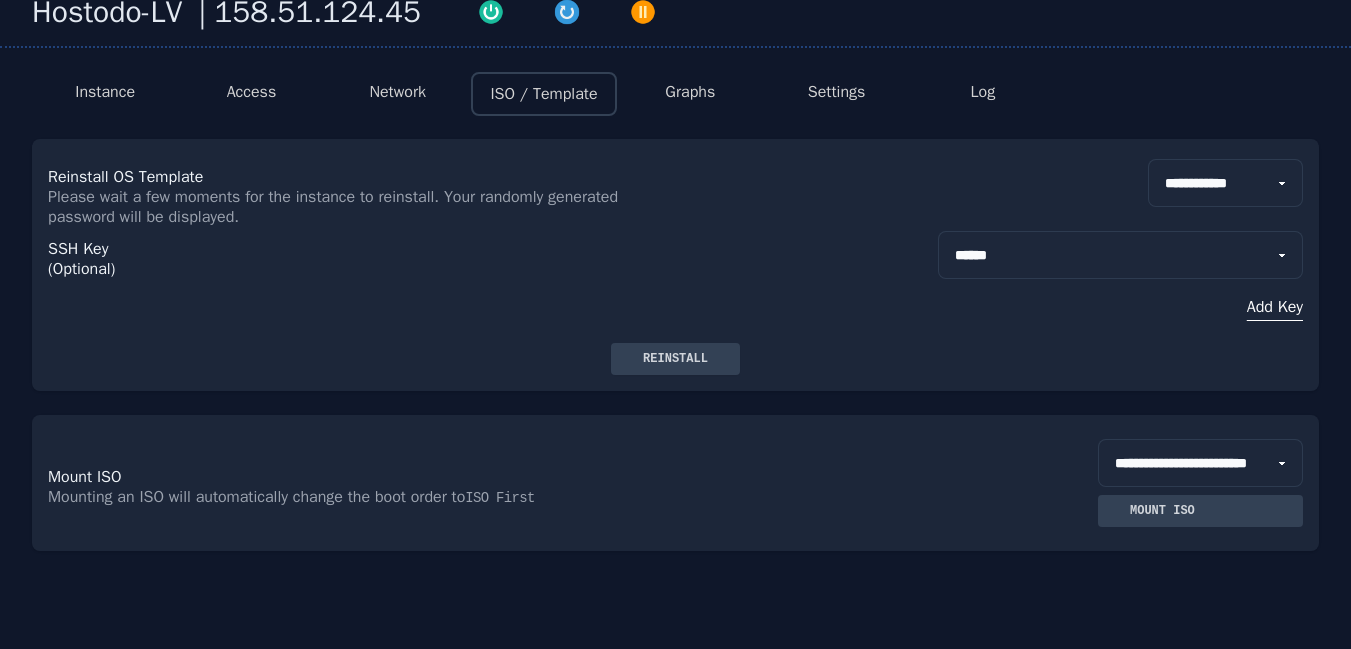 scroll, scrollTop: 0, scrollLeft: 0, axis: both 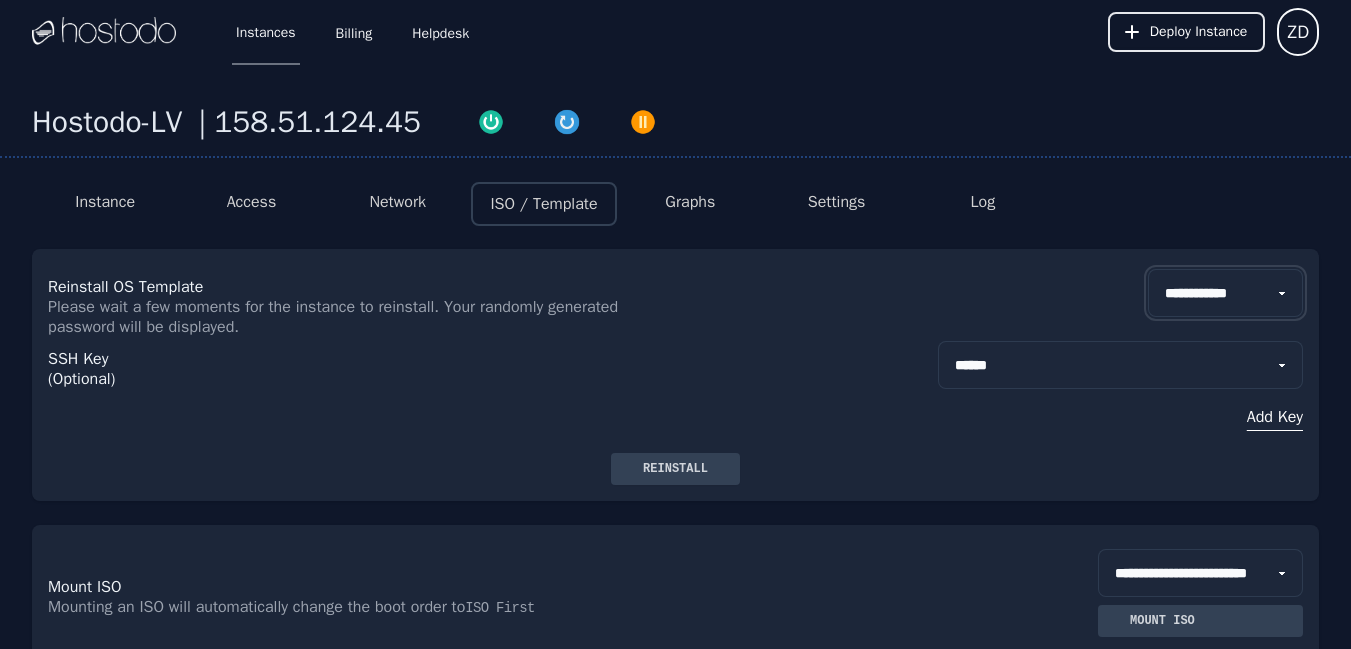click on "**********" at bounding box center [1225, 293] 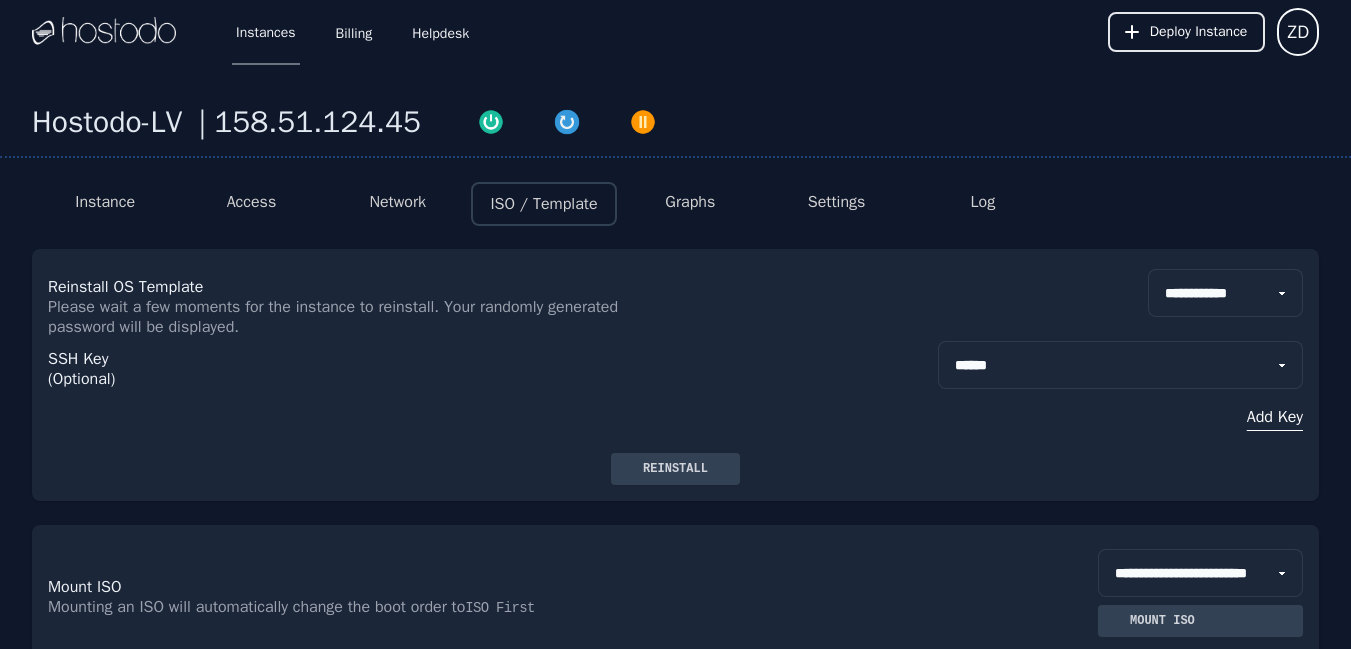 click on "Graphs" at bounding box center [690, 202] 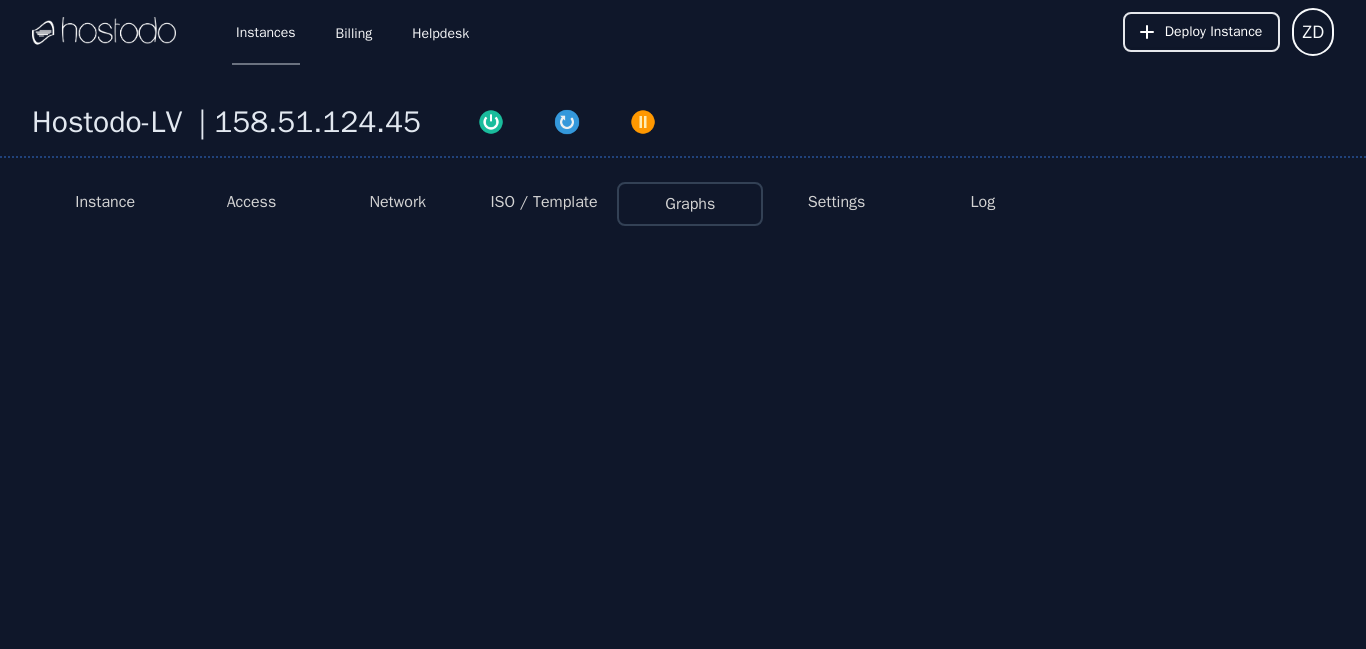select on "***" 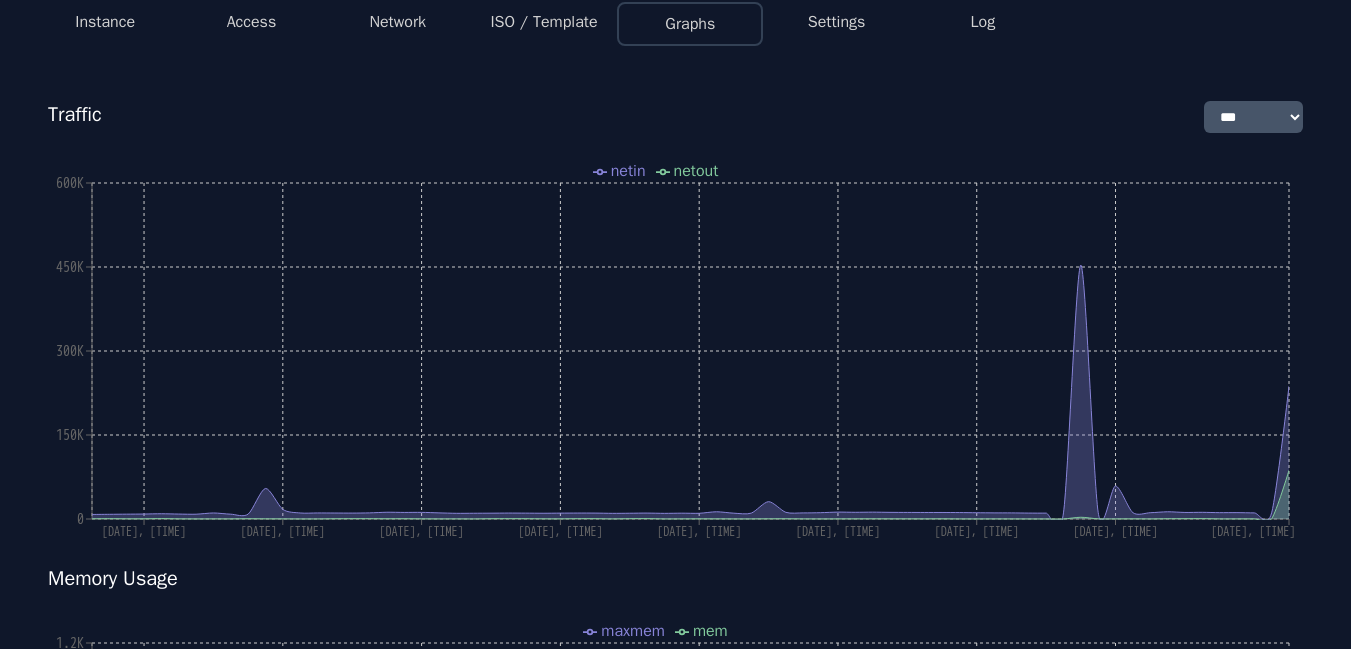 scroll, scrollTop: 0, scrollLeft: 0, axis: both 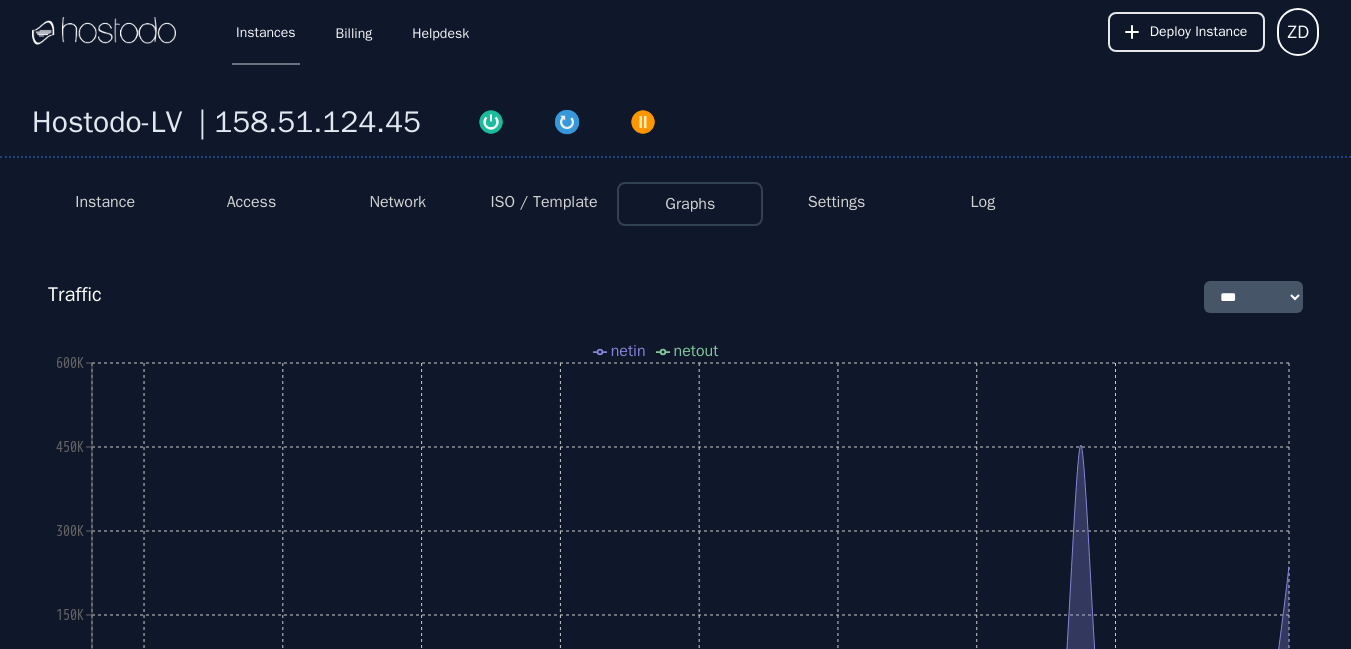 click on "Settings" at bounding box center (837, 202) 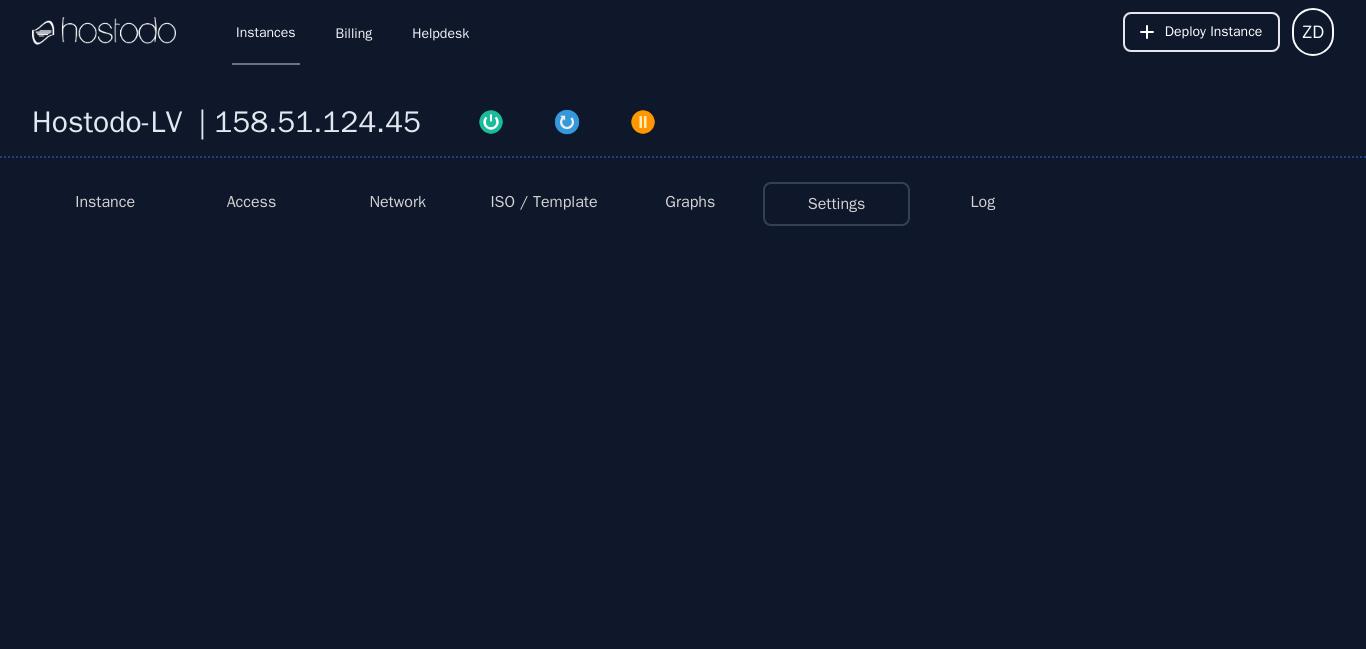 select on "***" 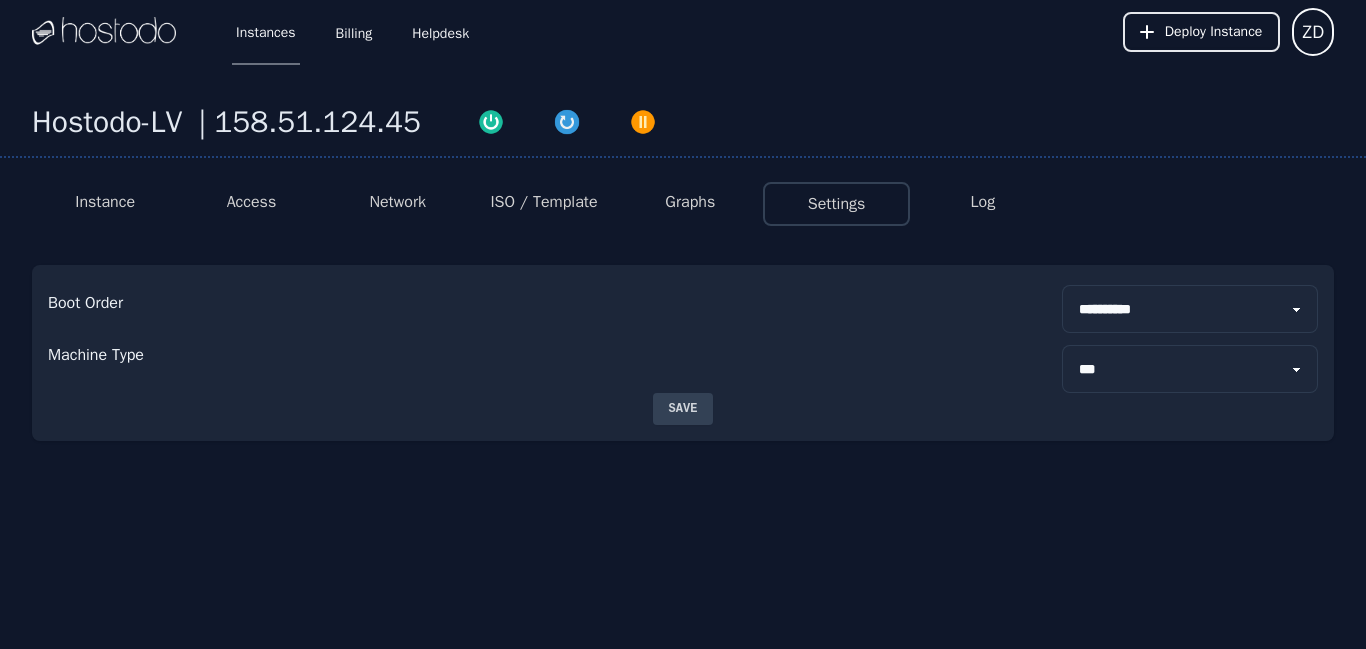 click on "Log" at bounding box center (983, 202) 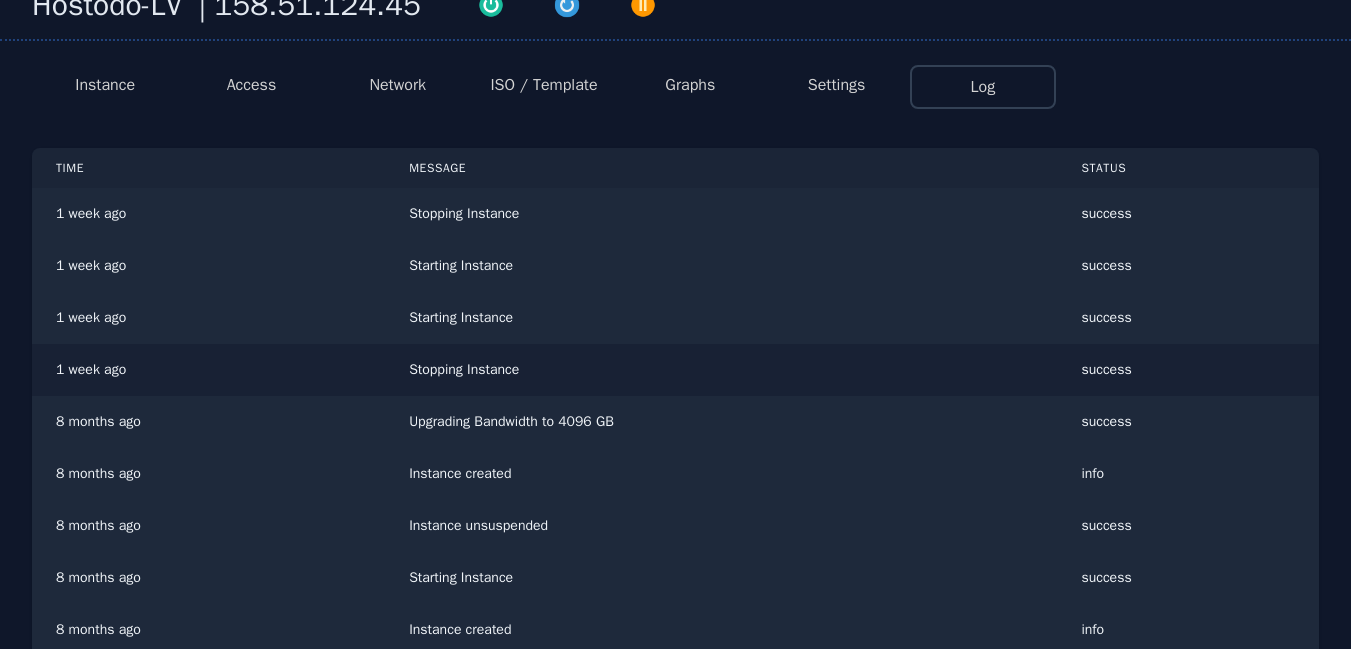 scroll, scrollTop: 0, scrollLeft: 0, axis: both 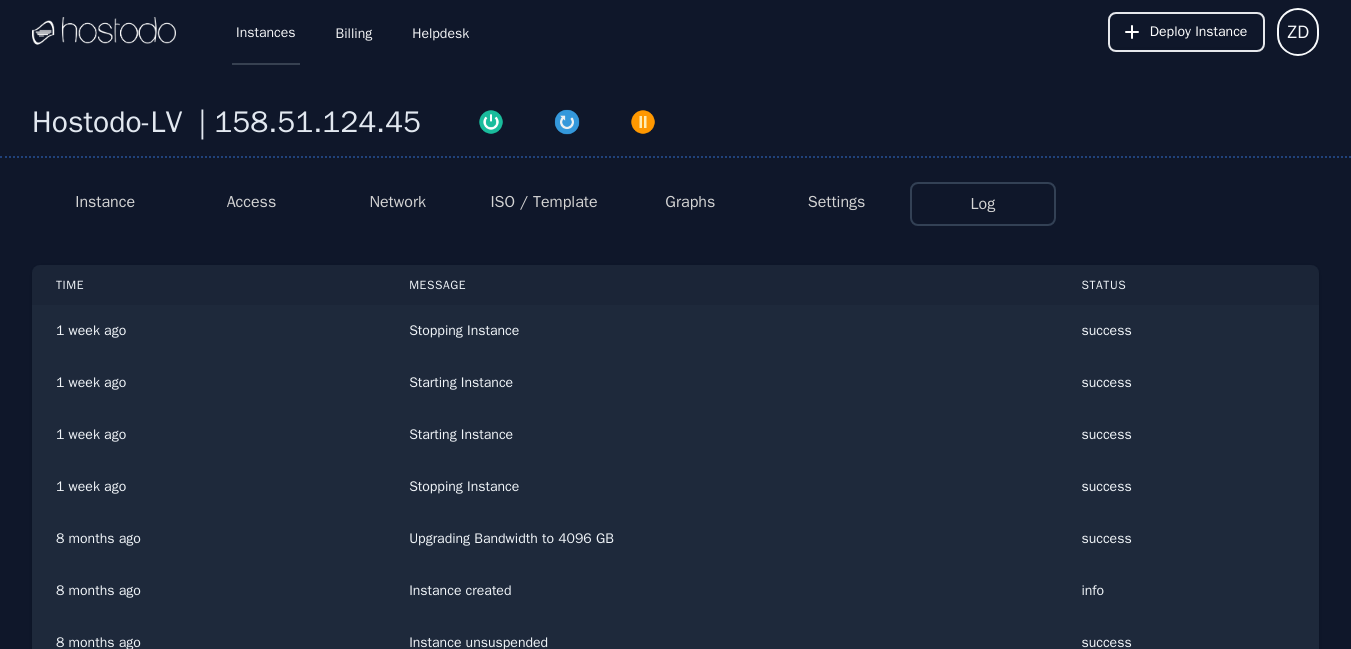 click on "Instances" at bounding box center (266, 32) 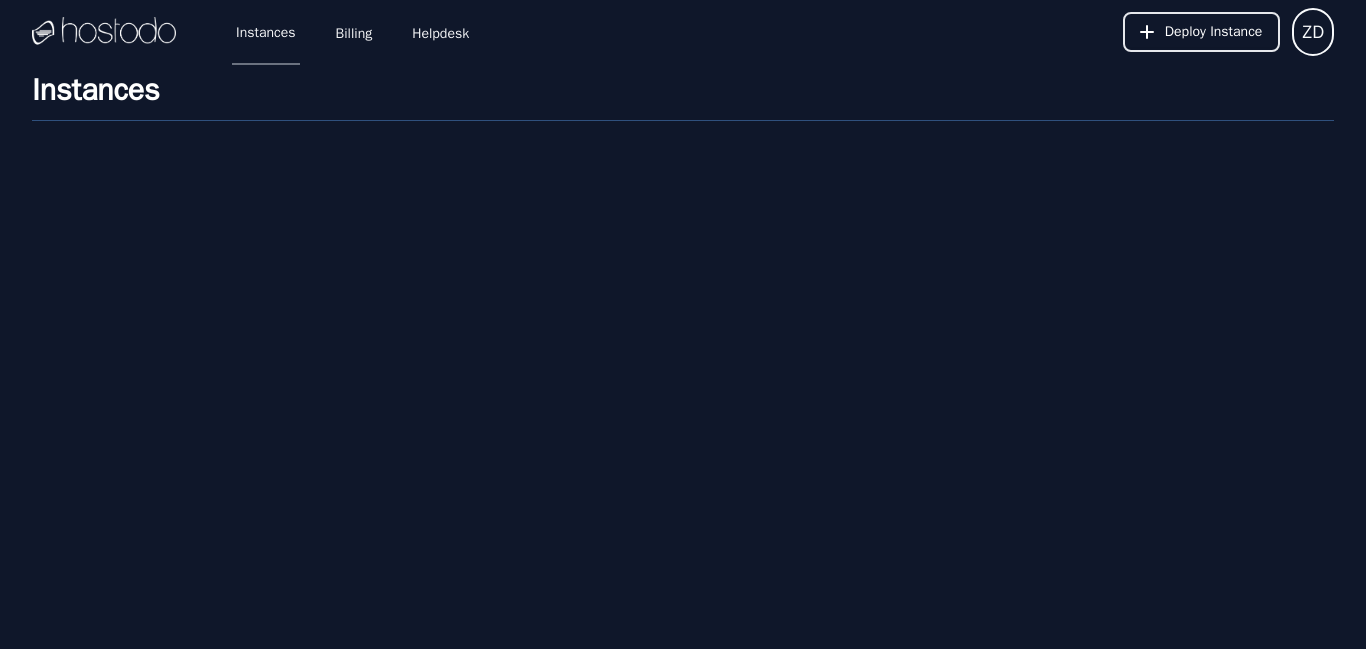 scroll, scrollTop: 0, scrollLeft: 0, axis: both 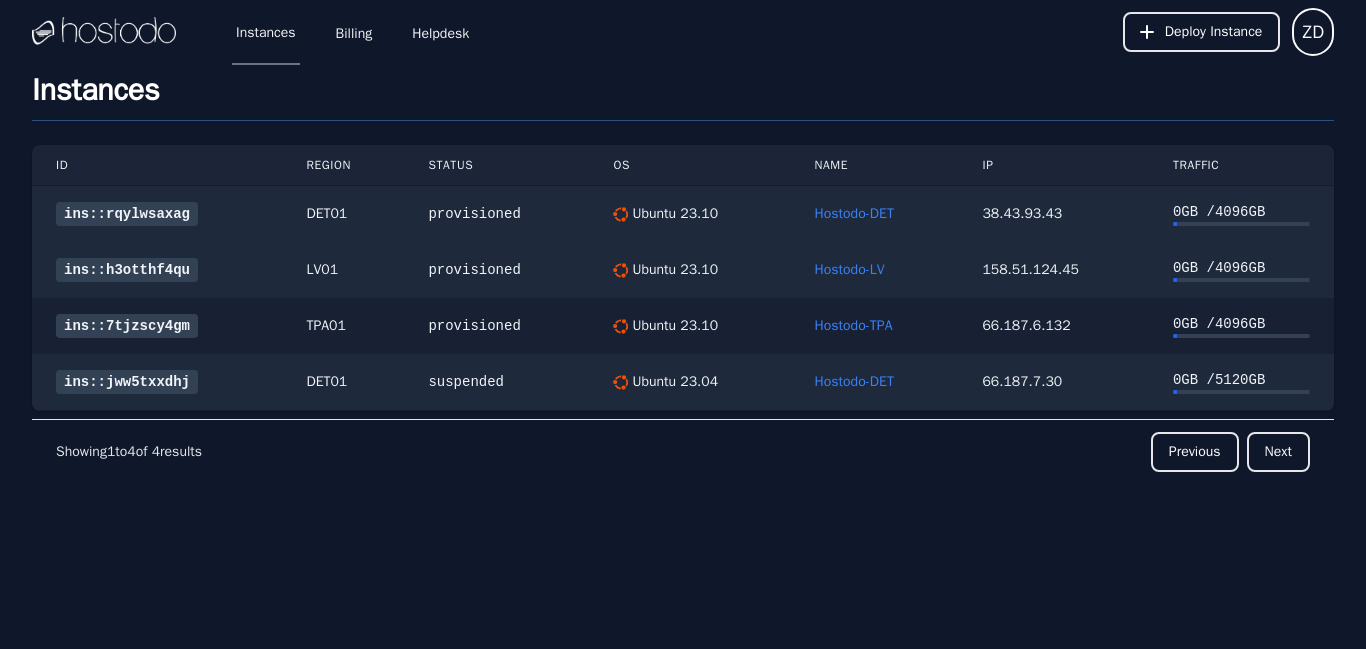 click on "ins::7tjzscy4gm" at bounding box center (127, 326) 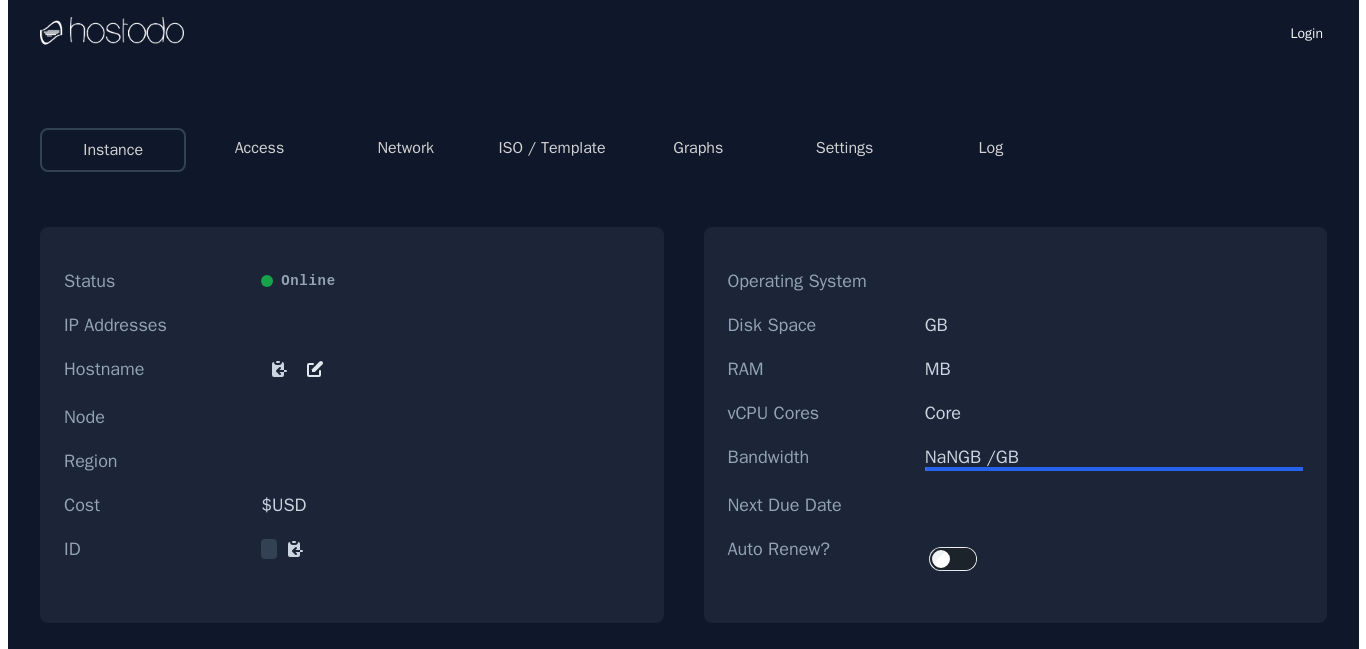 scroll, scrollTop: 0, scrollLeft: 0, axis: both 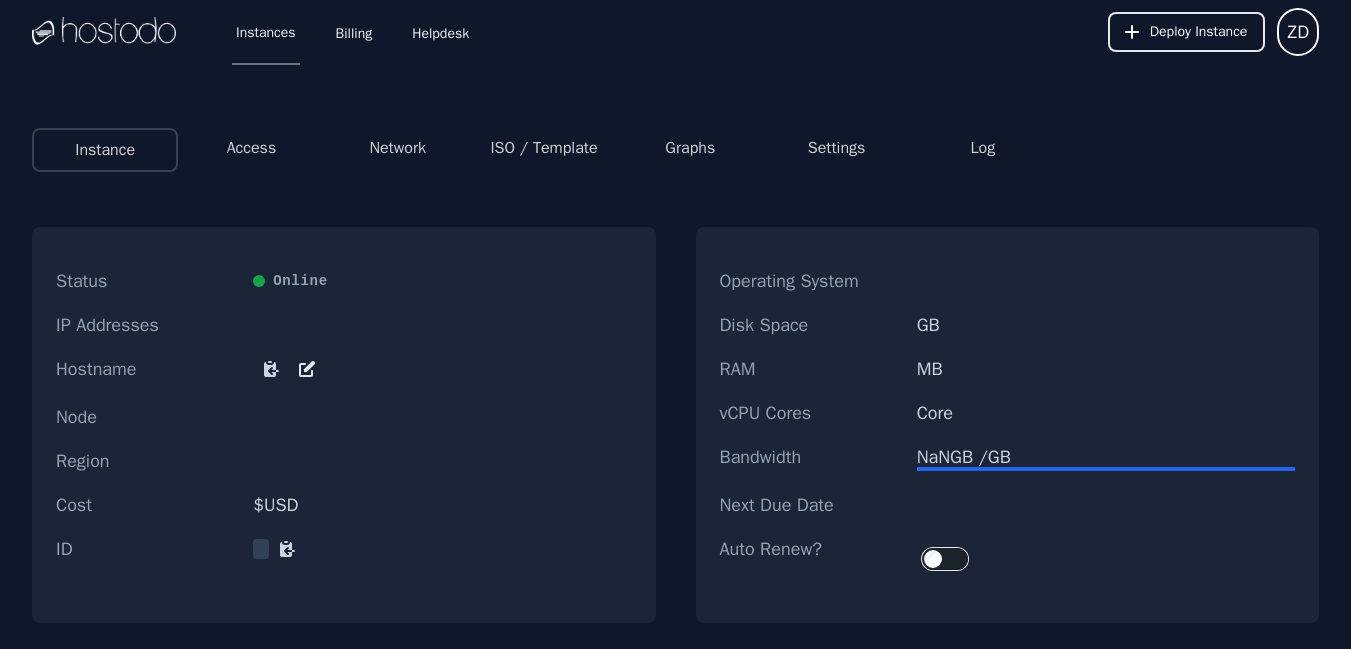 click on "Log" at bounding box center (983, 148) 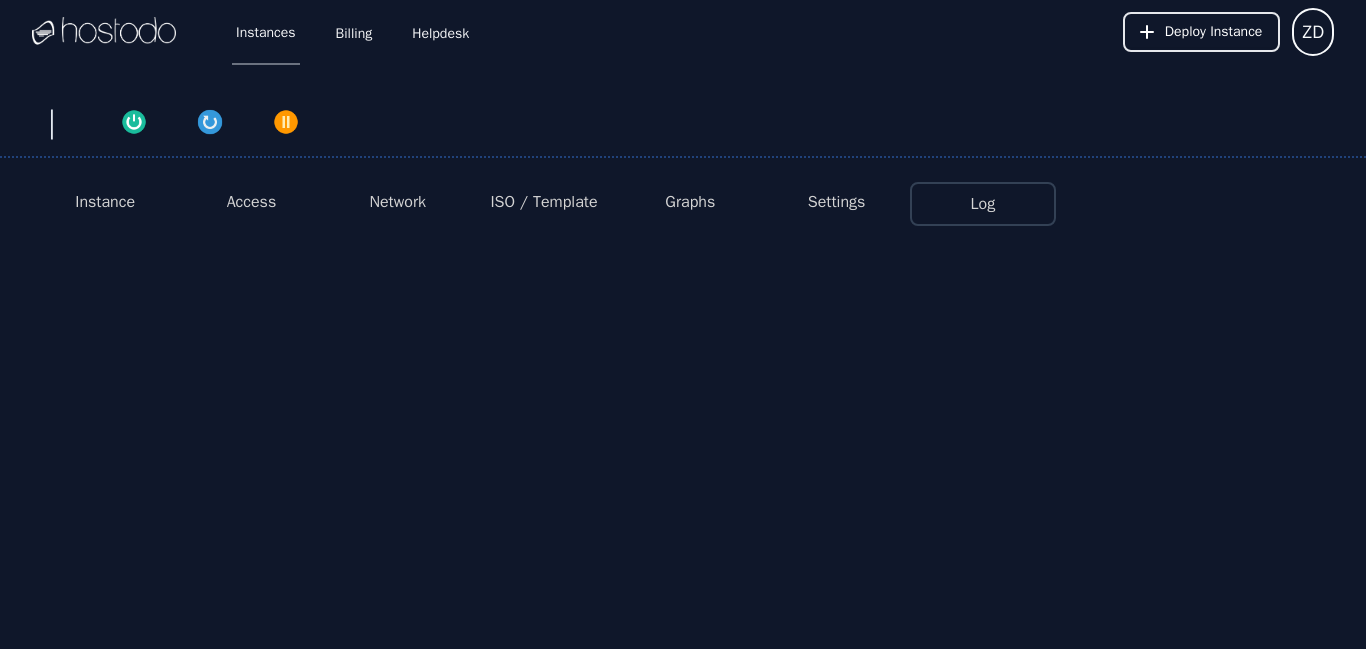 click on "Settings" at bounding box center (837, 202) 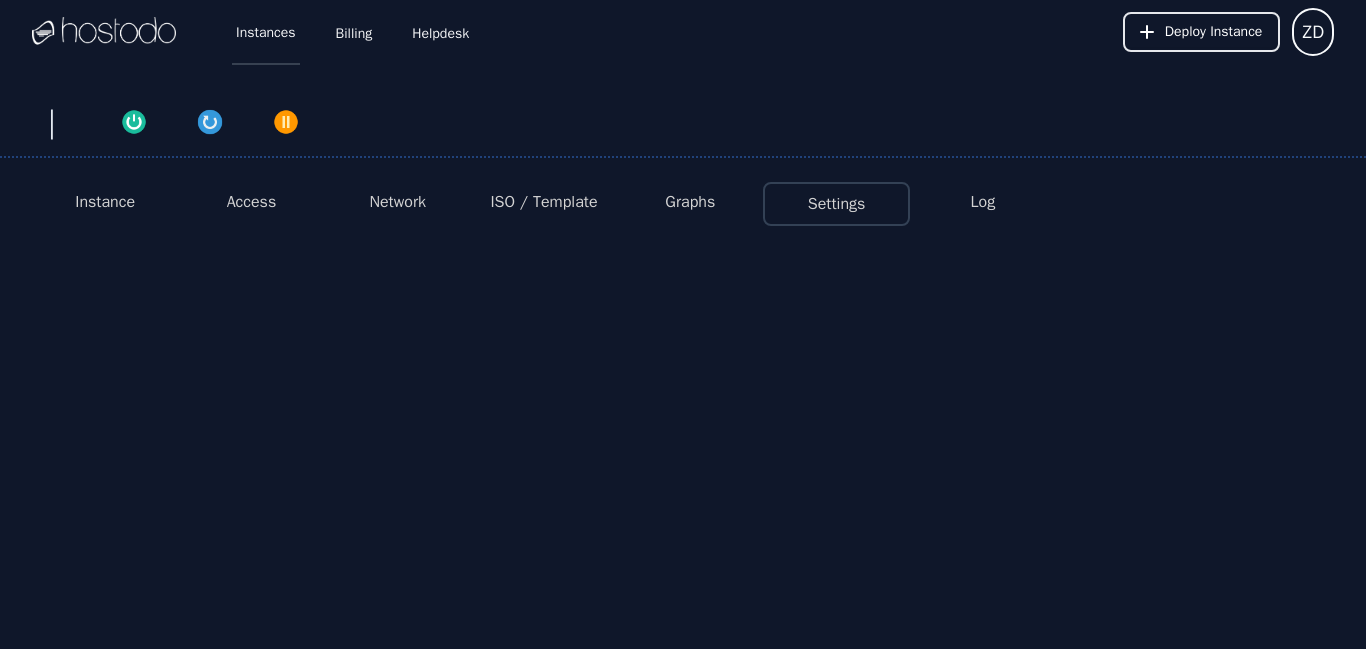 click on "Instances" at bounding box center (266, 32) 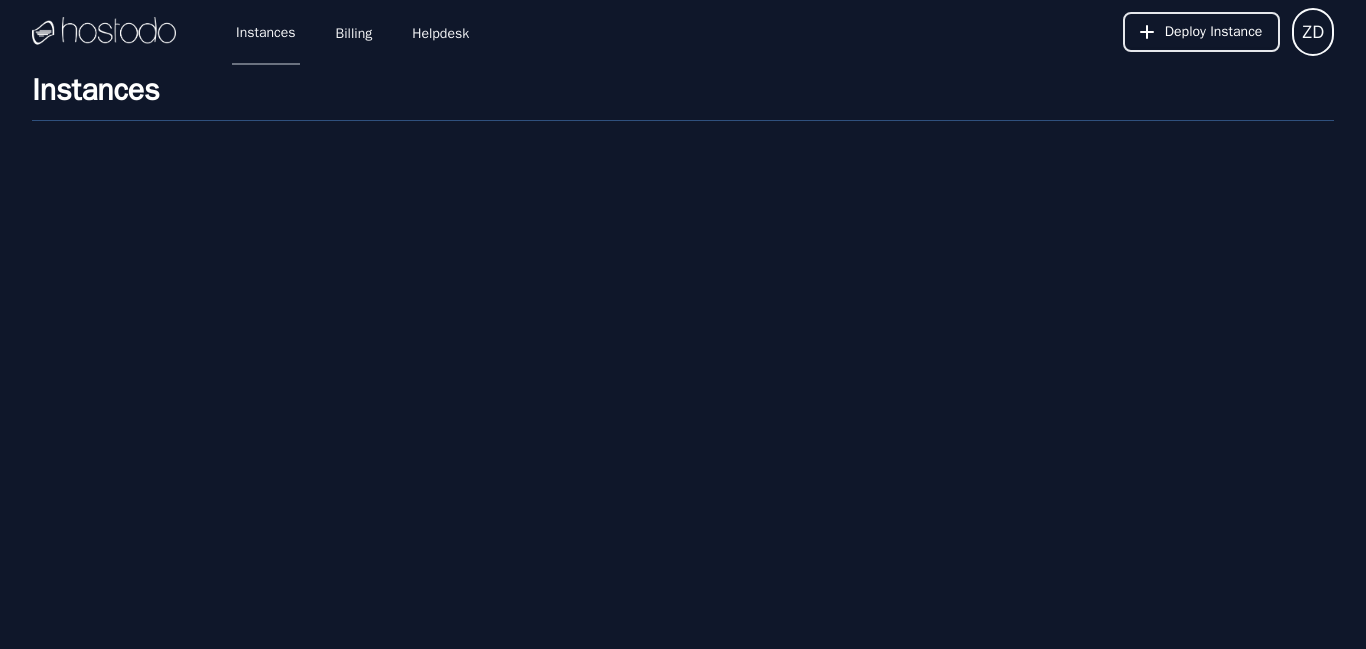 scroll, scrollTop: 0, scrollLeft: 0, axis: both 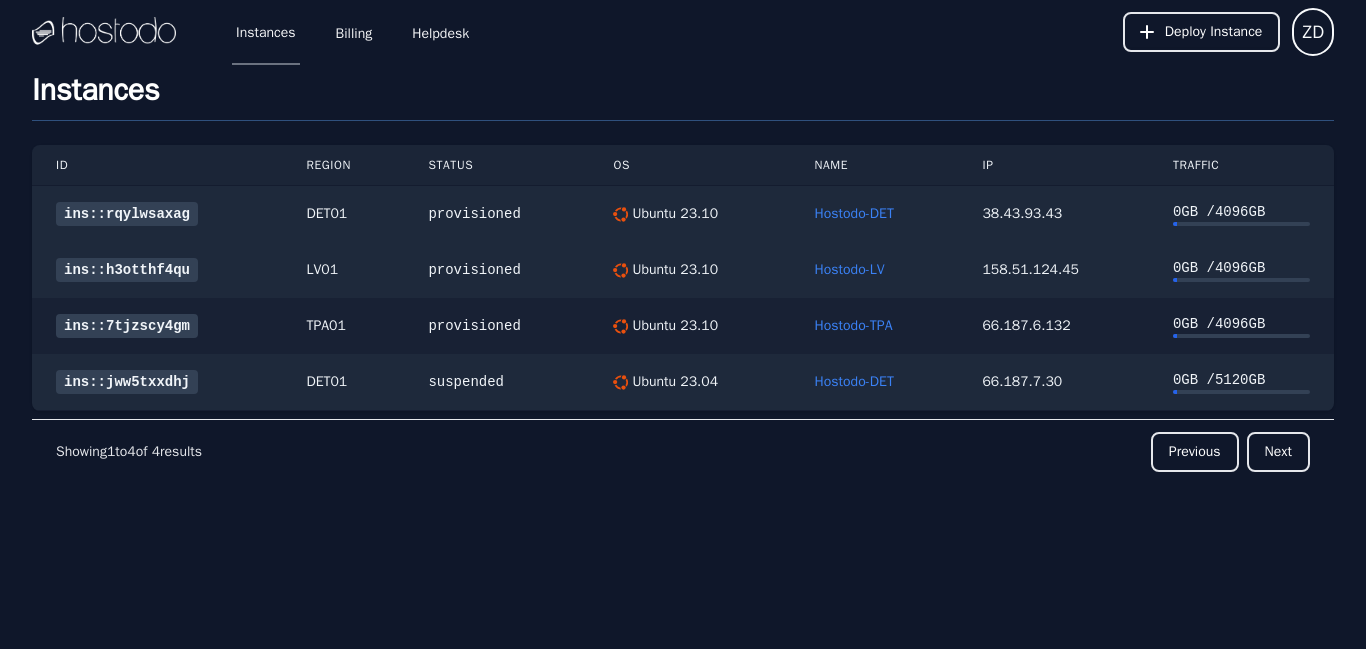 click on "ins::7tjzscy4gm" at bounding box center [127, 326] 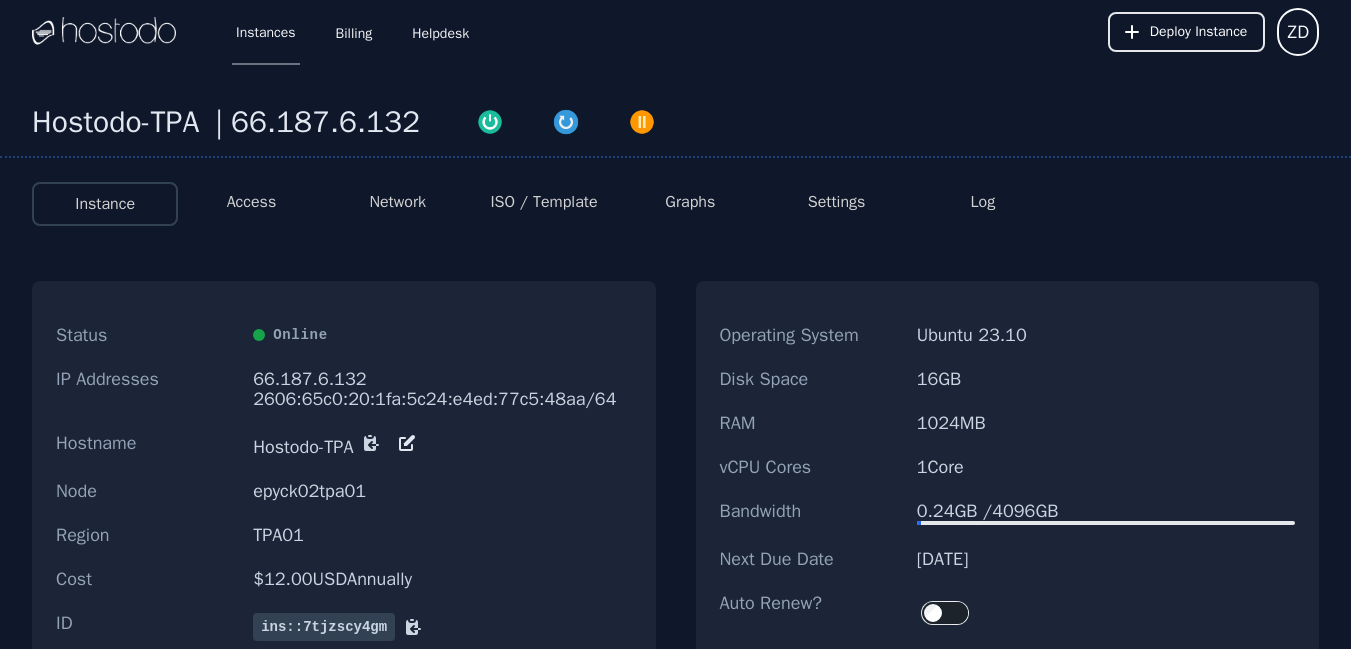 scroll, scrollTop: 0, scrollLeft: 0, axis: both 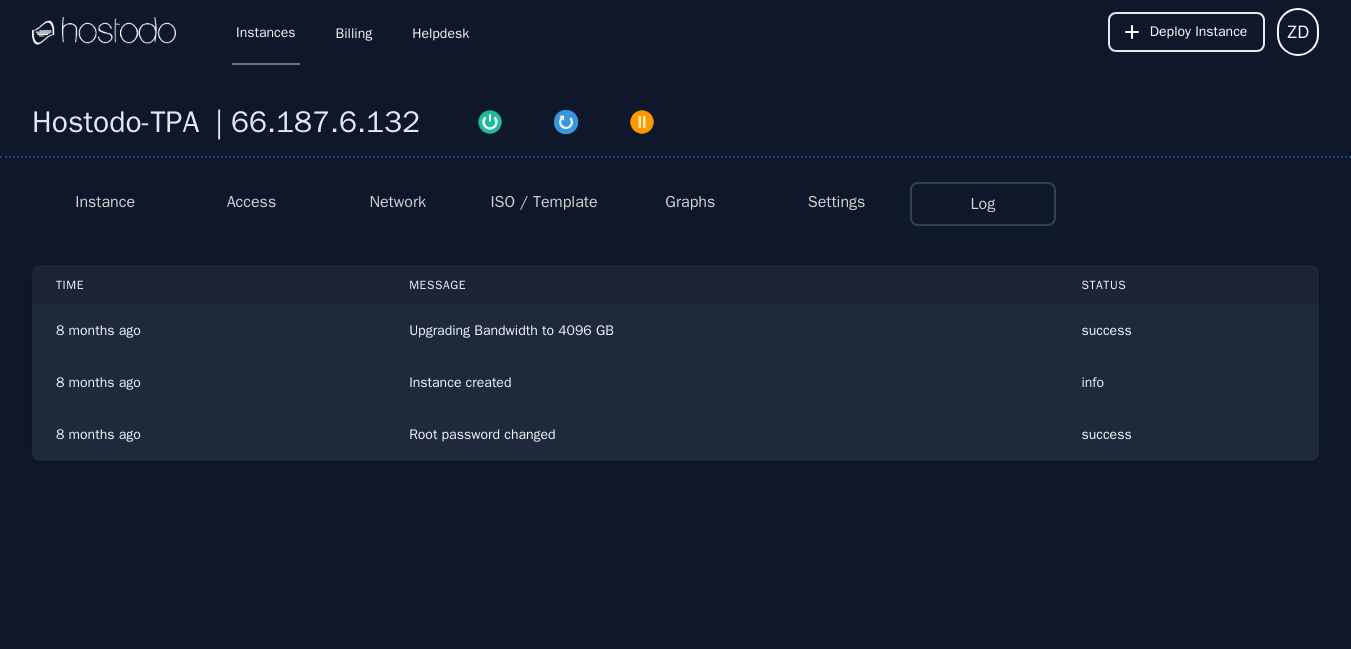 click on "Settings" at bounding box center (837, 202) 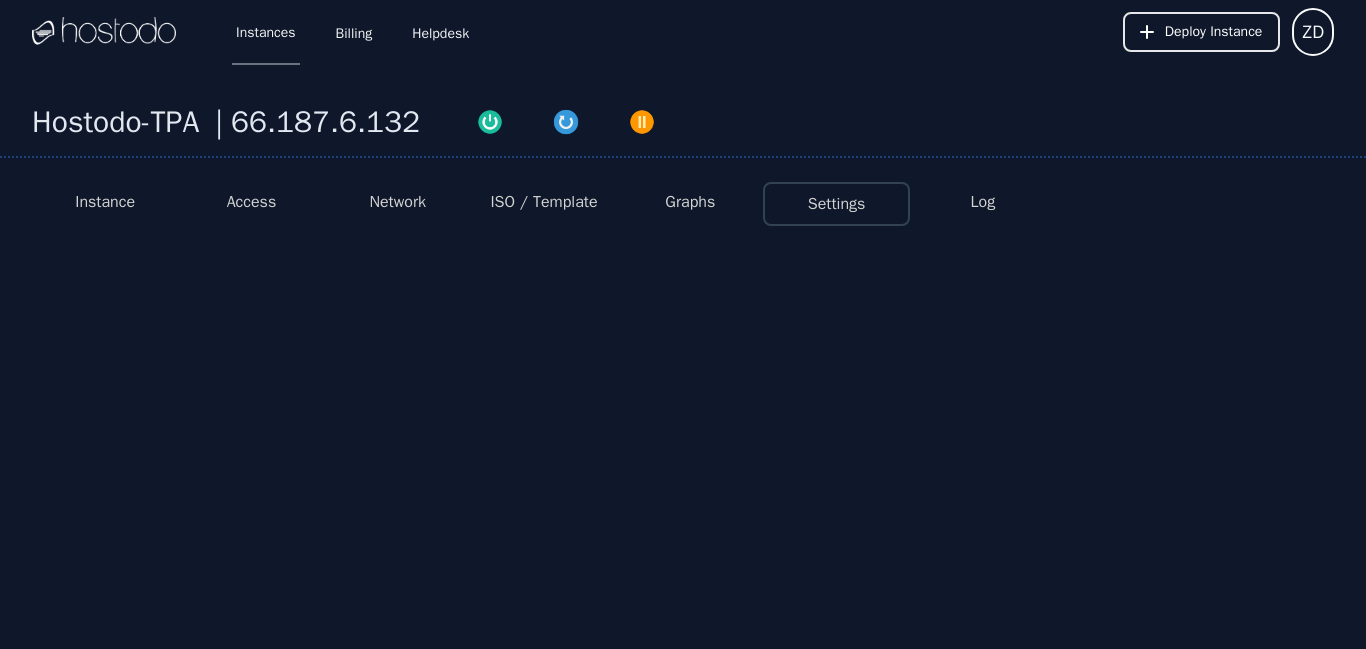 click on "Graphs" at bounding box center (690, 202) 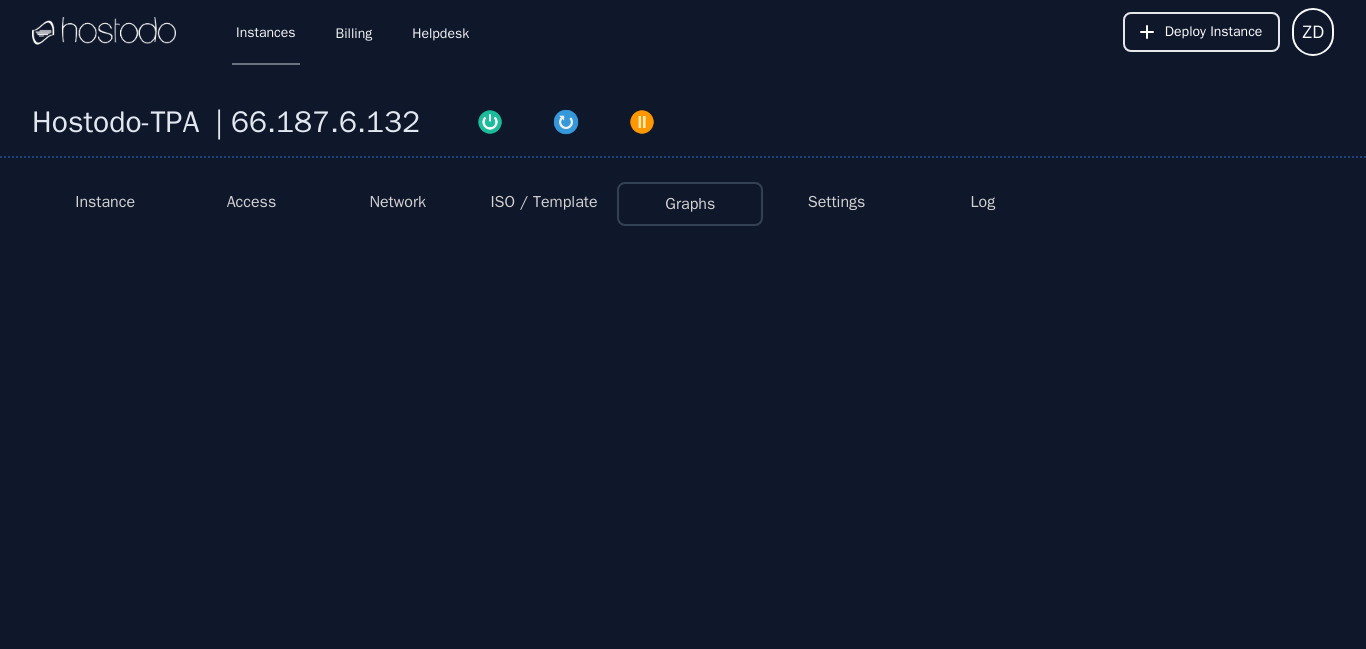 select on "***" 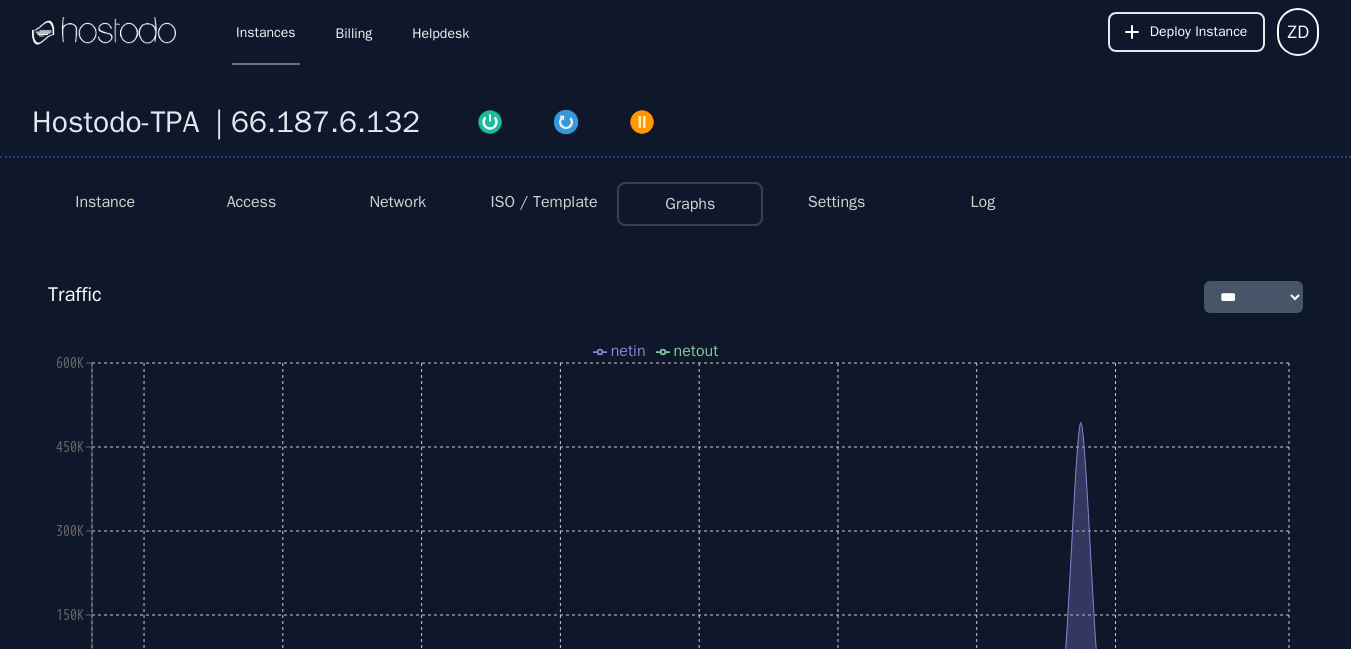 click on "Settings" at bounding box center (837, 202) 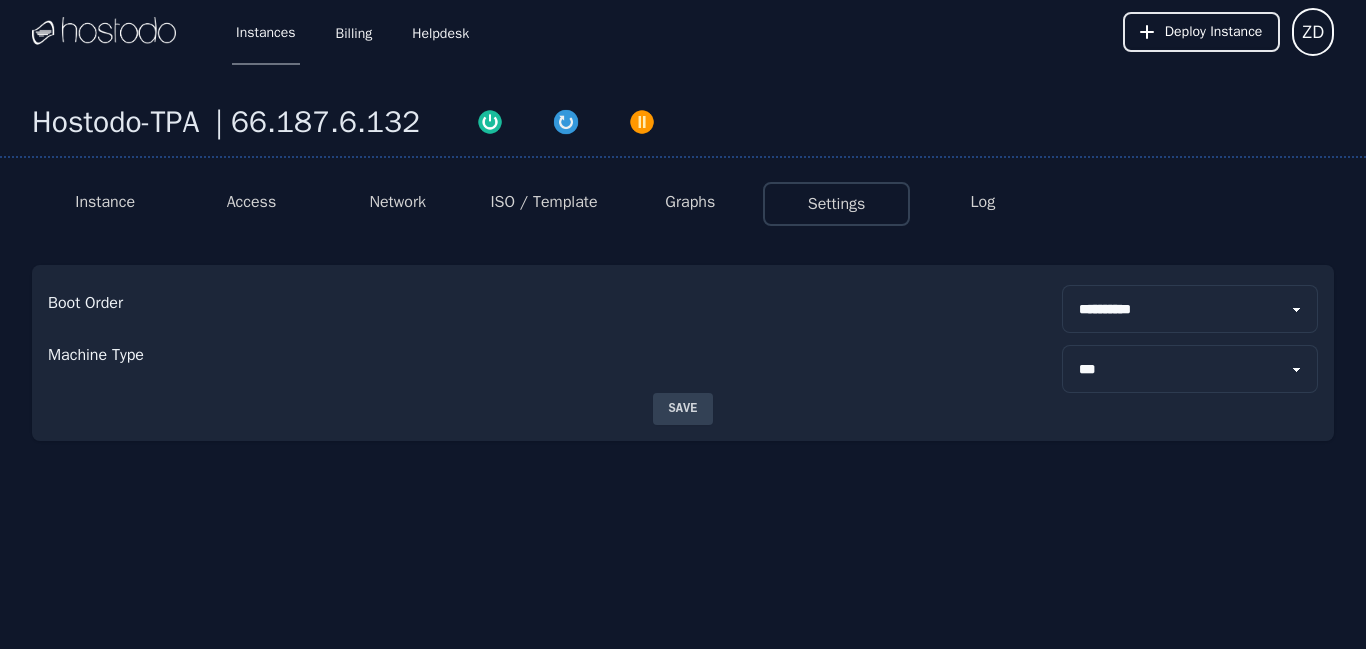 click on "Graphs" at bounding box center (690, 202) 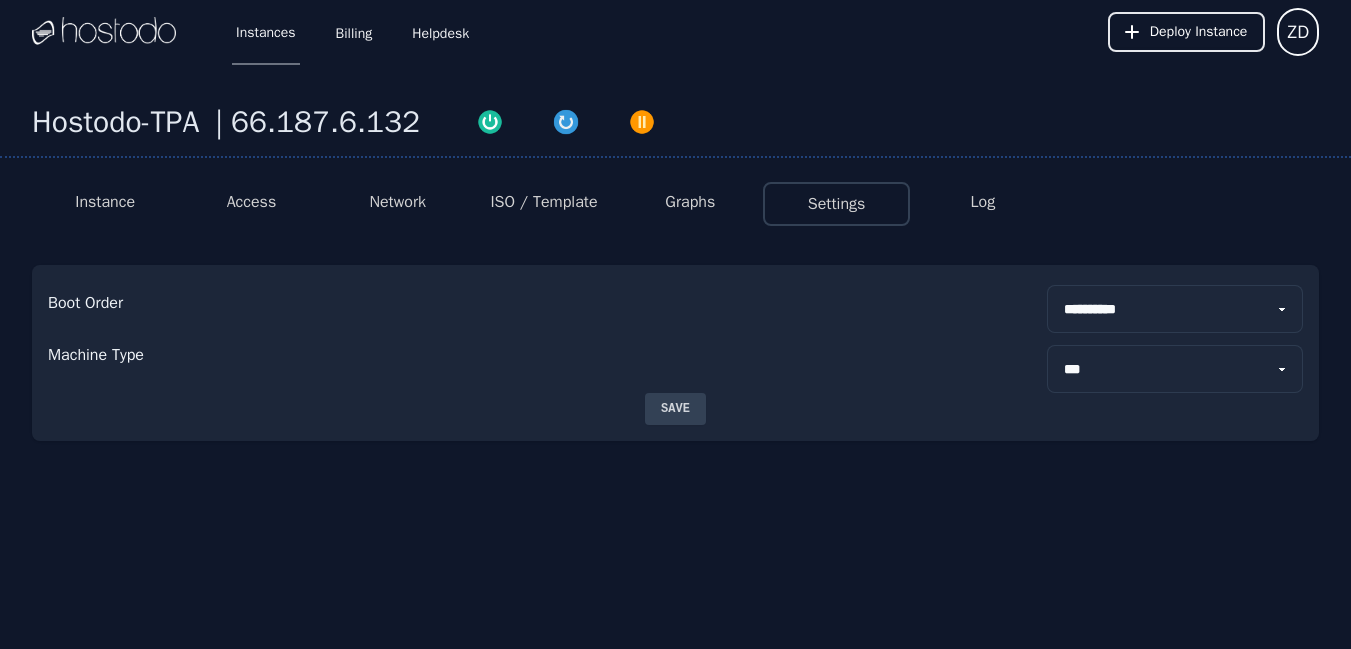 select on "***" 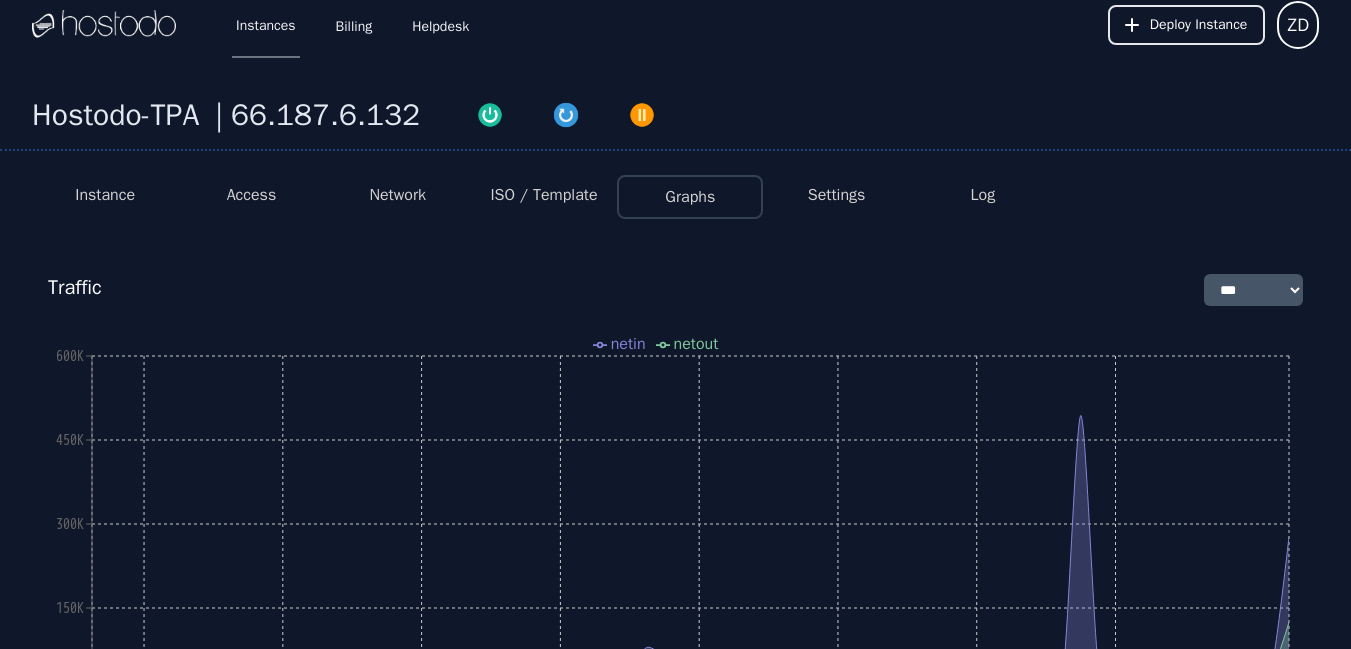 scroll, scrollTop: 0, scrollLeft: 0, axis: both 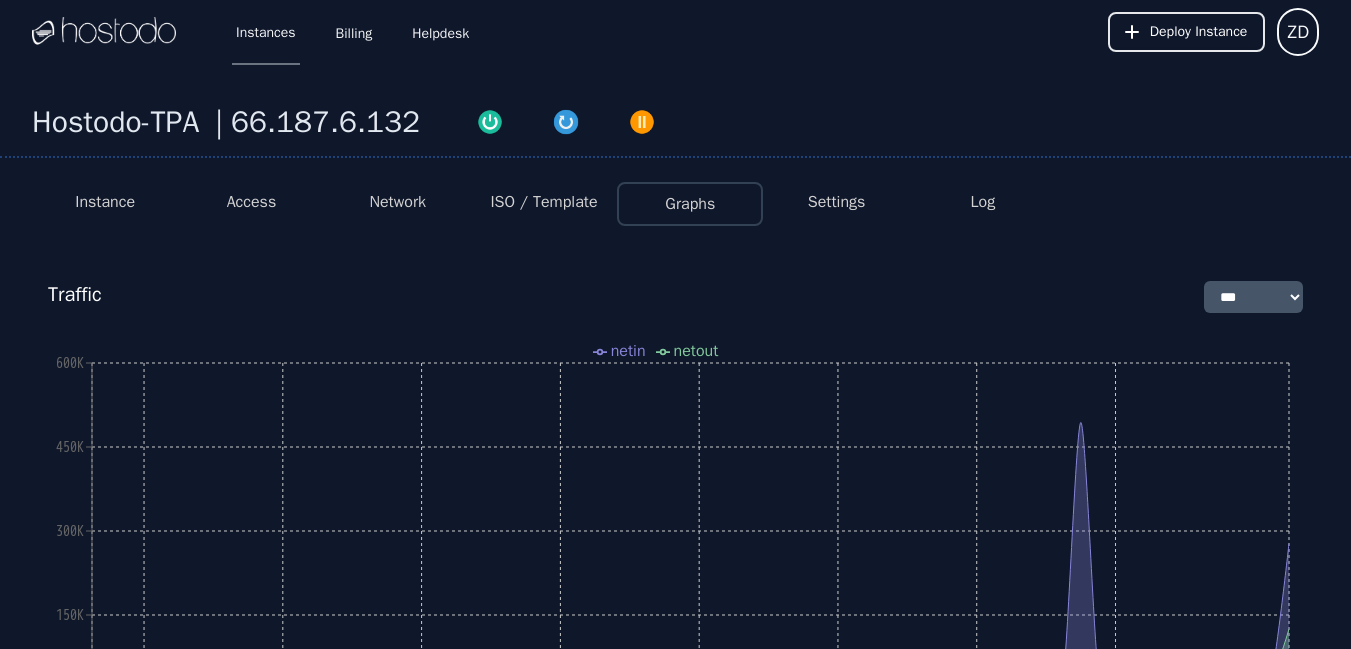 click on "Network" at bounding box center (397, 202) 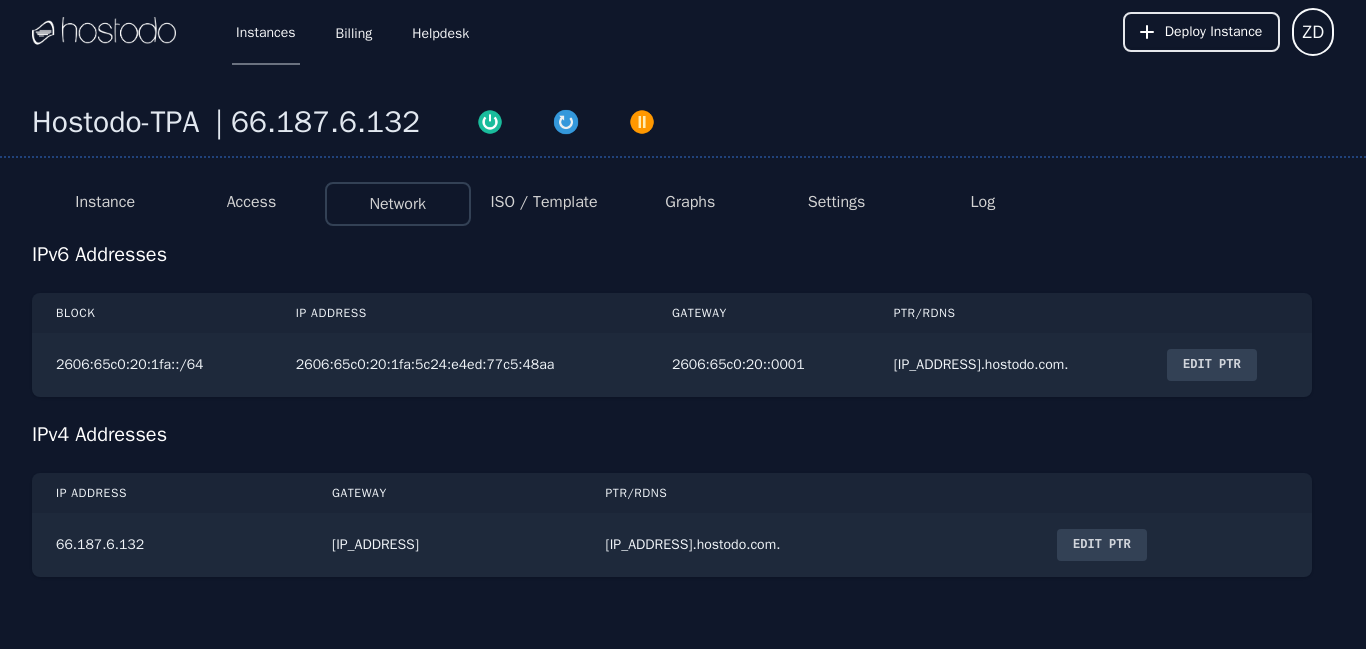 click on "ISO / Template" at bounding box center (543, 202) 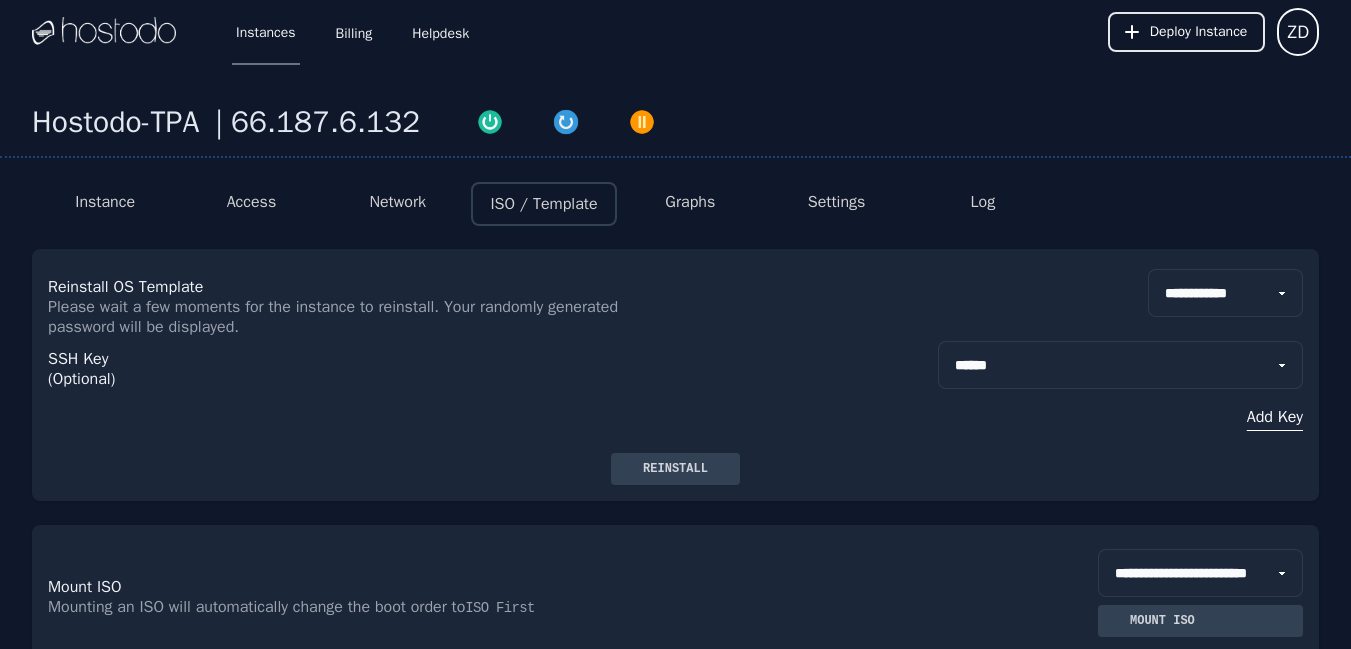 click on "Access" at bounding box center (252, 202) 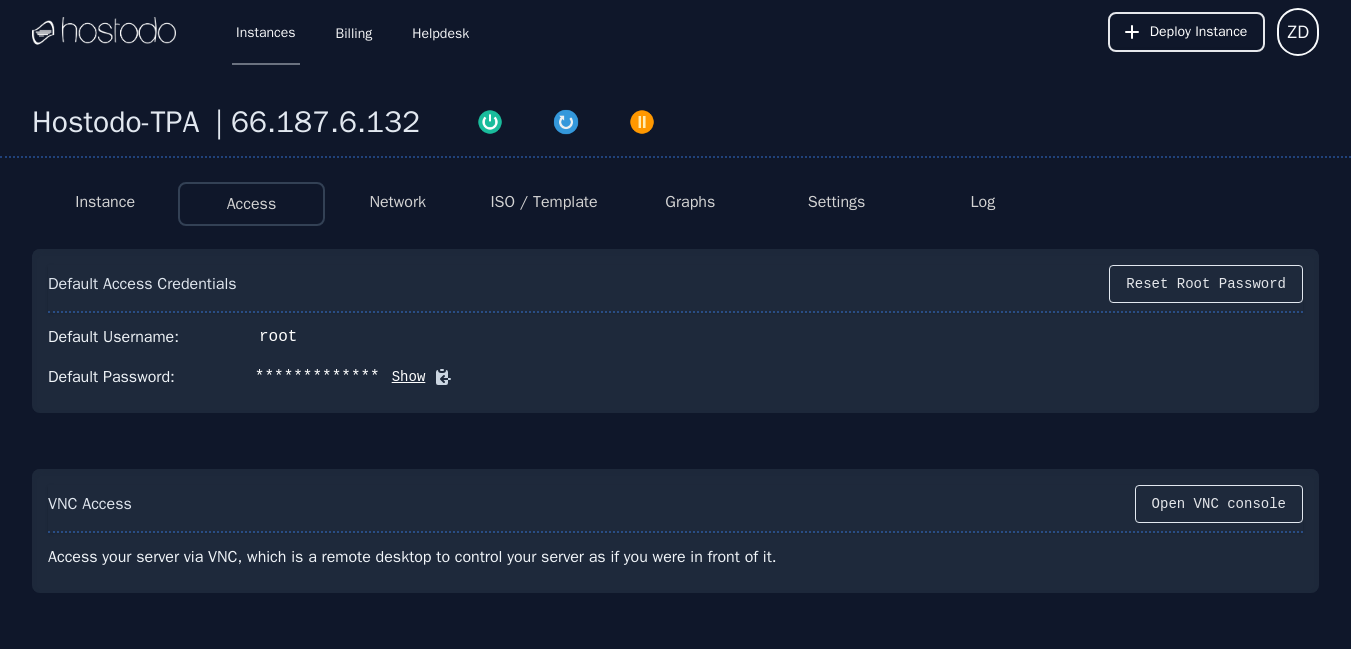 click on "Instance" at bounding box center (105, 202) 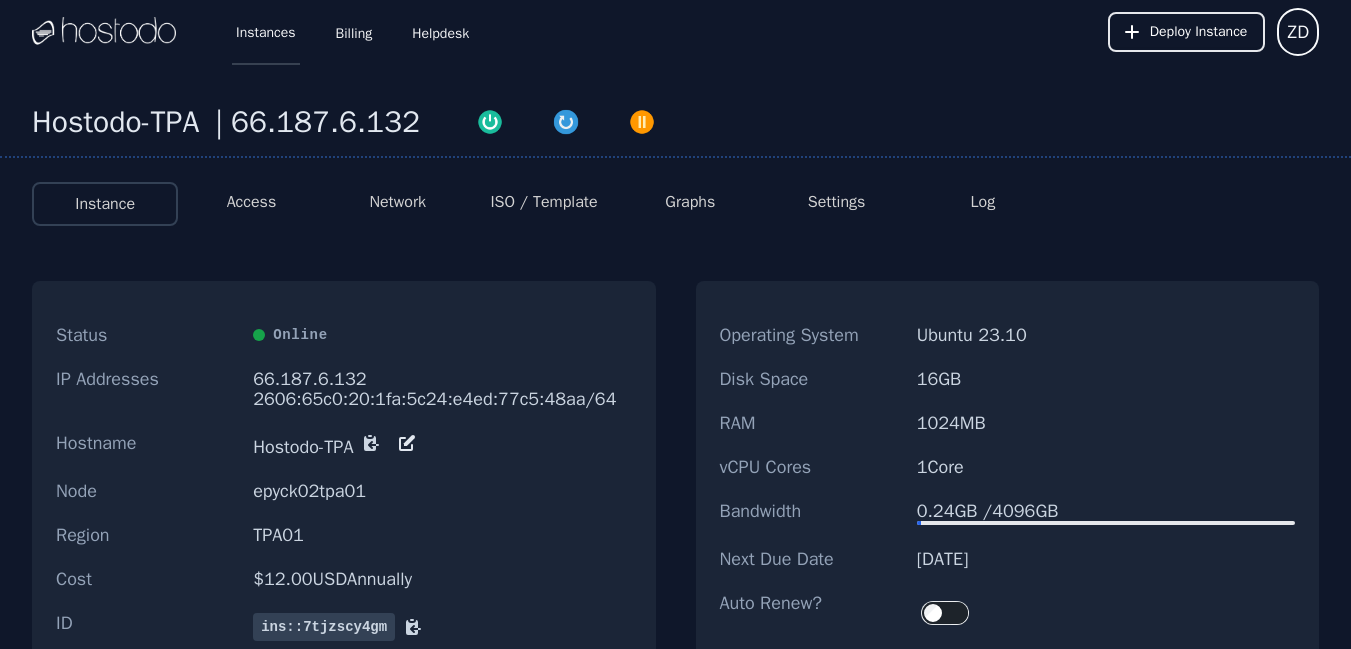 click on "Instances" at bounding box center [266, 32] 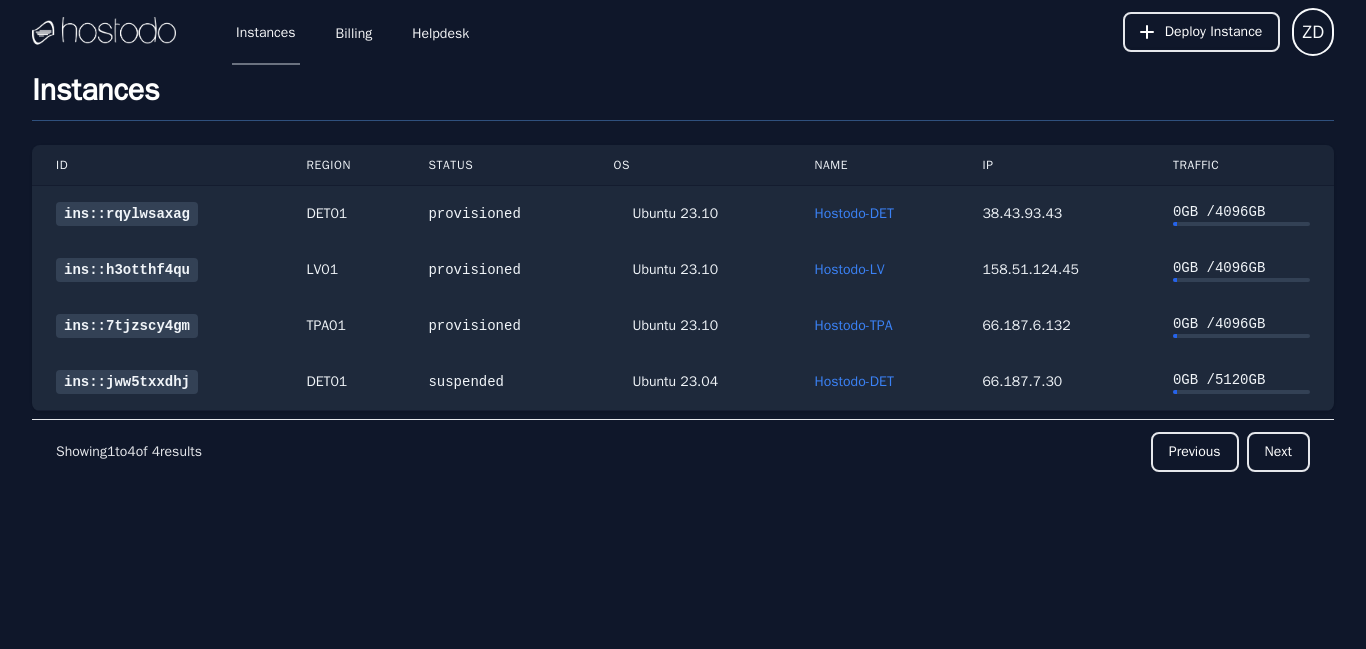 scroll, scrollTop: 0, scrollLeft: 0, axis: both 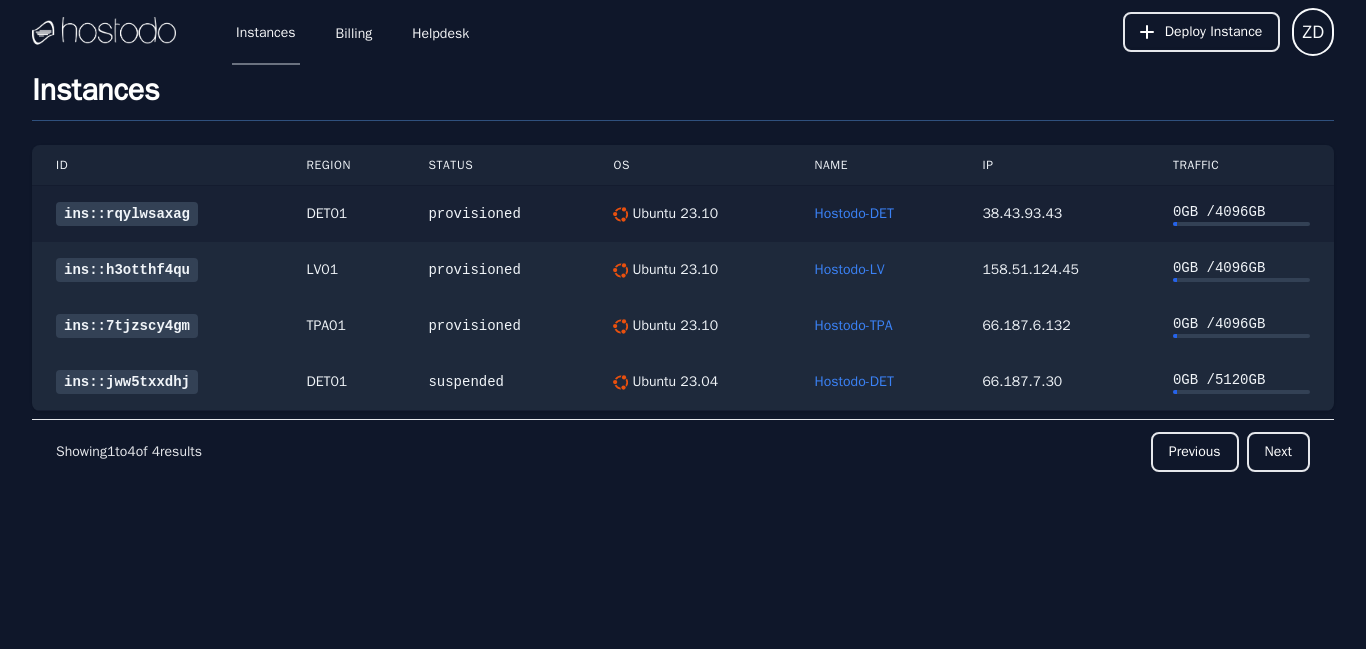 click on "ins::rqylwsaxag" at bounding box center (127, 214) 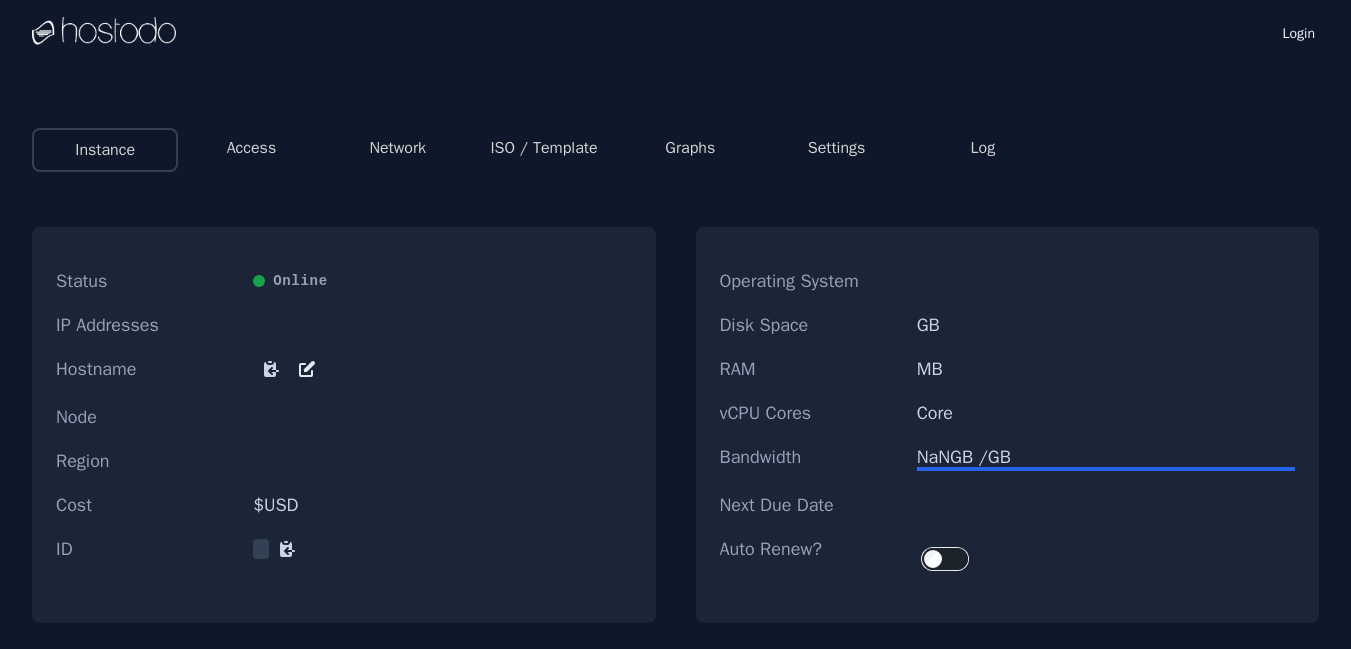 scroll, scrollTop: 0, scrollLeft: 0, axis: both 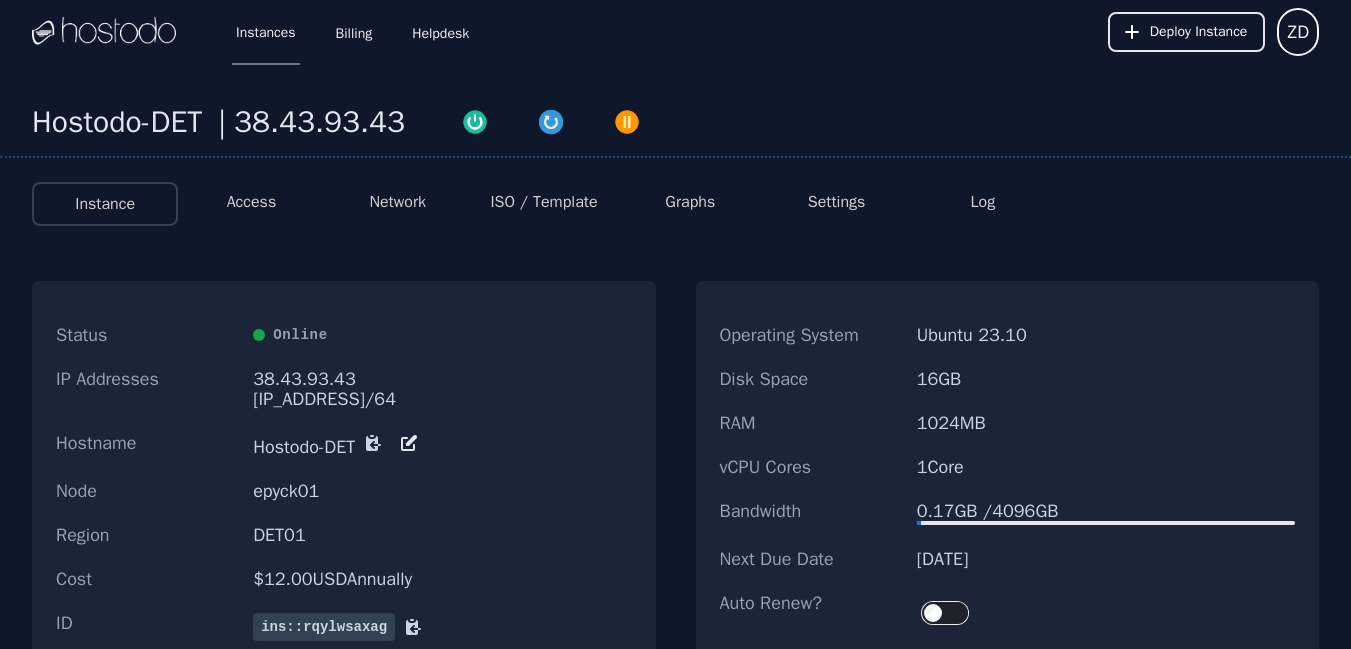 click on "Access" at bounding box center (252, 202) 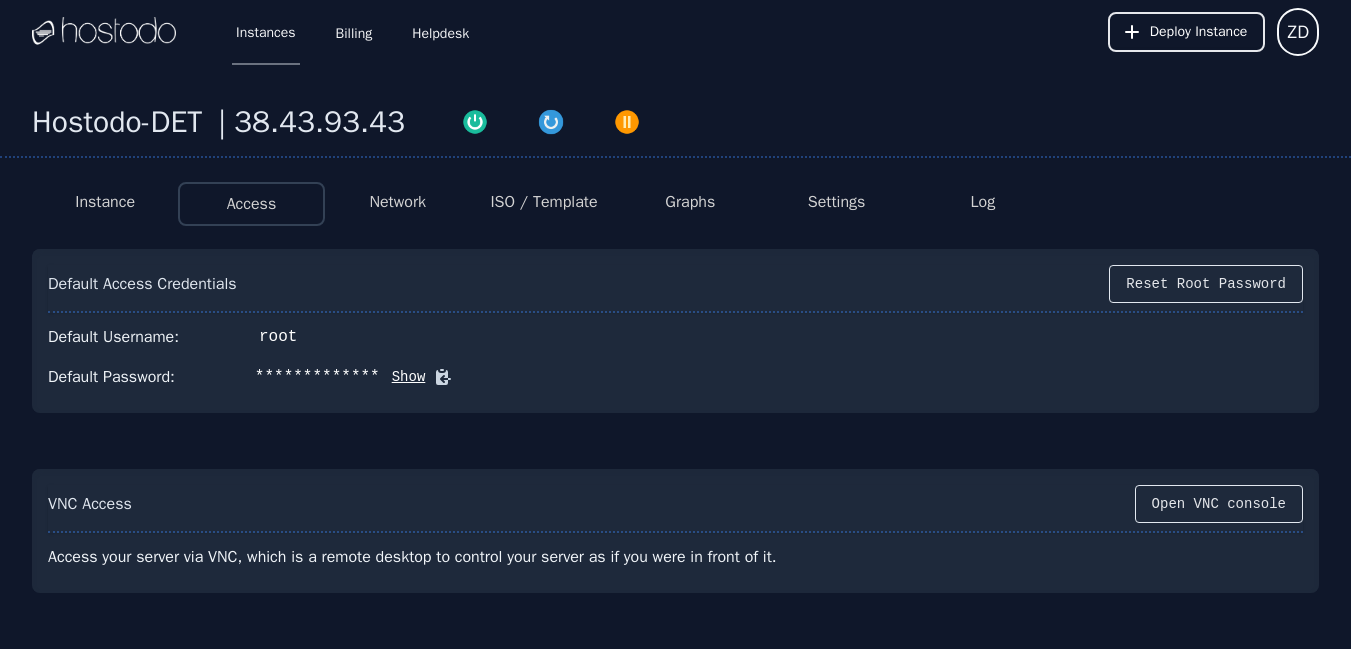 click on "Network" at bounding box center (397, 202) 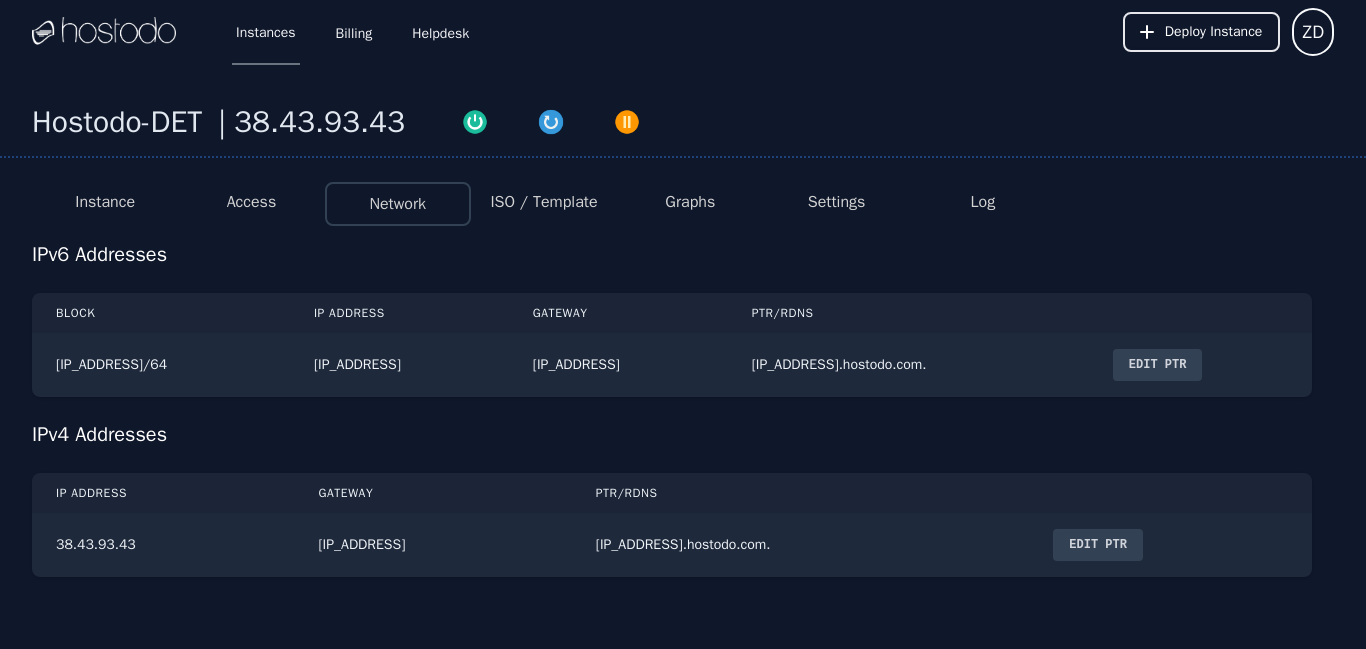 click on "ISO / Template" at bounding box center (543, 202) 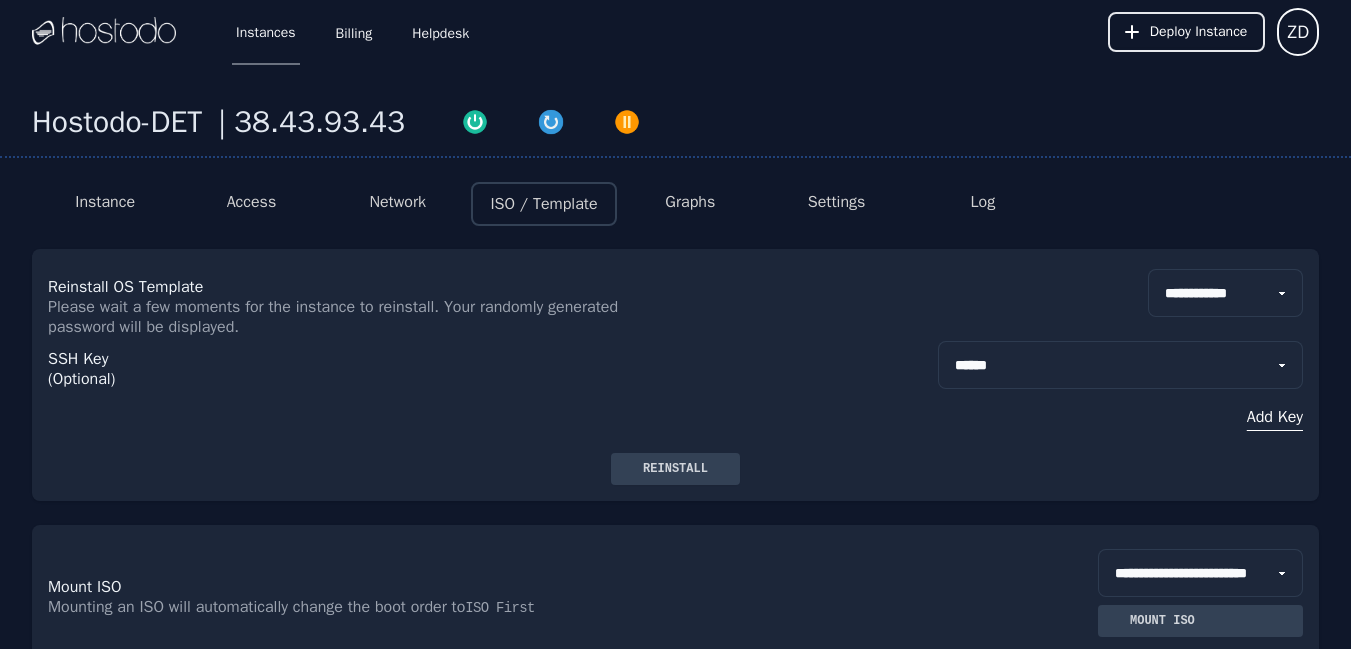 click on "Network" at bounding box center [398, 204] 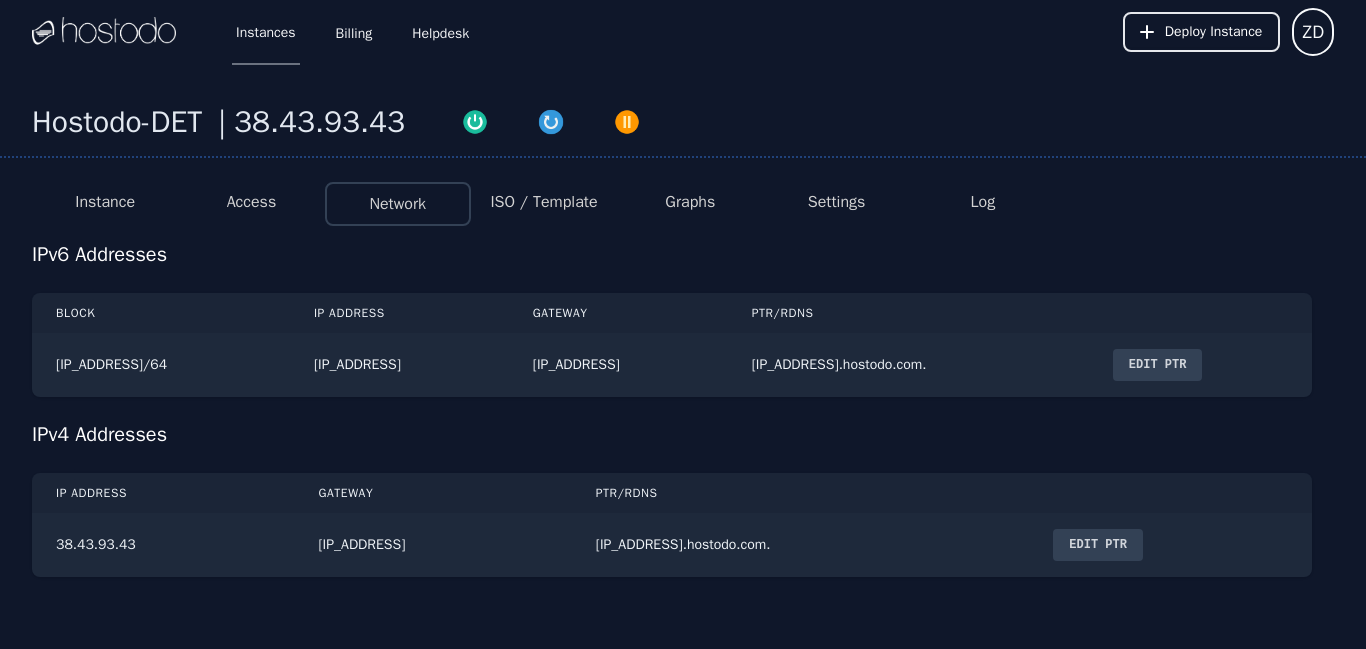 click on "ISO / Template" at bounding box center [543, 202] 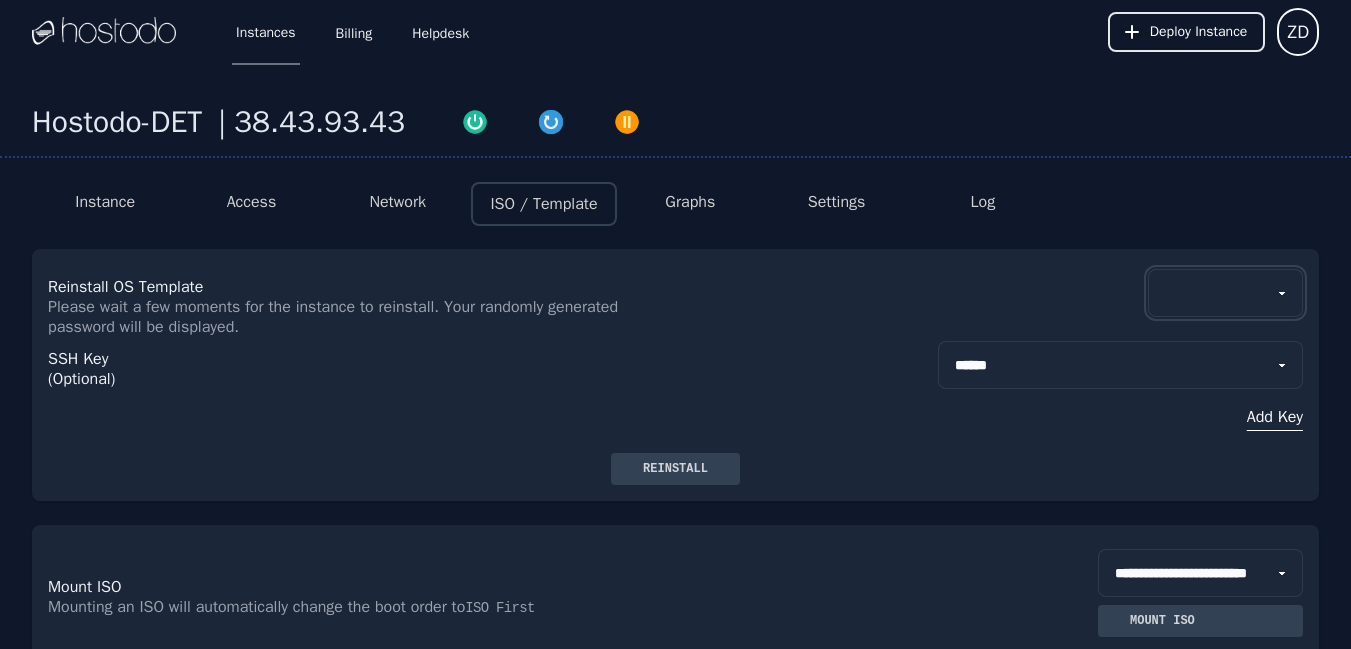 select on "**" 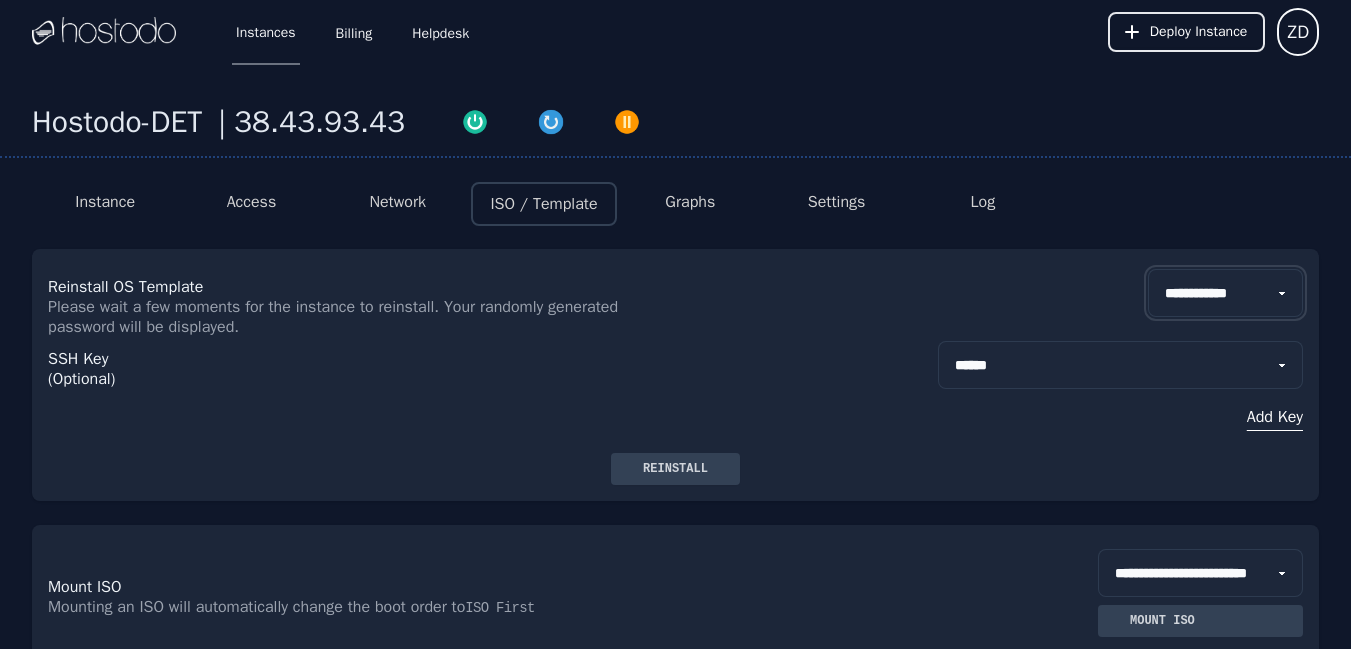 click on "**********" at bounding box center (1225, 293) 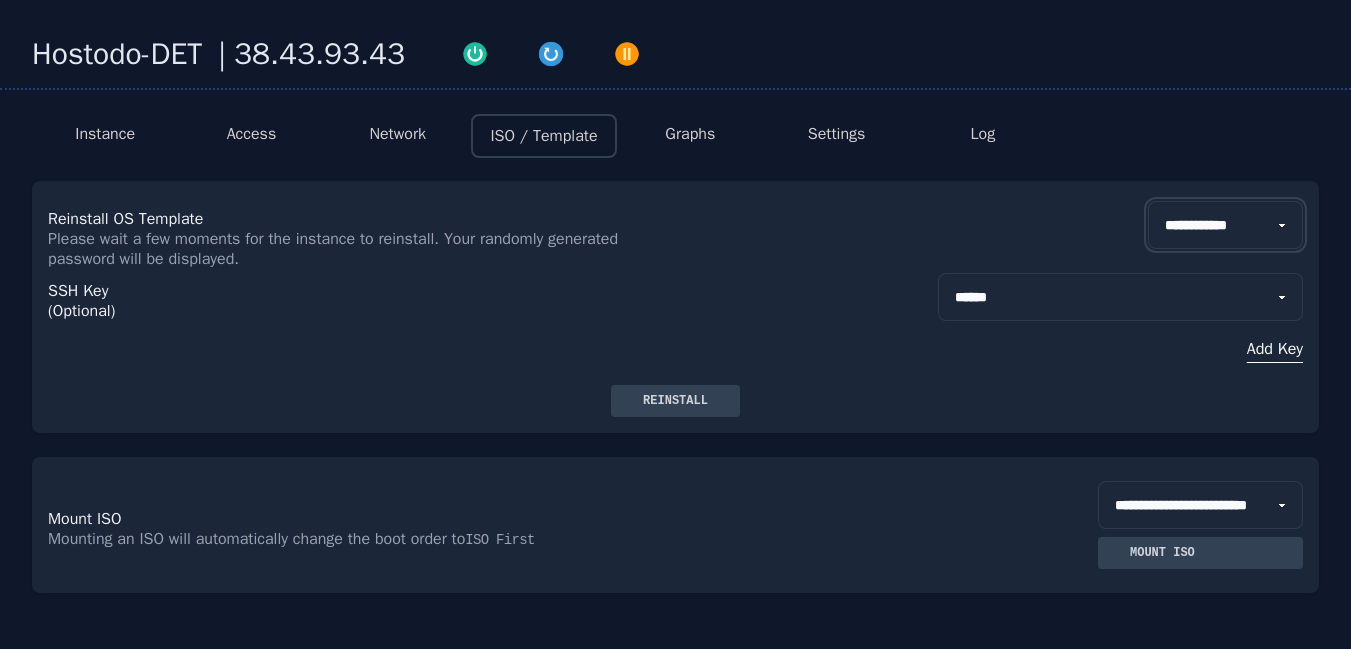 scroll, scrollTop: 0, scrollLeft: 0, axis: both 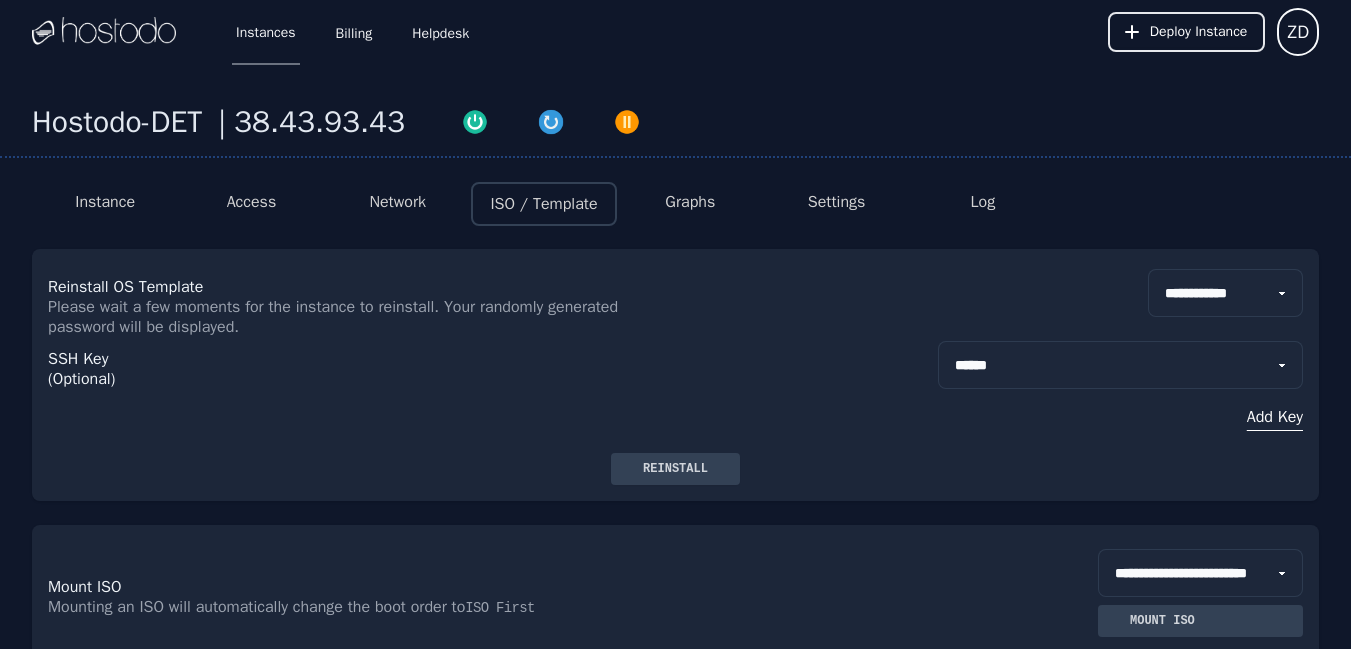 click on "Graphs" at bounding box center [690, 202] 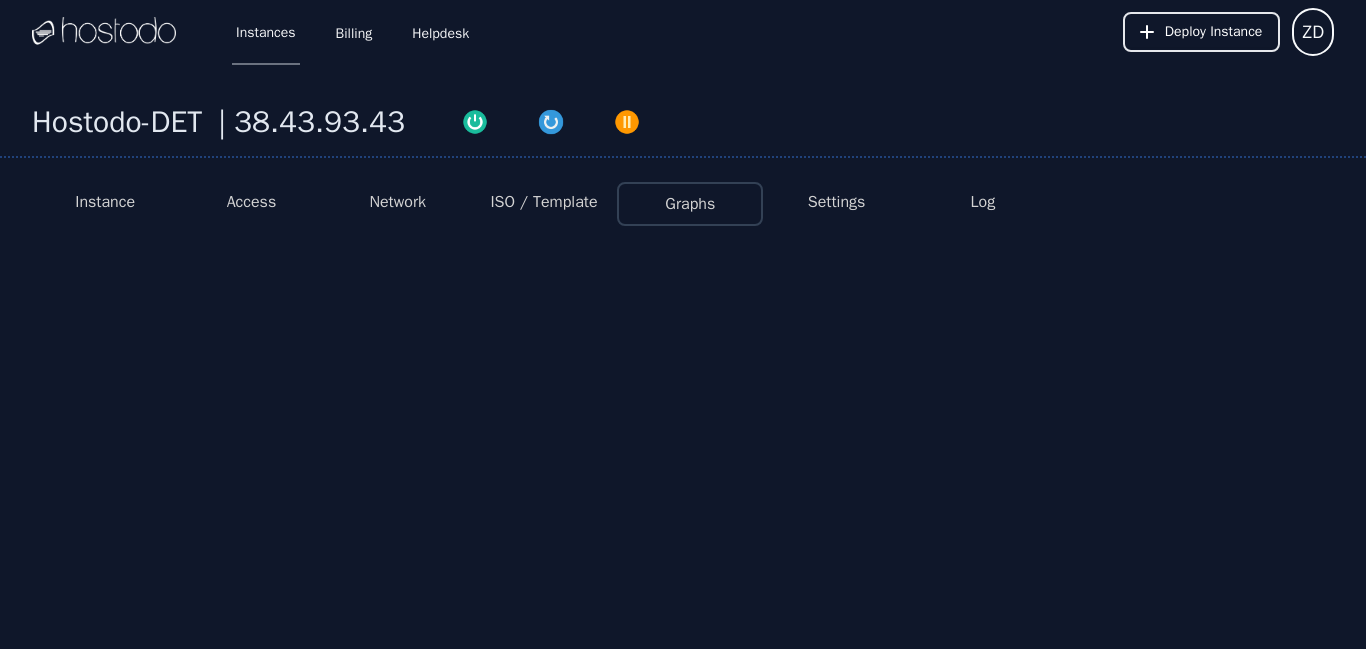 select on "***" 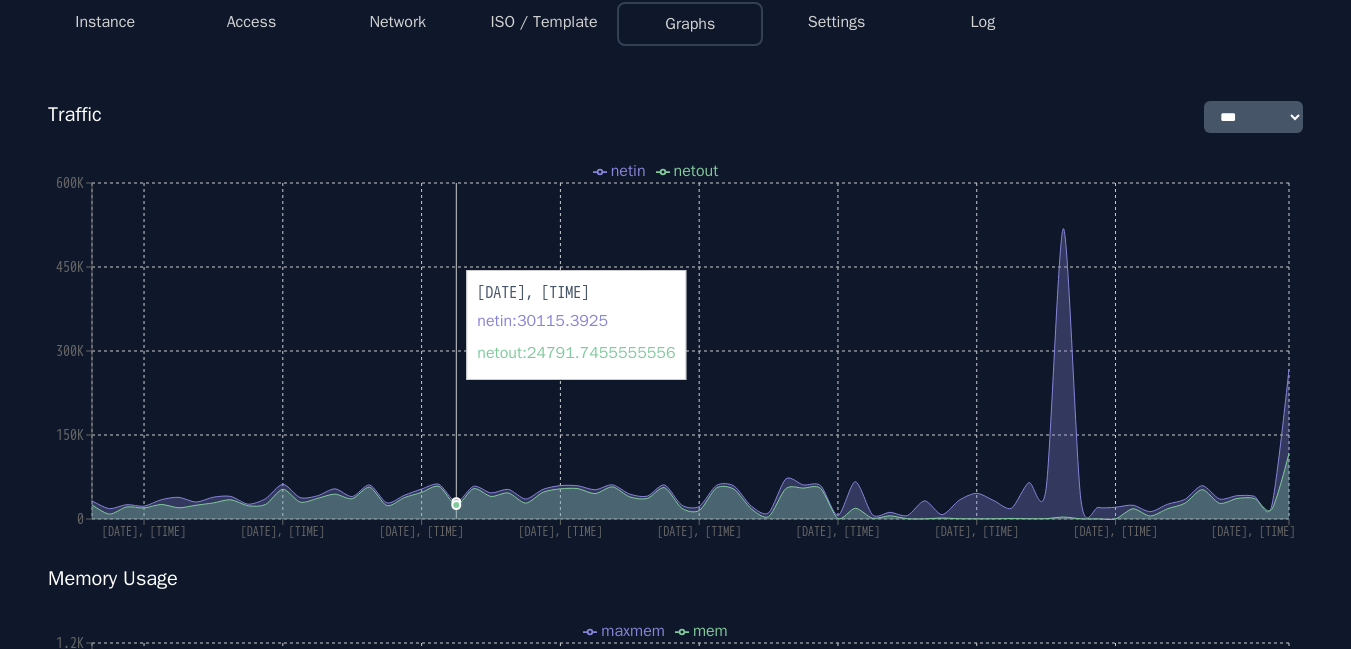 scroll, scrollTop: 0, scrollLeft: 0, axis: both 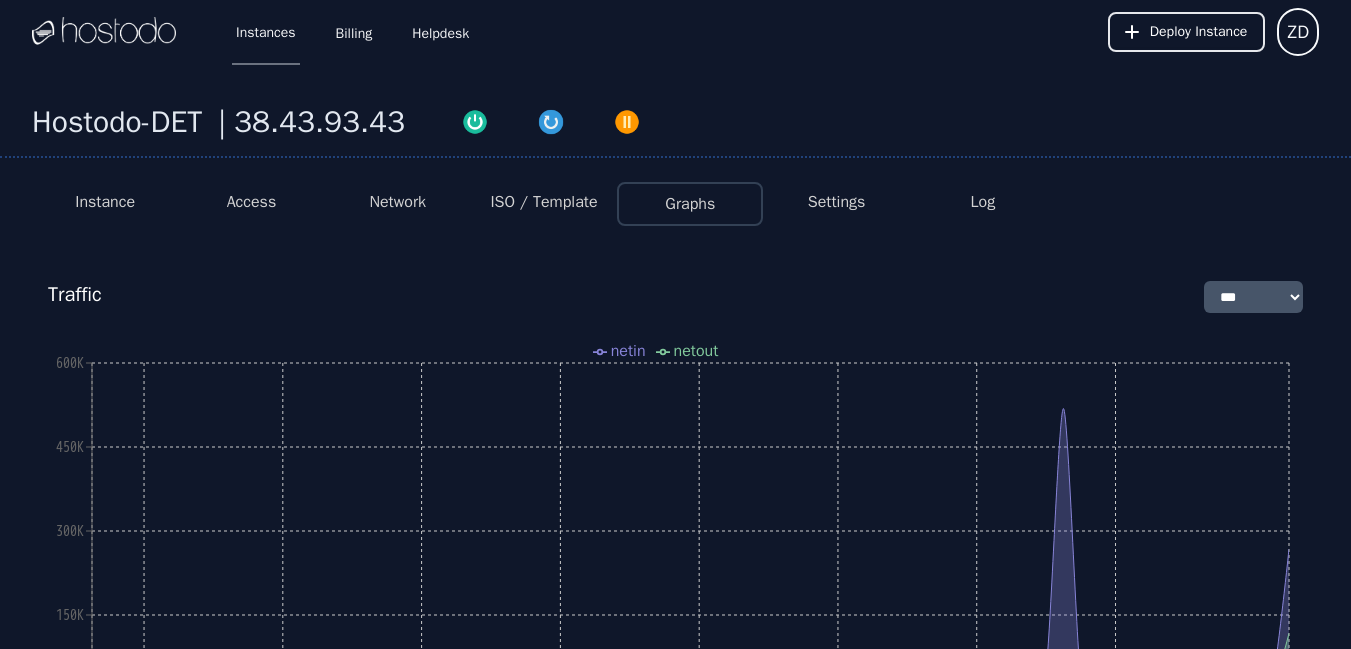 click on "ISO / Template" at bounding box center (543, 202) 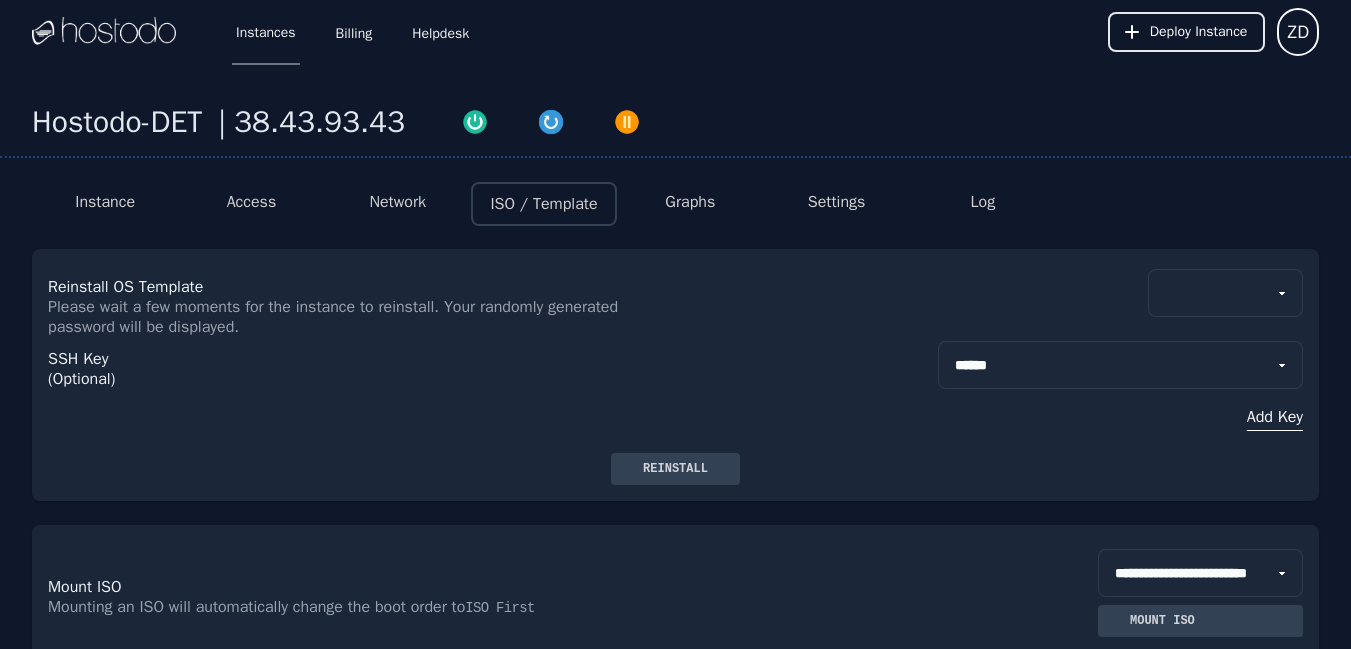 click on "Settings" at bounding box center (837, 202) 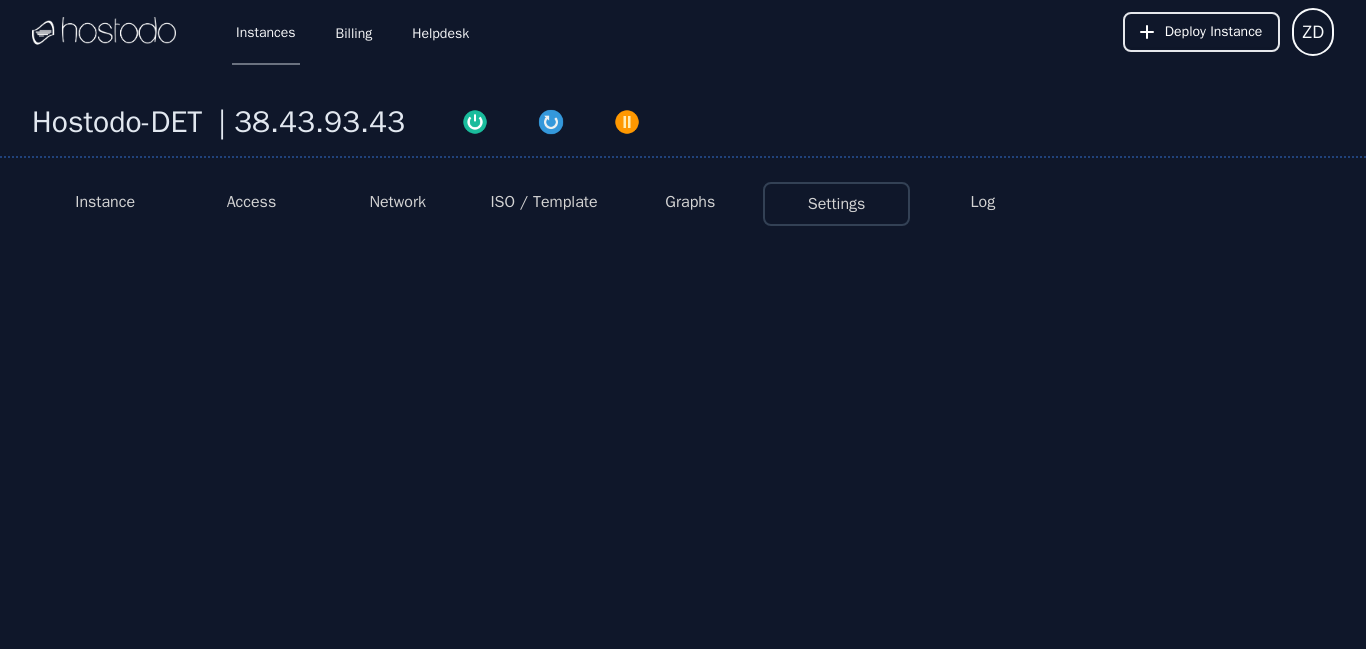 select on "***" 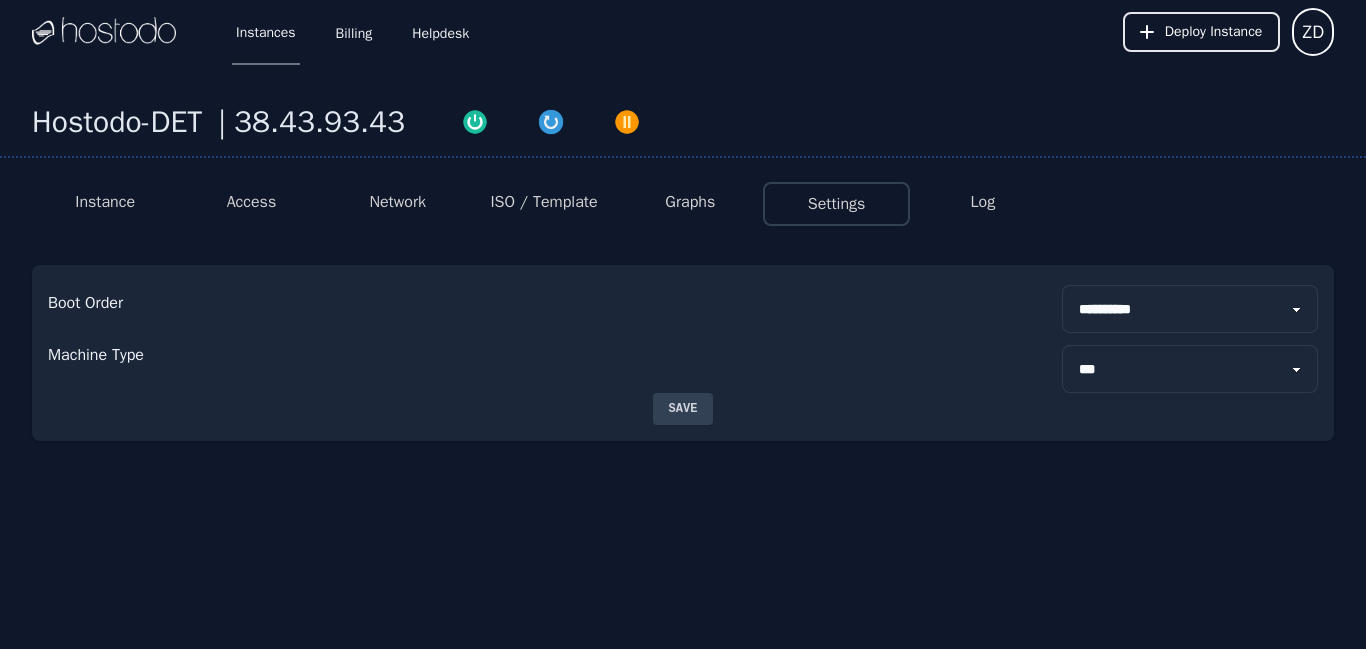 click on "Log" at bounding box center [983, 202] 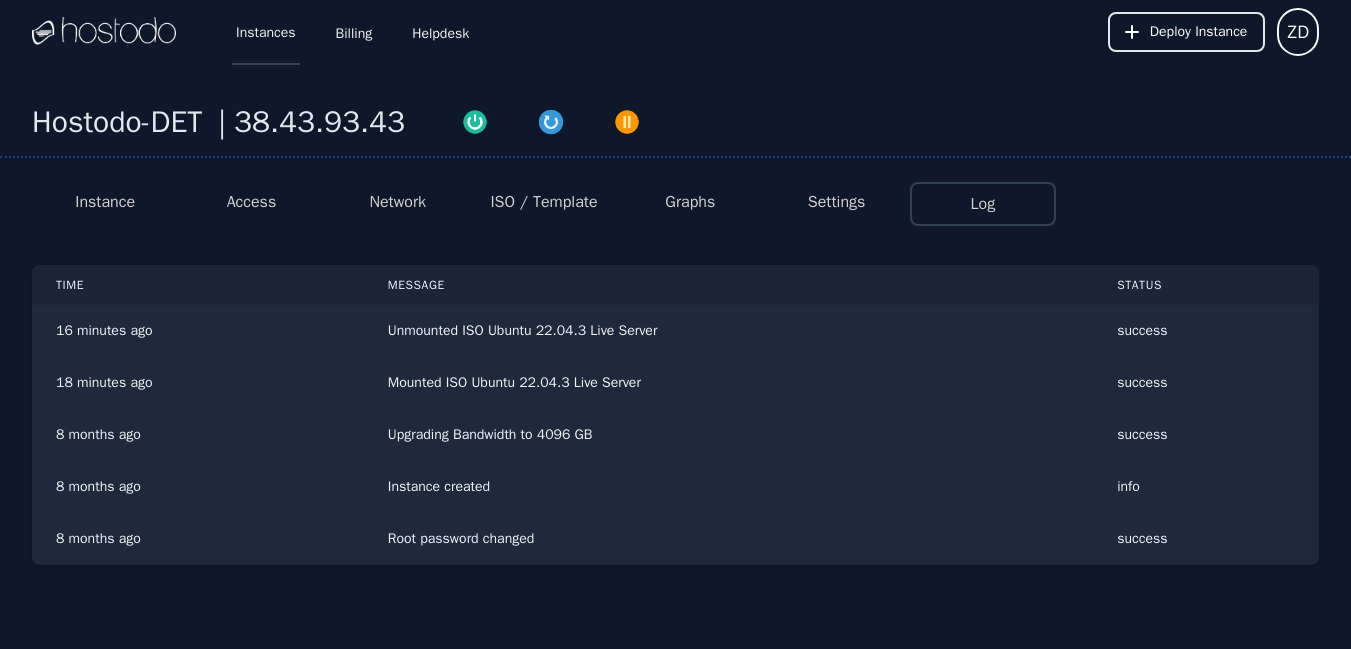click on "Instances" at bounding box center (266, 32) 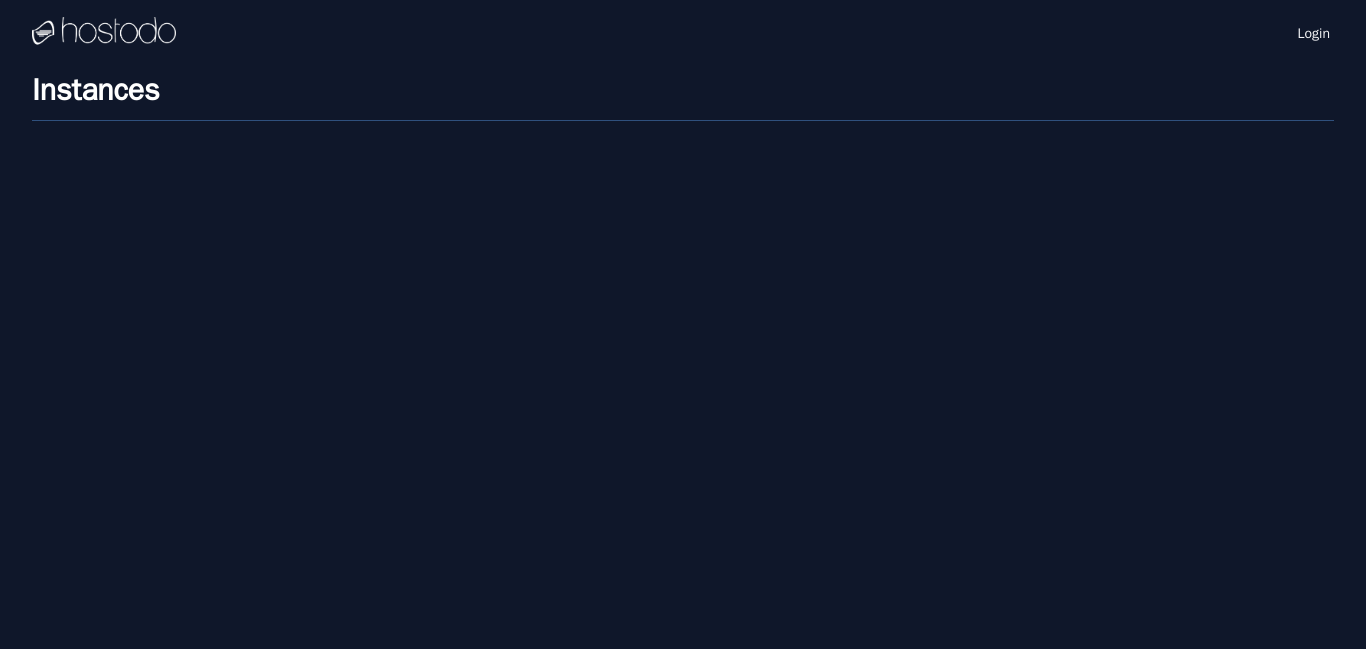 scroll, scrollTop: 0, scrollLeft: 0, axis: both 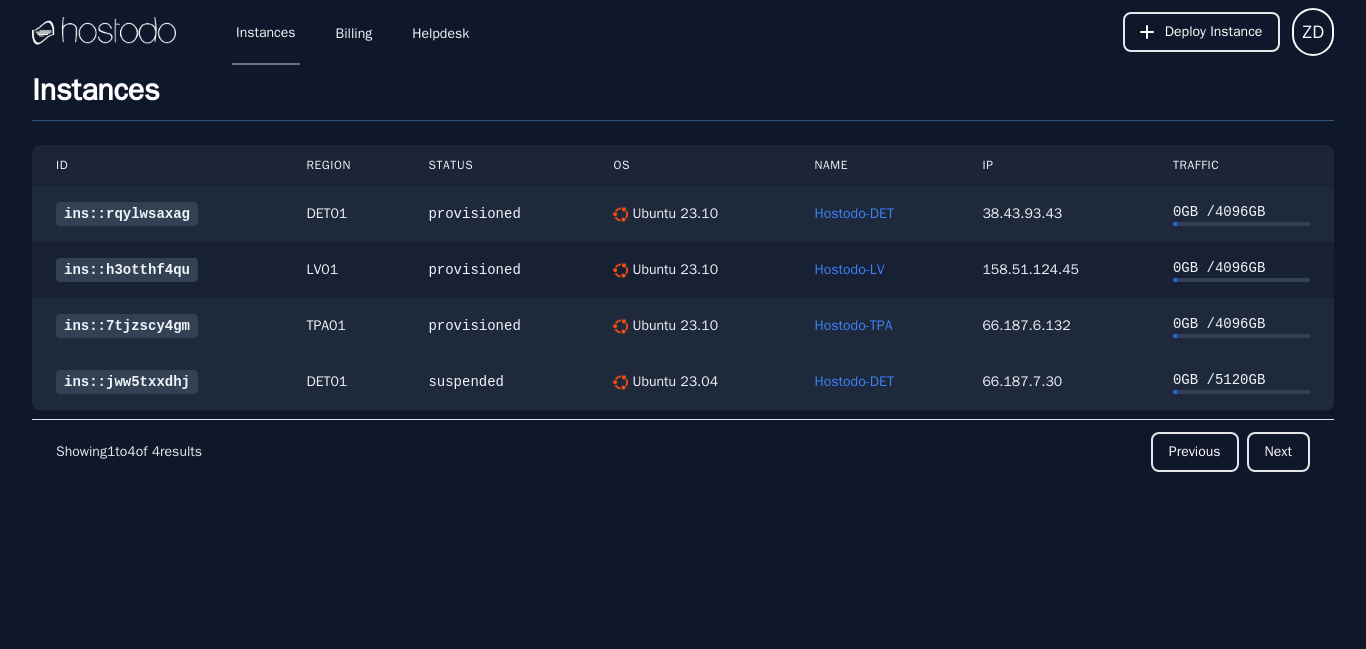 click on "ins::h3otthf4qu" at bounding box center (127, 270) 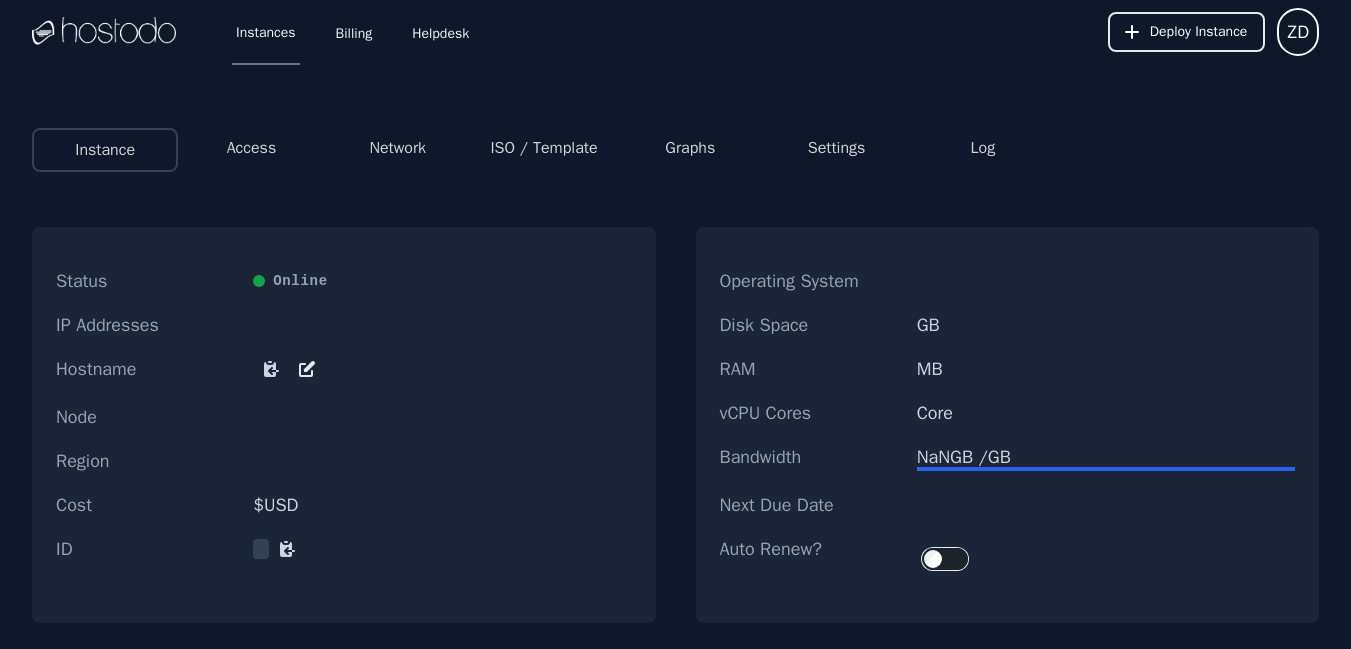 scroll, scrollTop: 0, scrollLeft: 0, axis: both 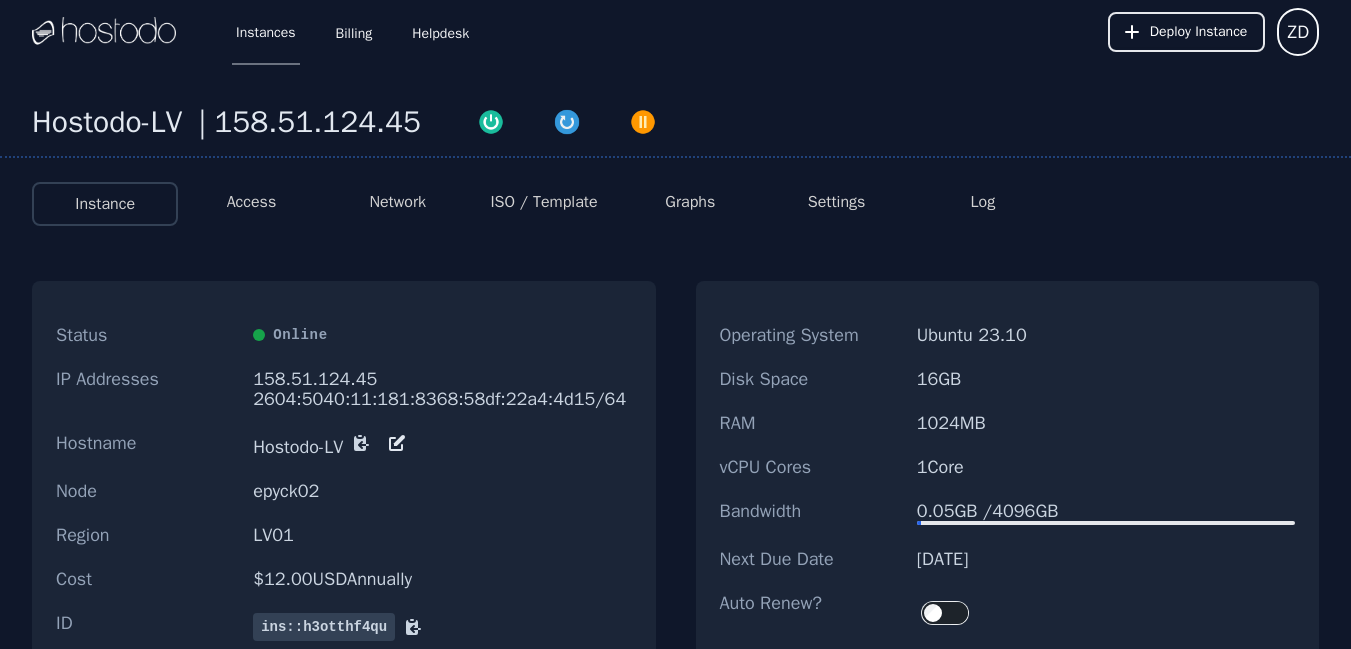 click on "Log" at bounding box center (983, 202) 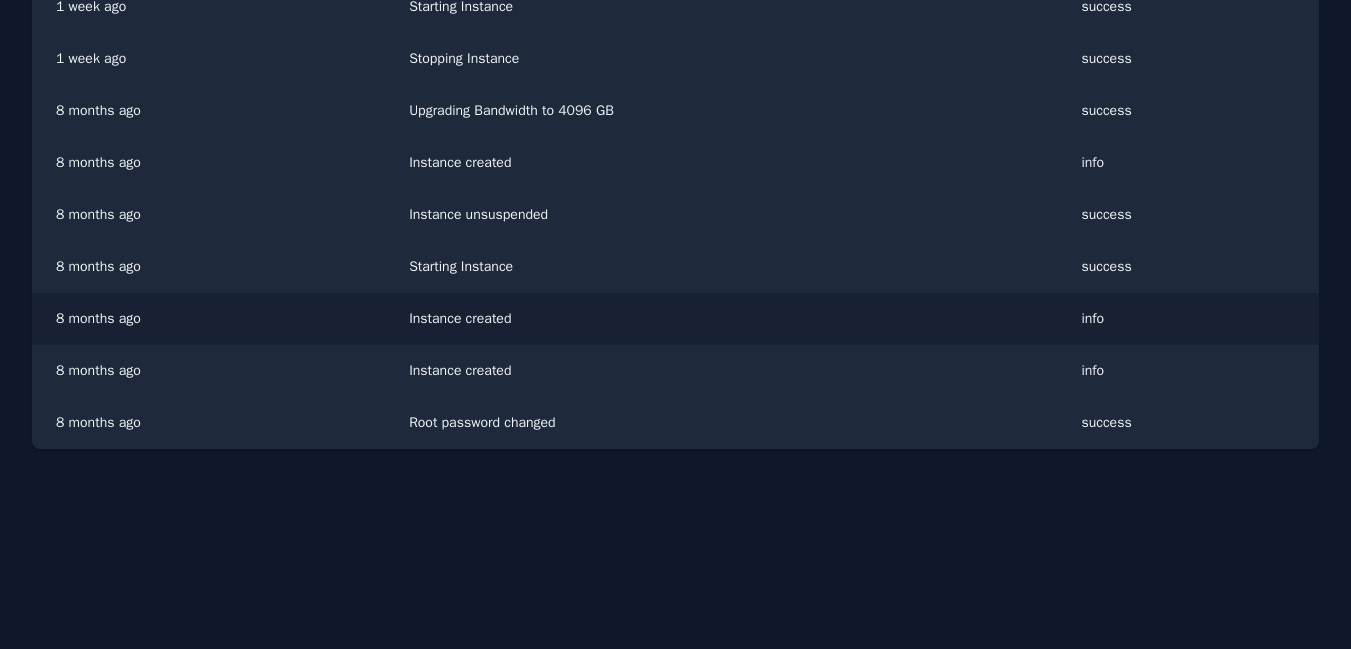 scroll, scrollTop: 0, scrollLeft: 0, axis: both 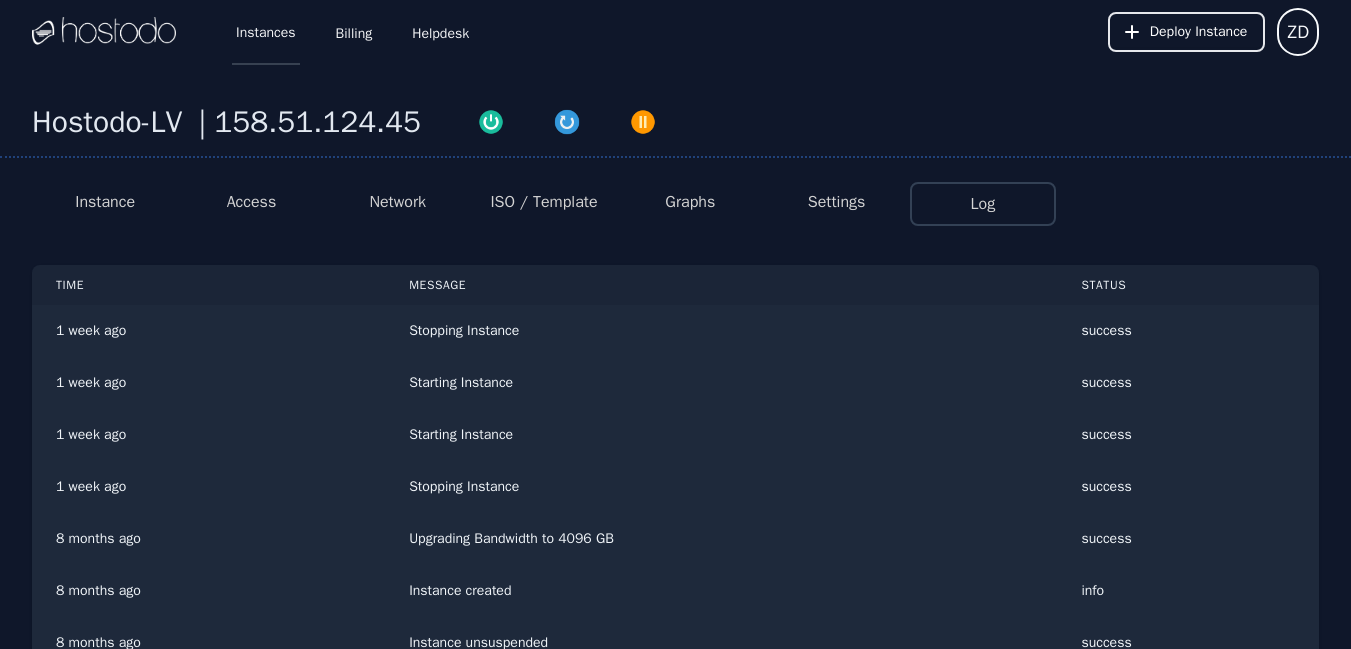 click on "Instances" at bounding box center [266, 32] 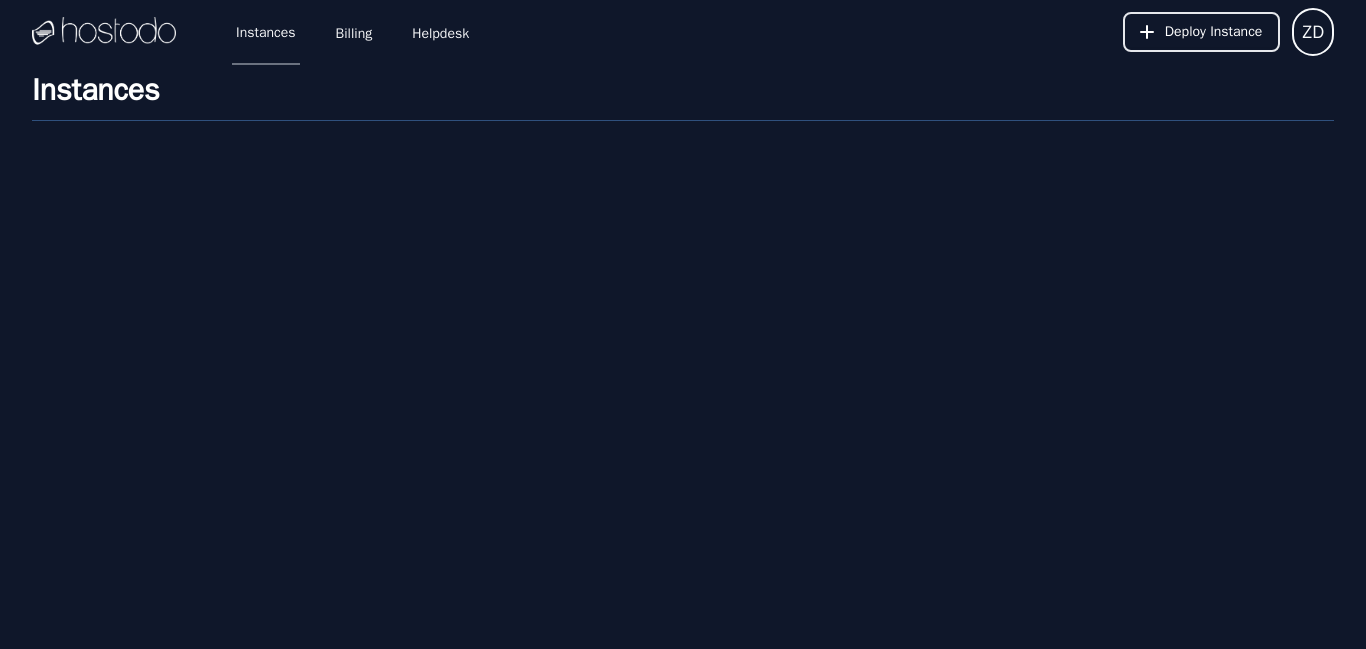scroll, scrollTop: 0, scrollLeft: 0, axis: both 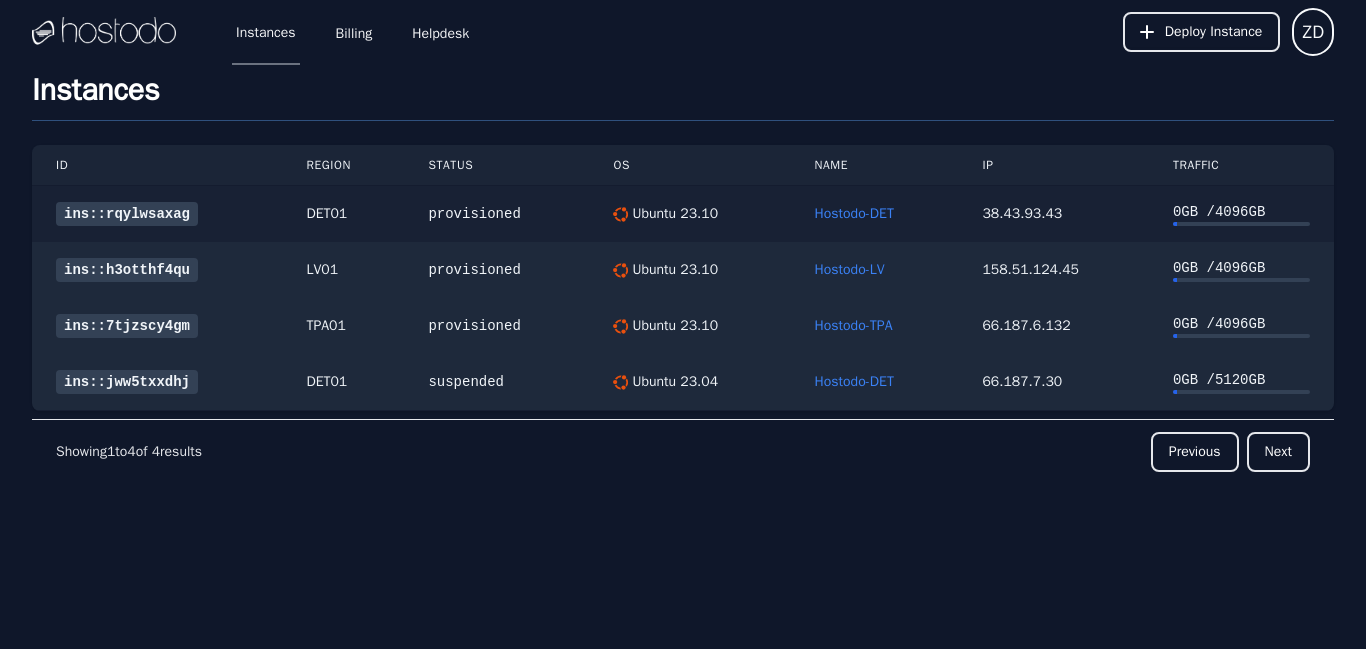 click on "ins::rqylwsaxag" at bounding box center (127, 214) 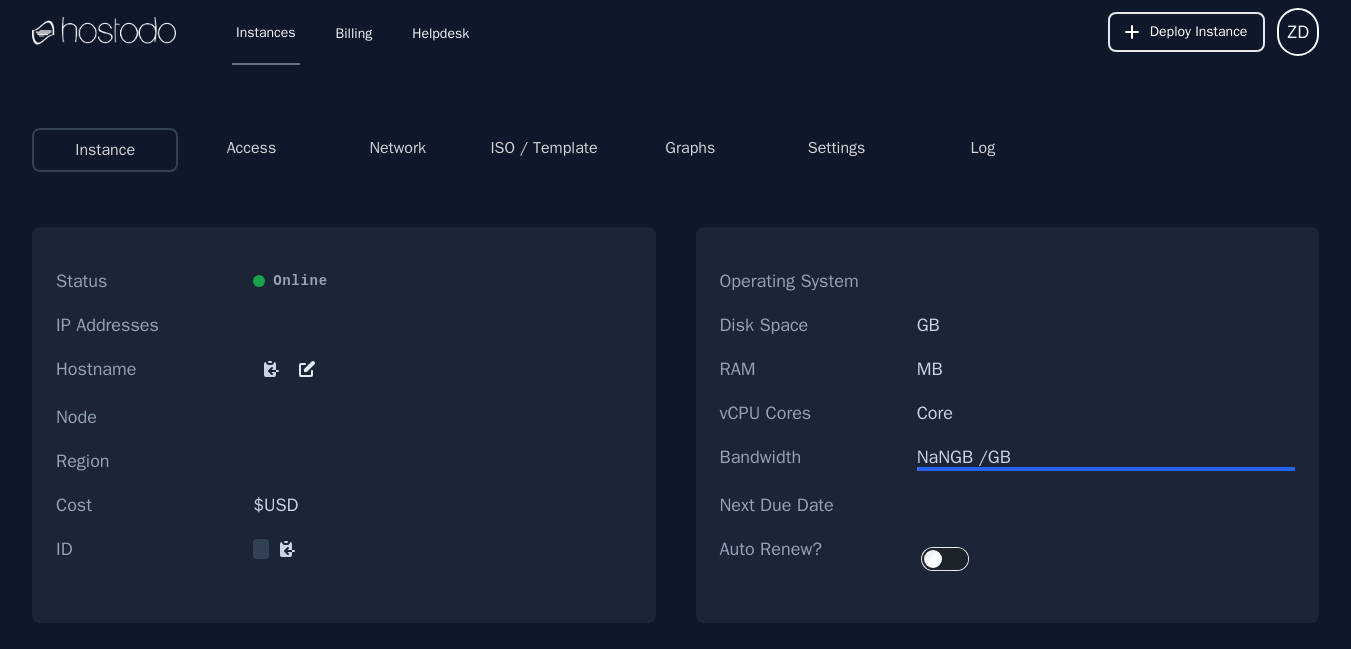 scroll, scrollTop: 0, scrollLeft: 0, axis: both 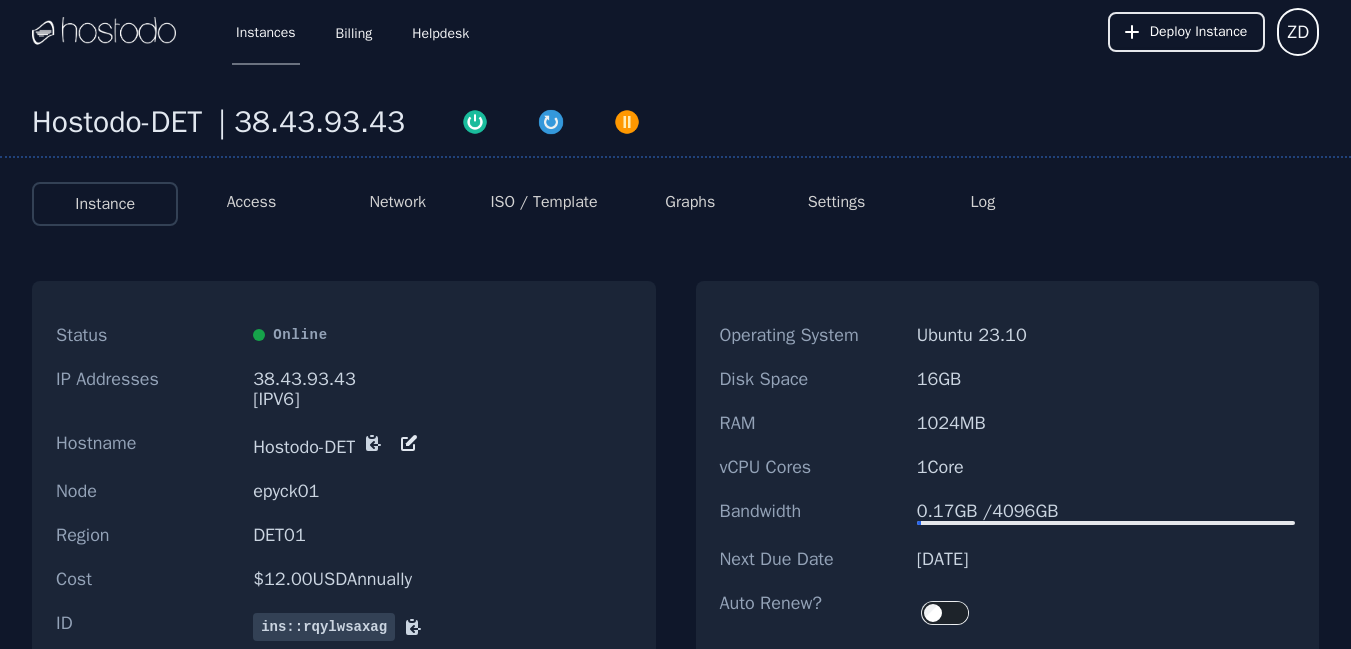 click on "Log" at bounding box center [983, 202] 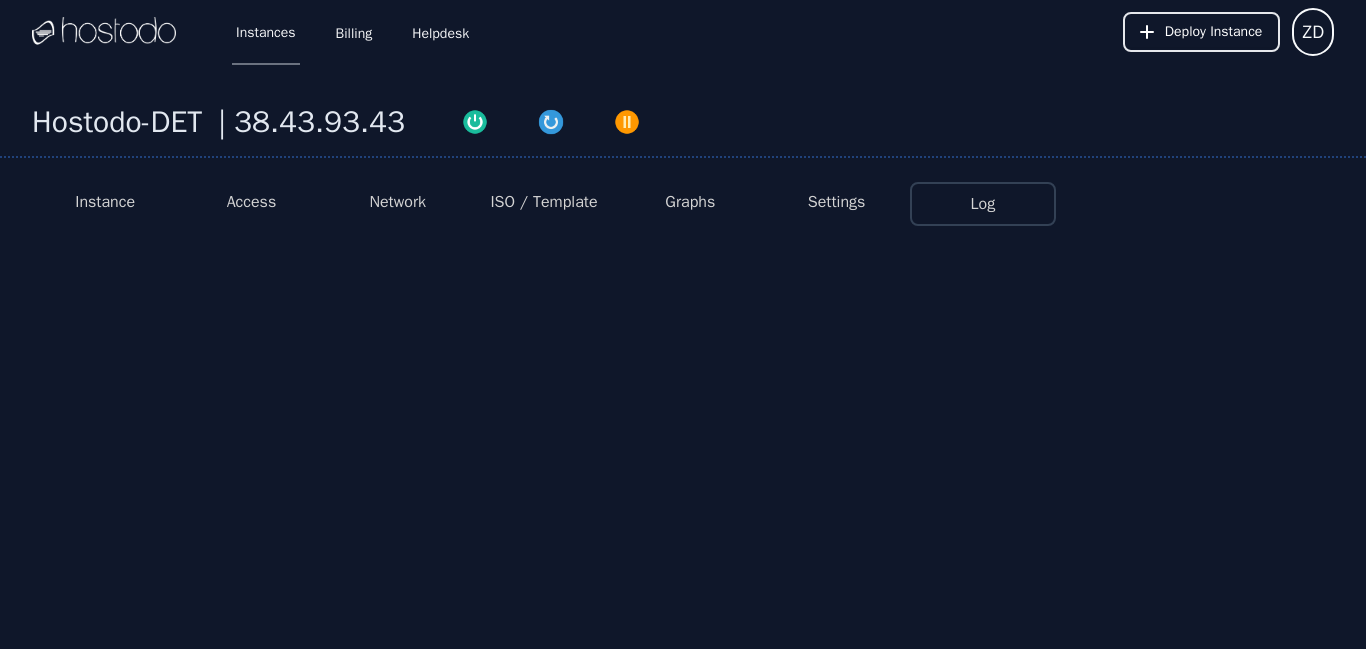 click on "Log" at bounding box center (983, 204) 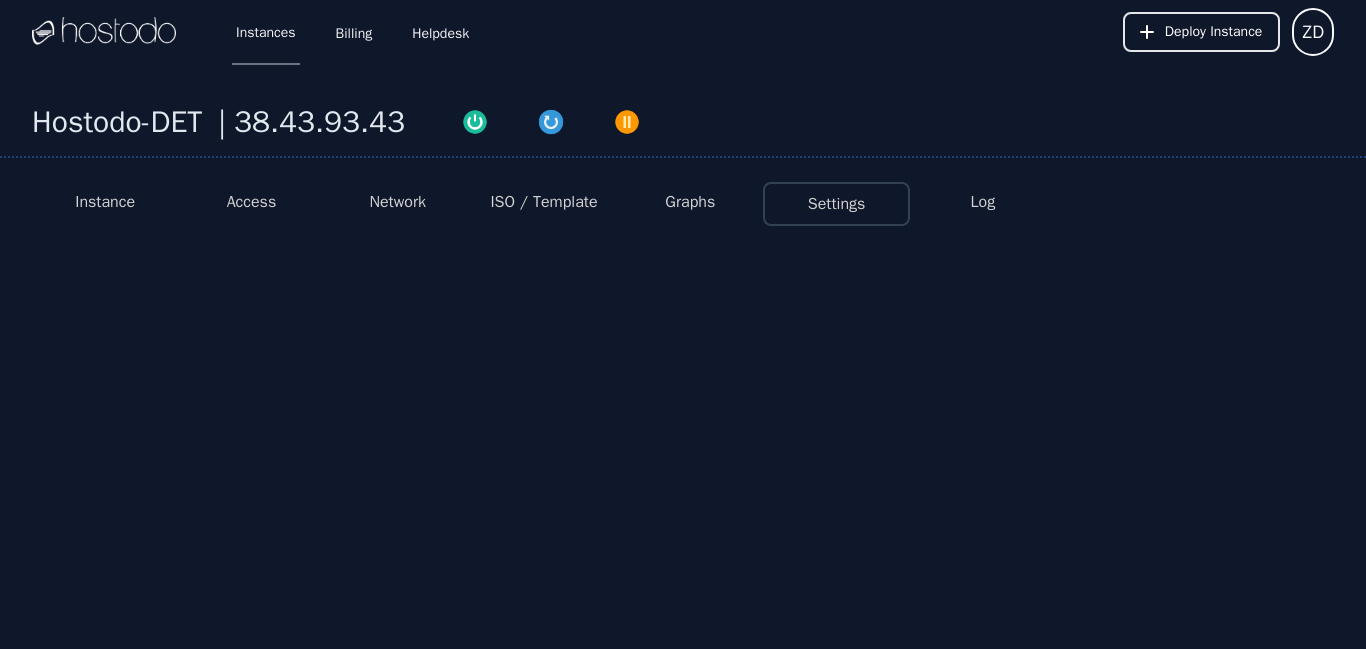 select on "***" 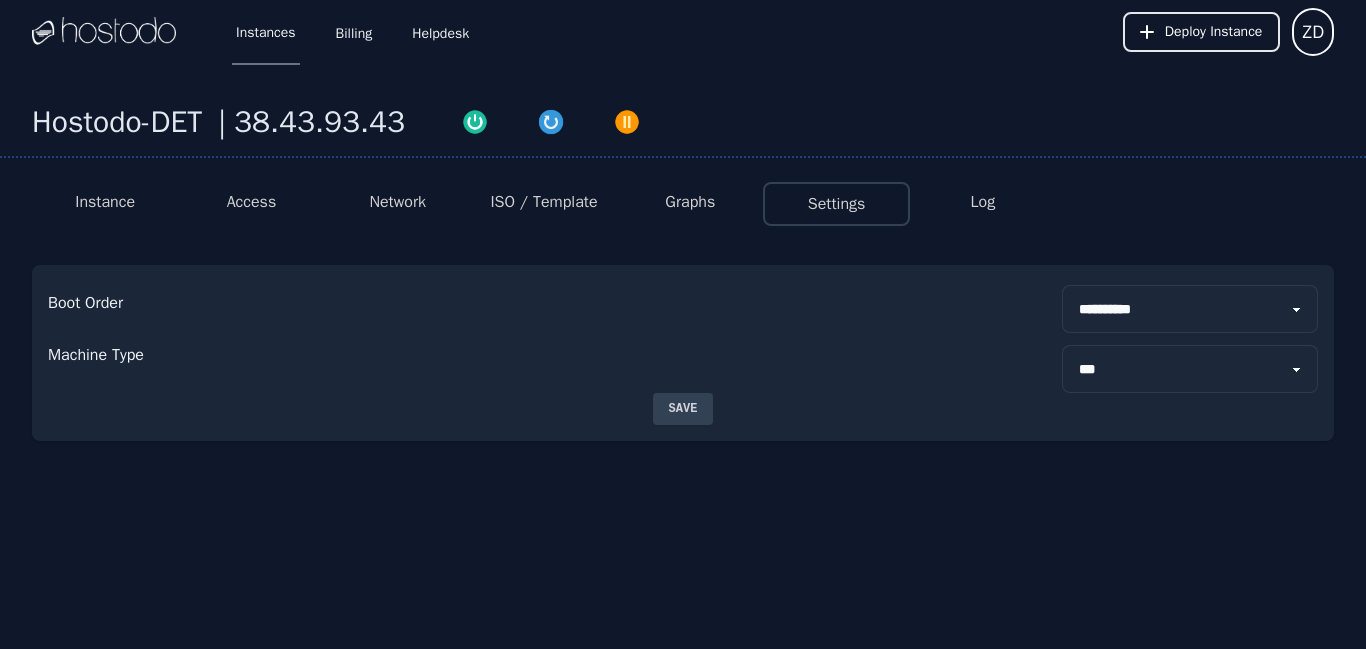 click on "Log" at bounding box center (983, 202) 